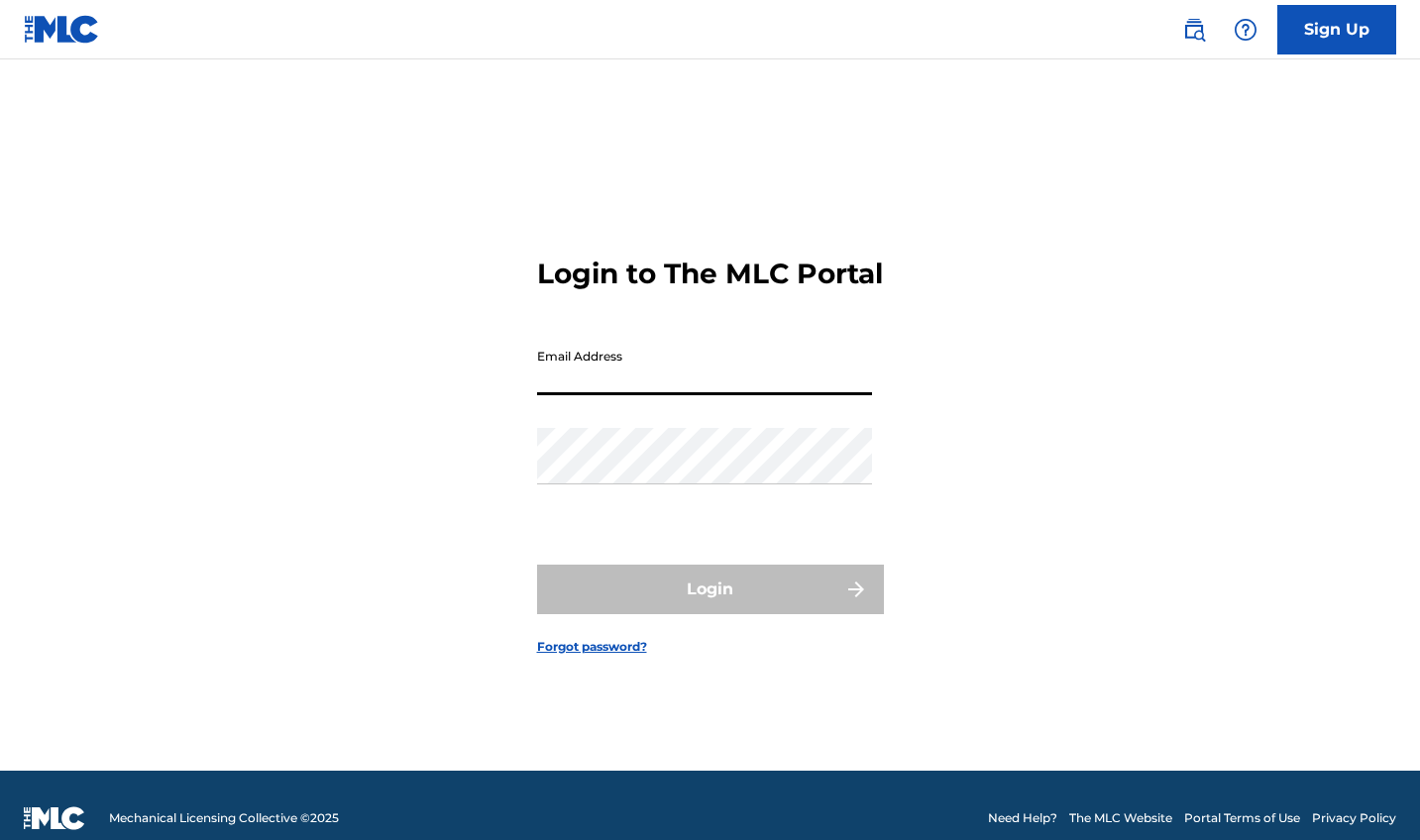scroll, scrollTop: 0, scrollLeft: 0, axis: both 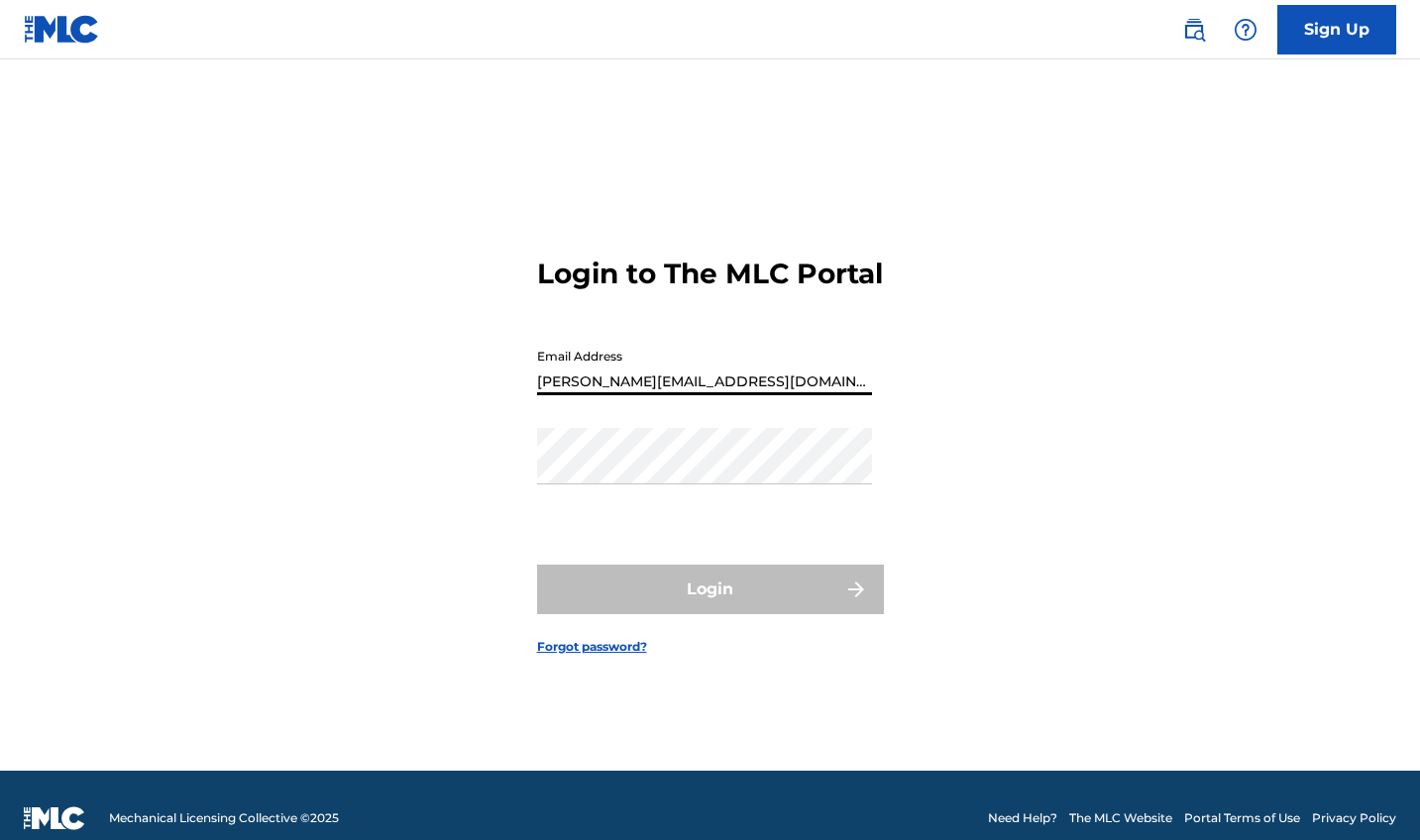click on "Login" at bounding box center [710, 589] 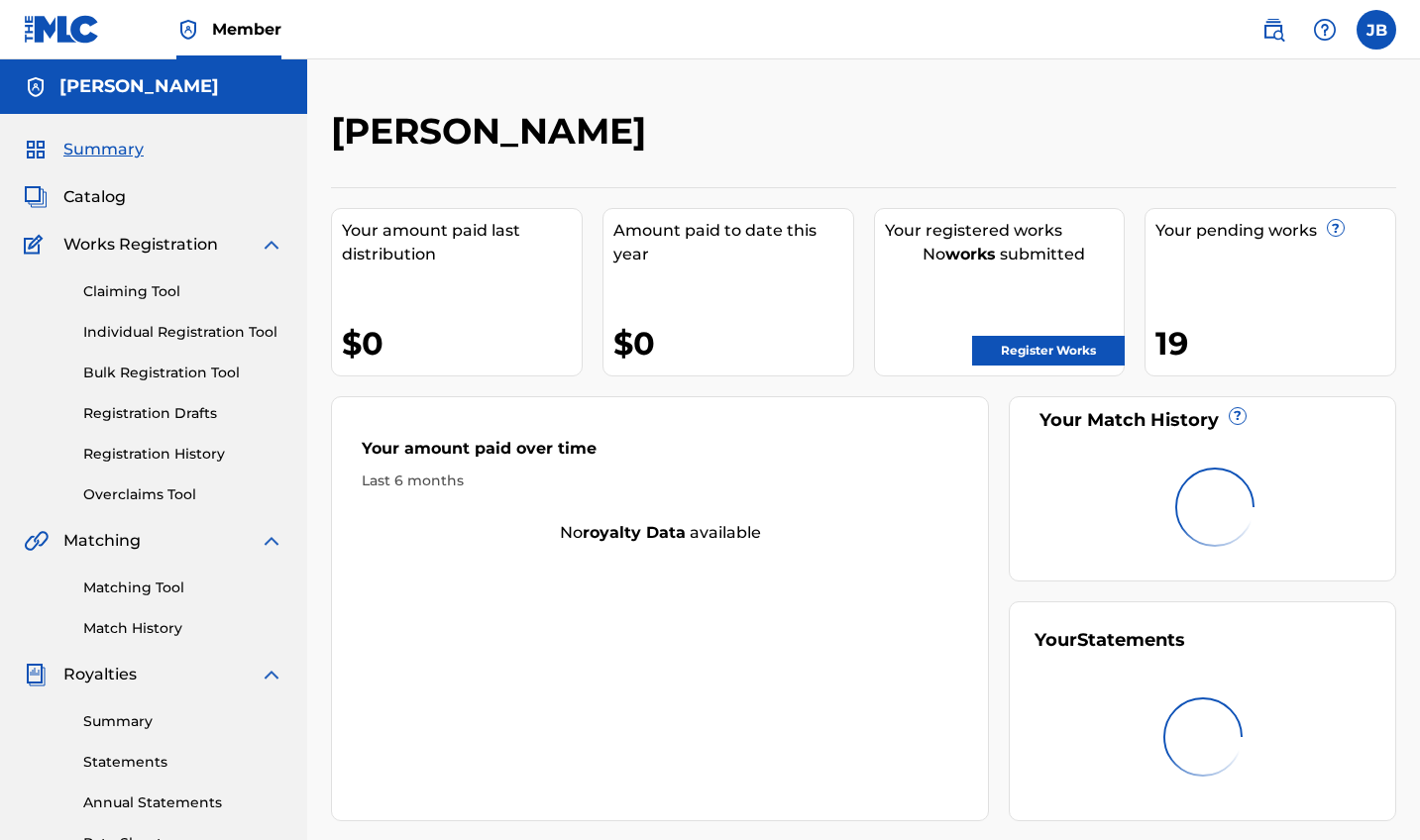 scroll, scrollTop: 0, scrollLeft: 0, axis: both 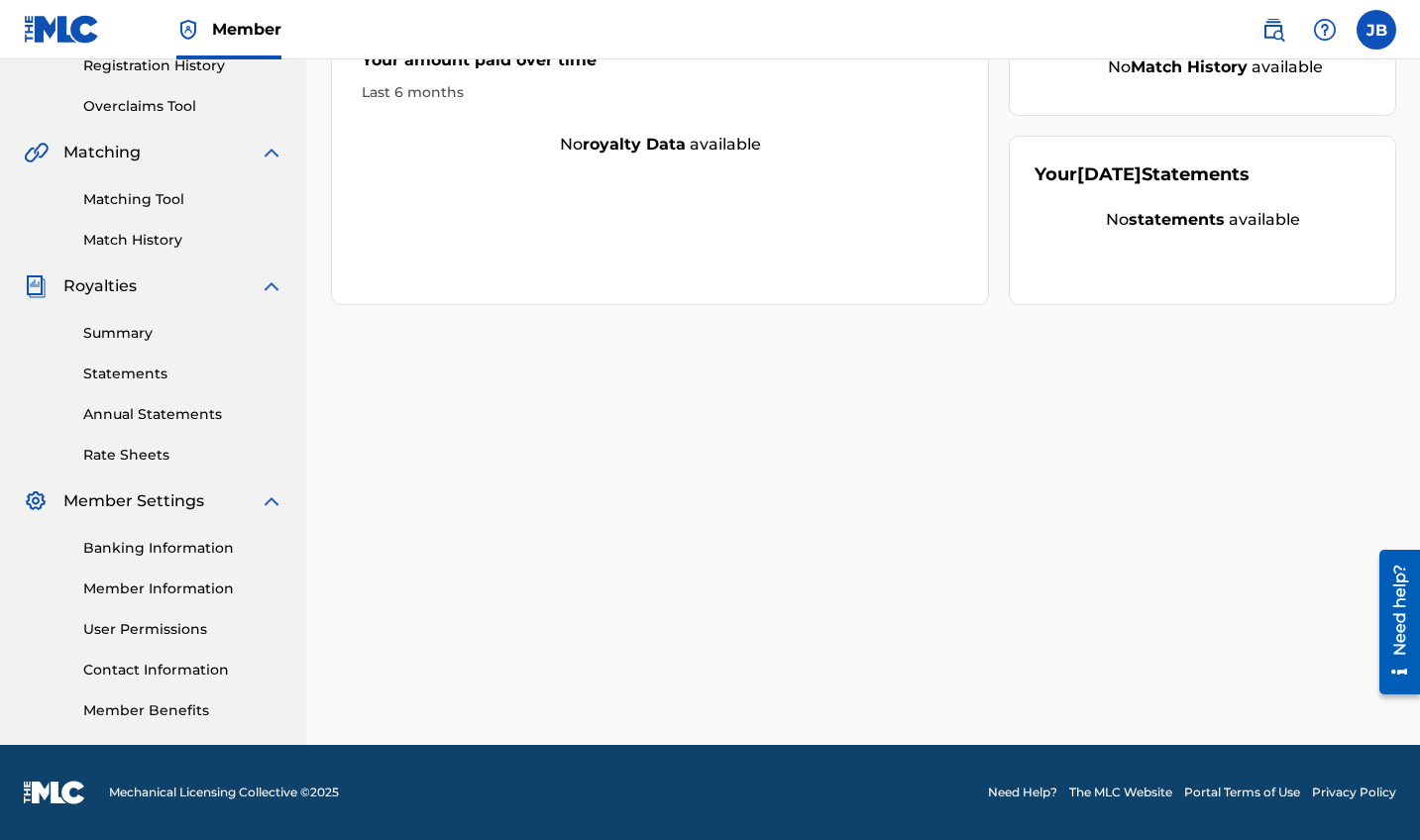 click on "Contact Information" at bounding box center (183, 670) 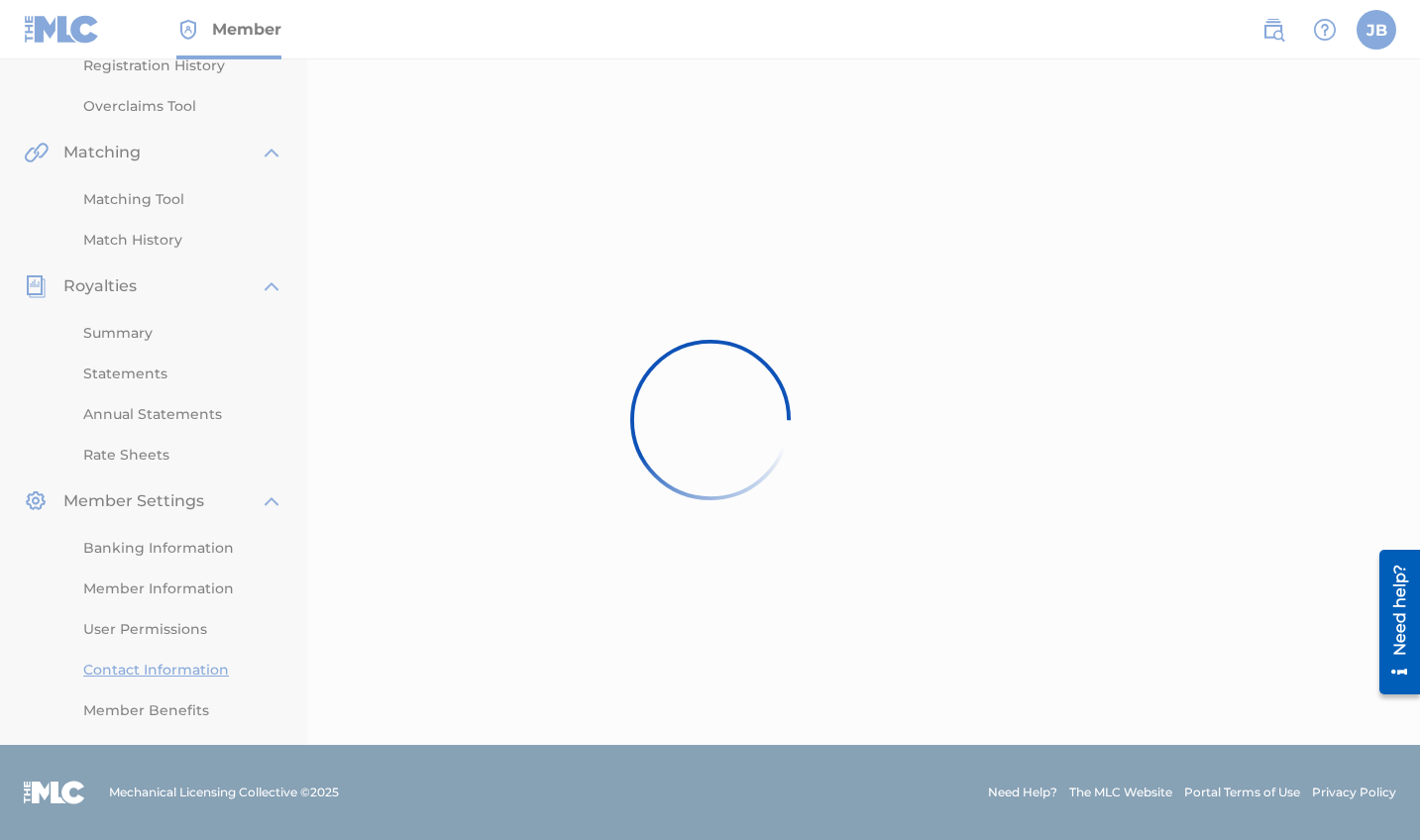 scroll, scrollTop: 0, scrollLeft: 0, axis: both 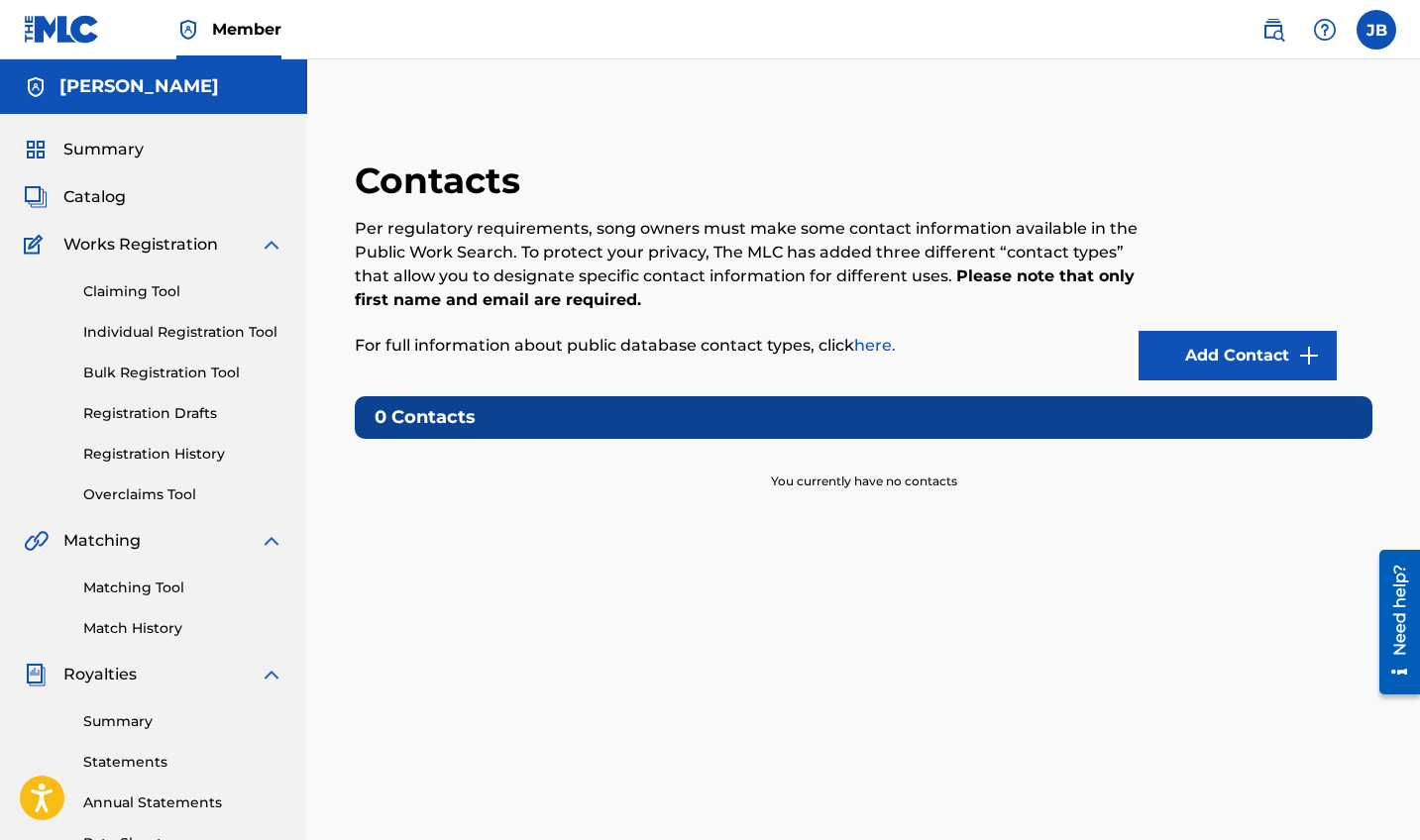 click on "Add Contact" at bounding box center (1238, 356) 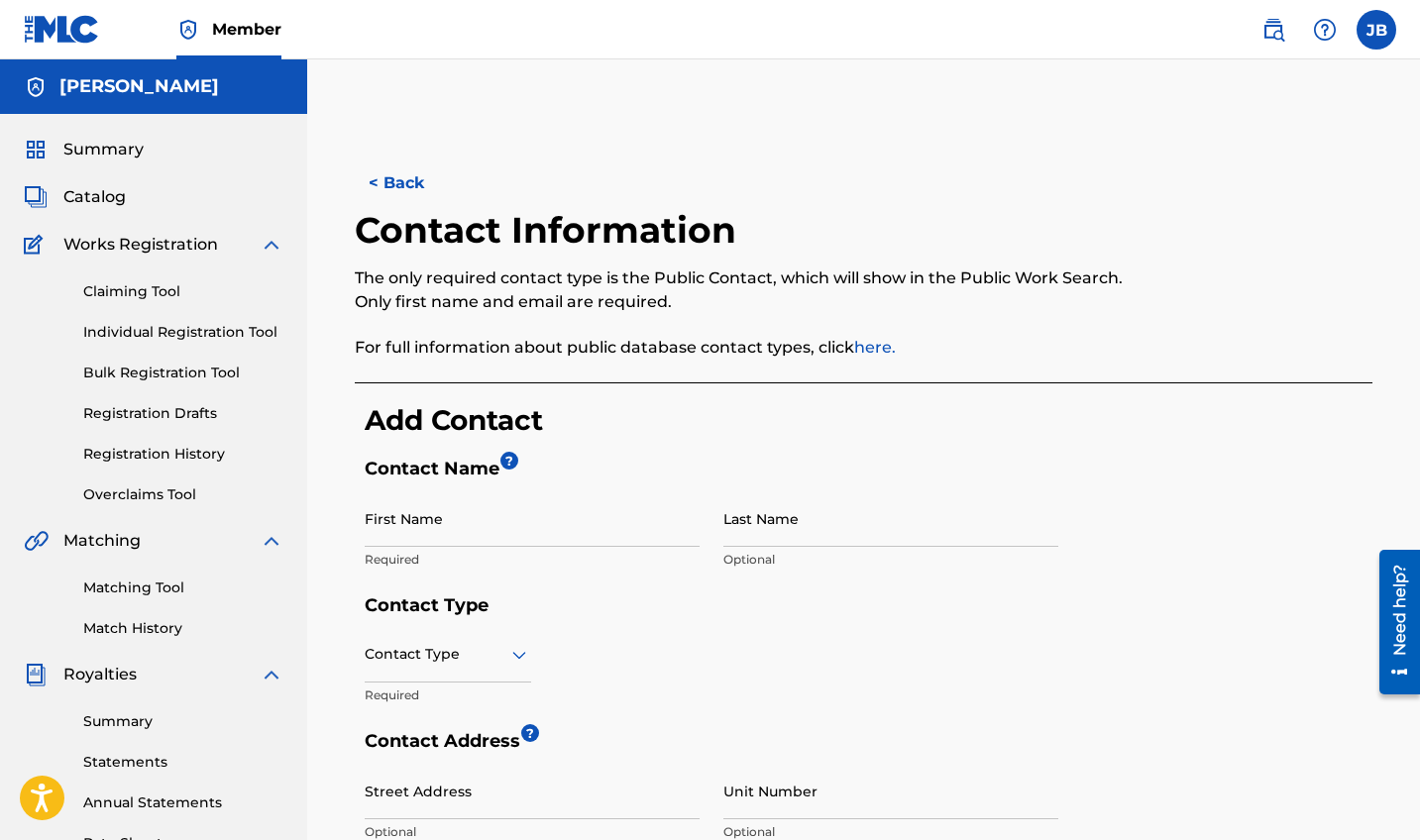 scroll, scrollTop: 0, scrollLeft: 0, axis: both 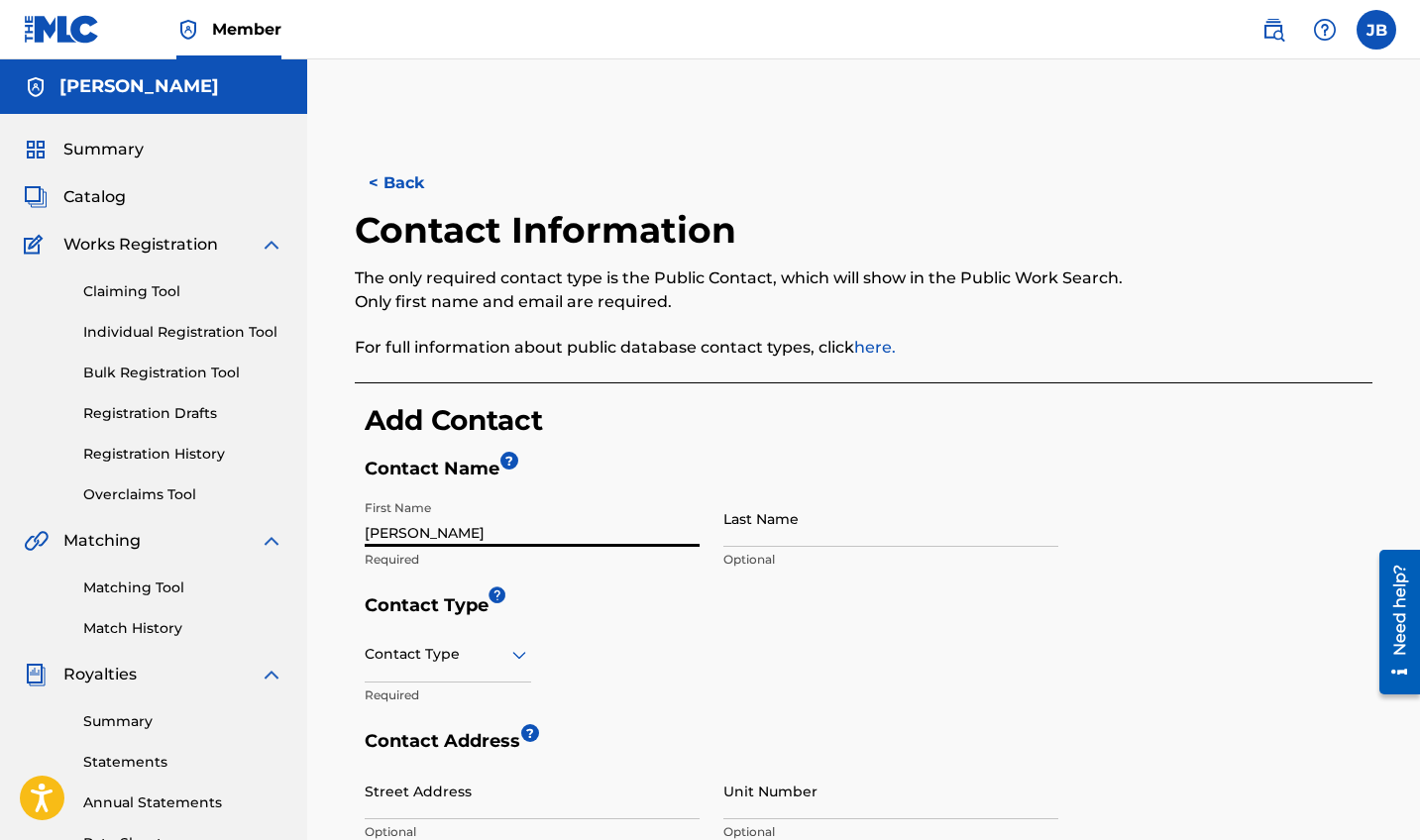 type on "[PERSON_NAME]" 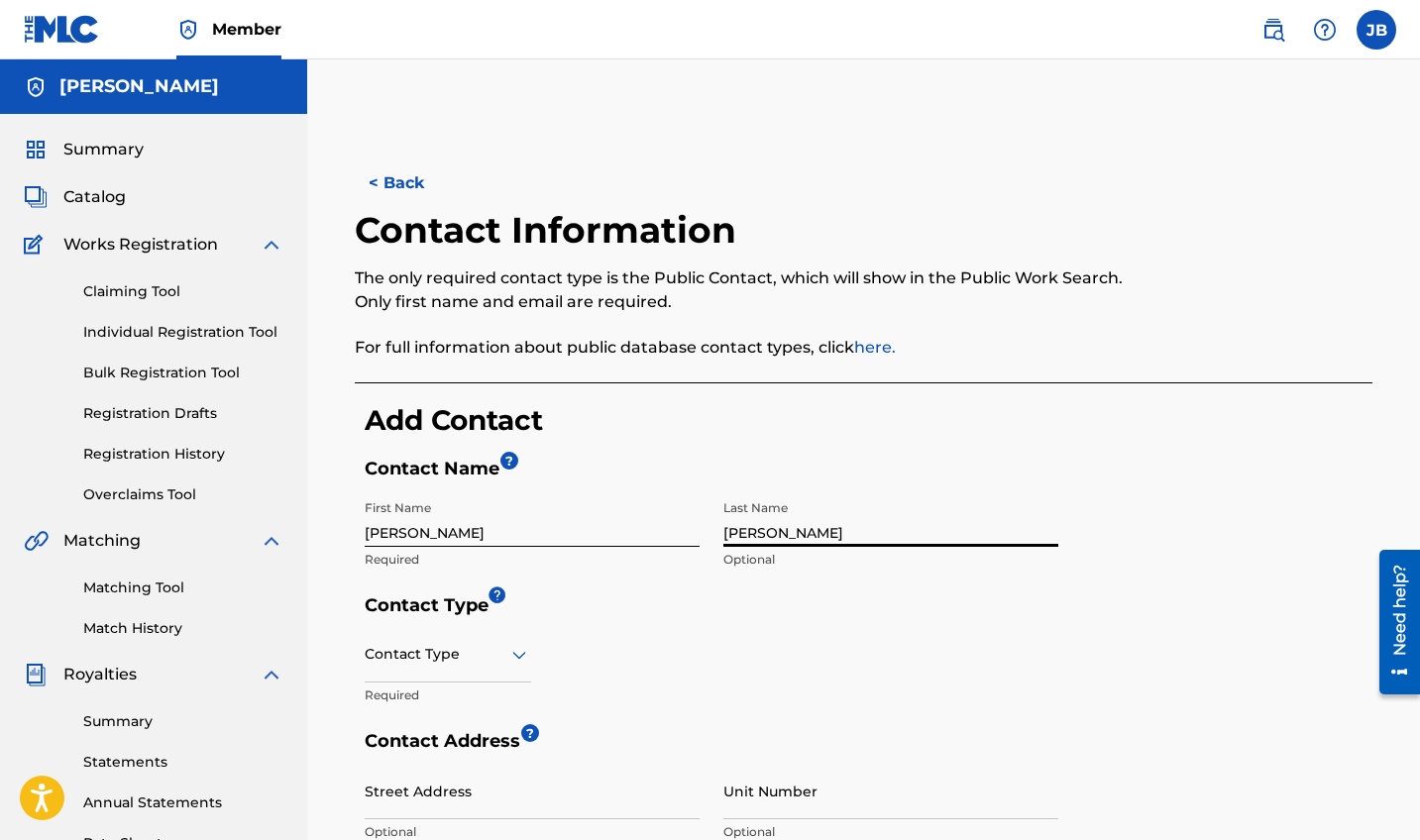 type on "[PERSON_NAME]" 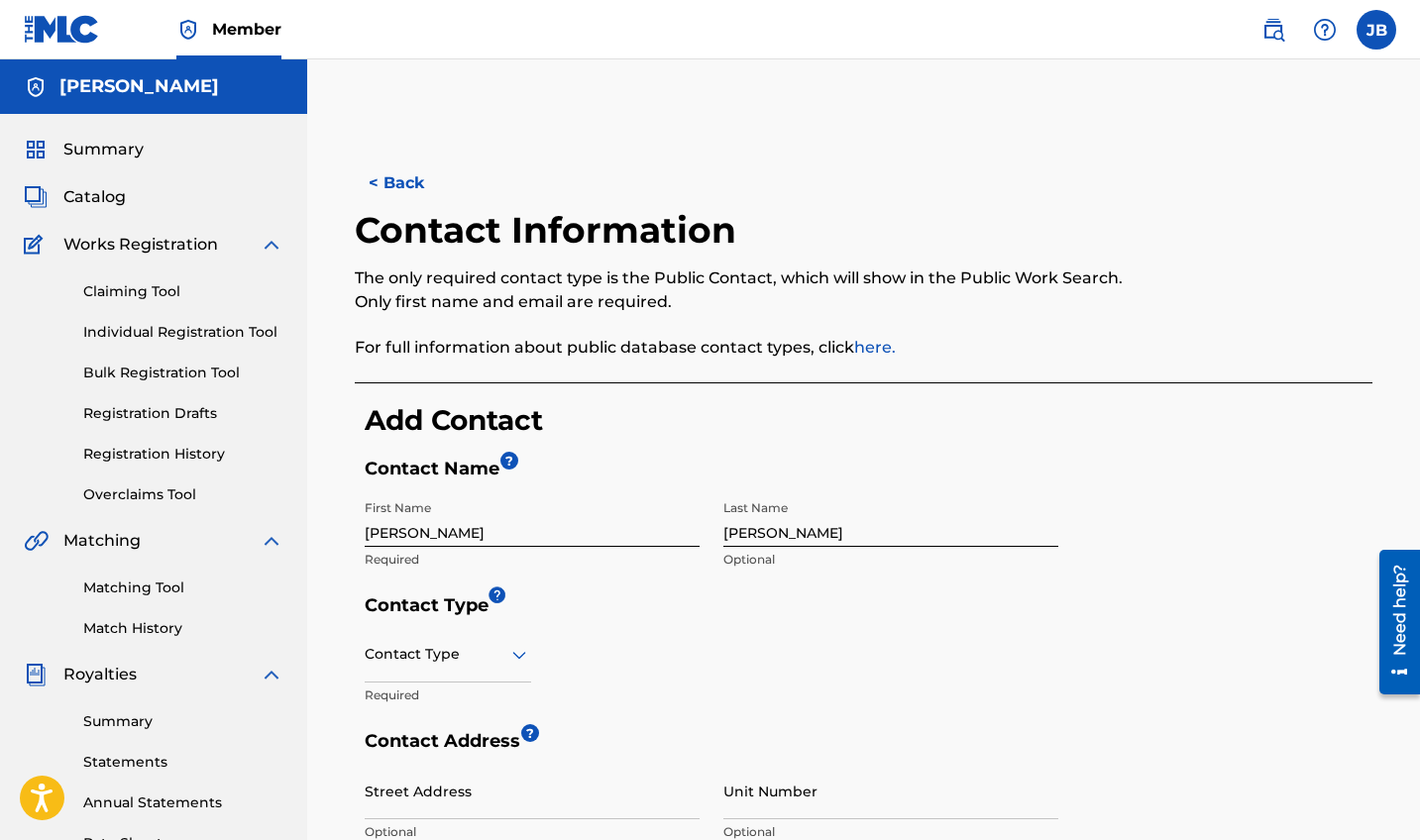 click on "Add Contact" at bounding box center [868, 420] 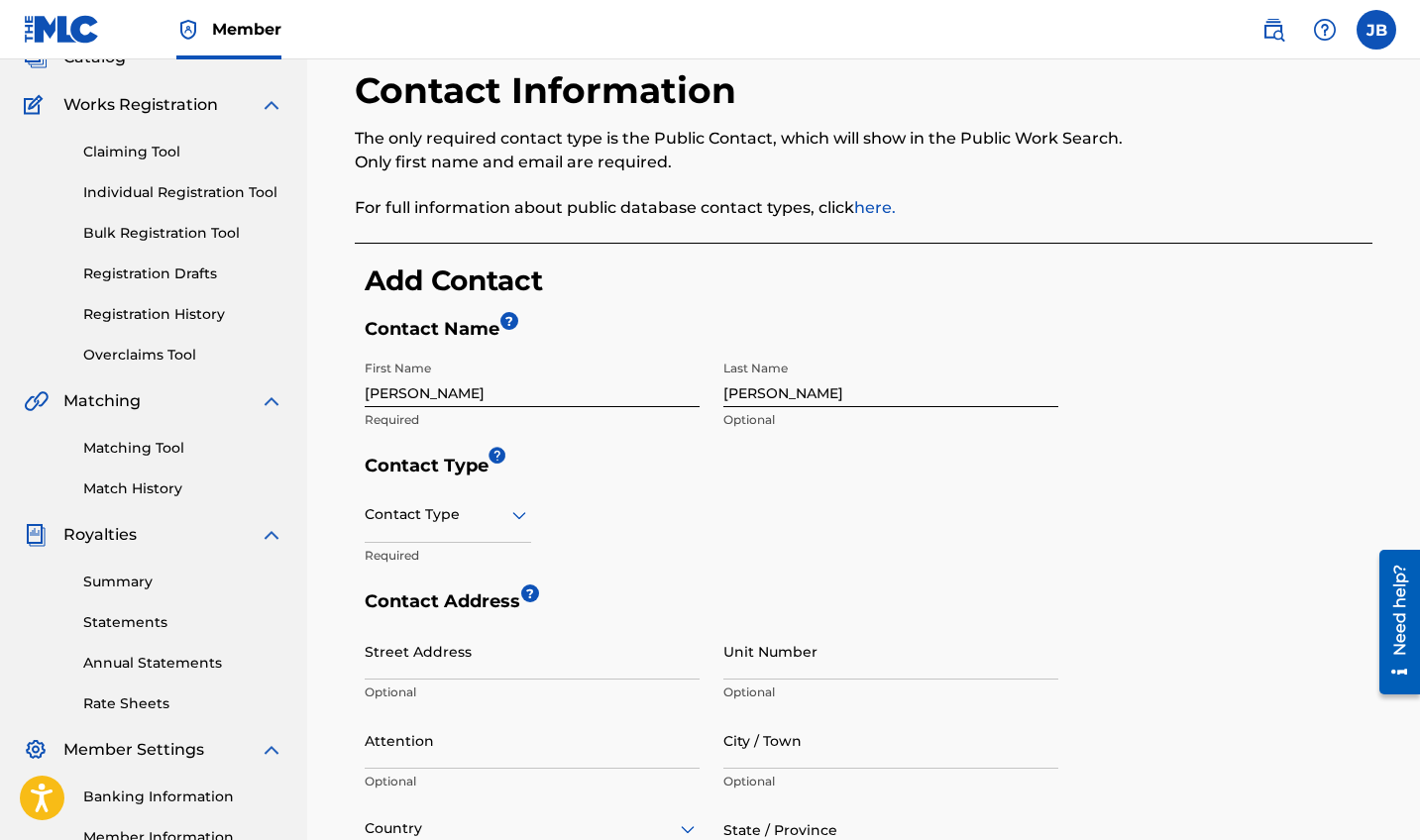 scroll, scrollTop: 202, scrollLeft: 0, axis: vertical 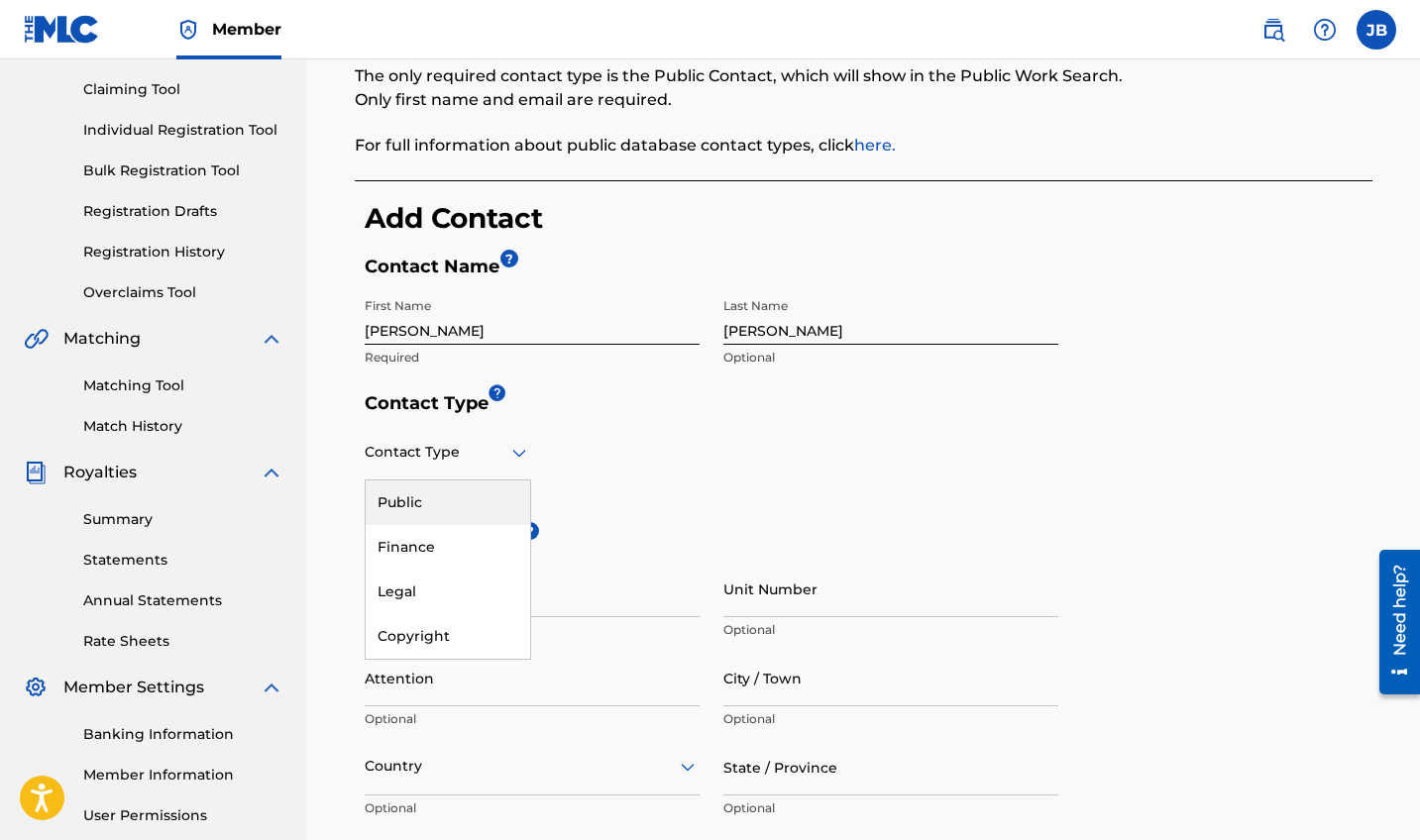 click 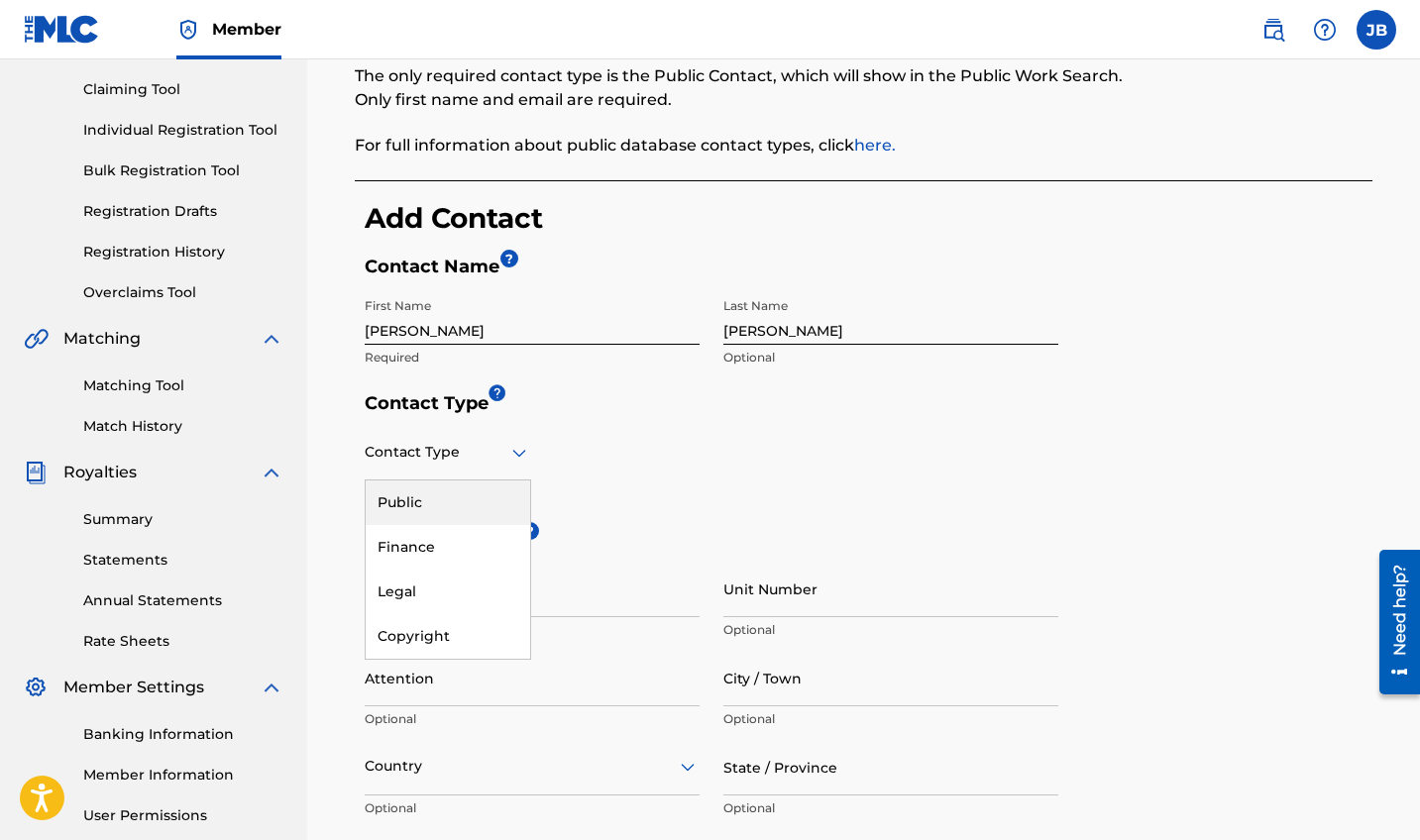 click on "Public" at bounding box center [448, 502] 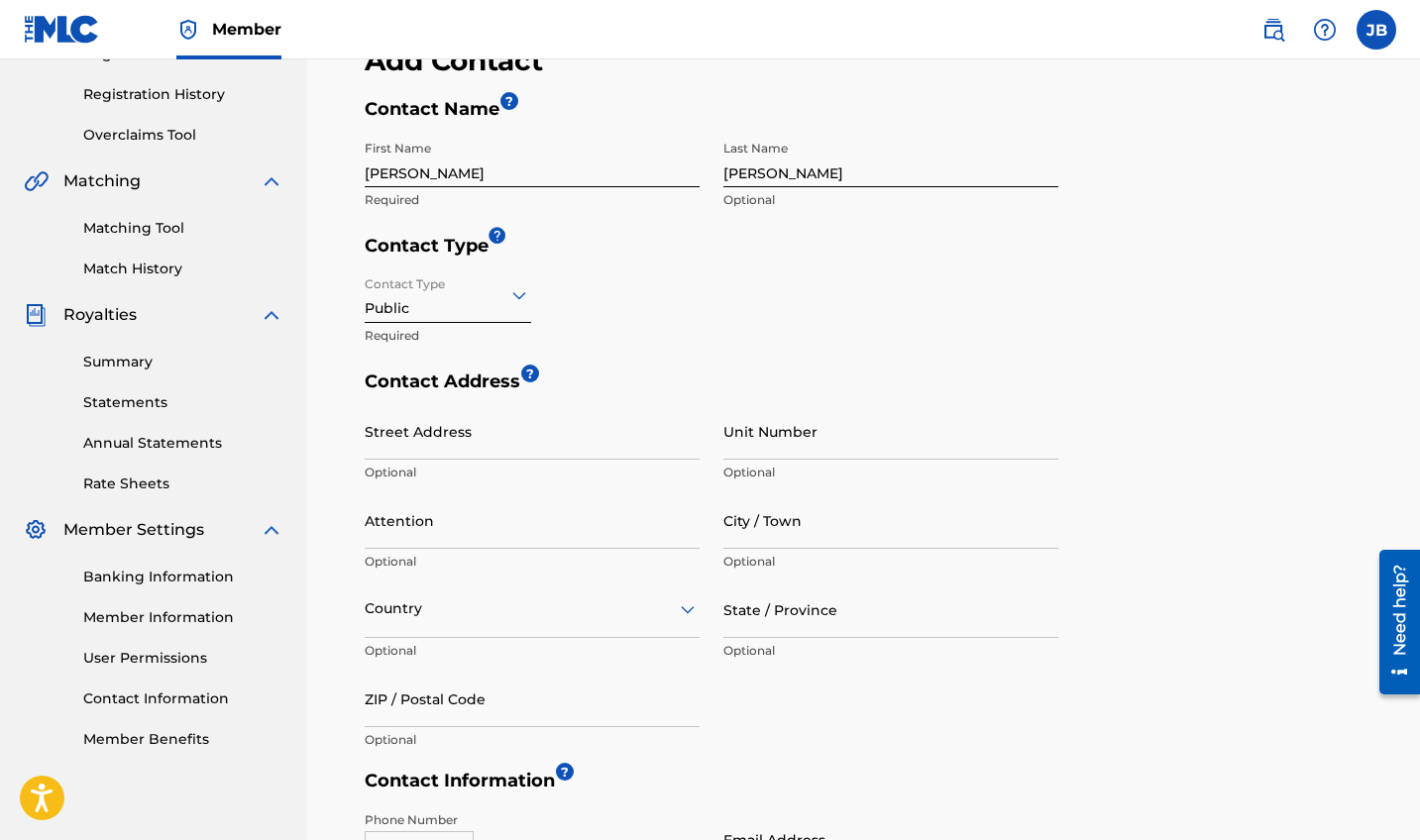 scroll, scrollTop: 374, scrollLeft: 0, axis: vertical 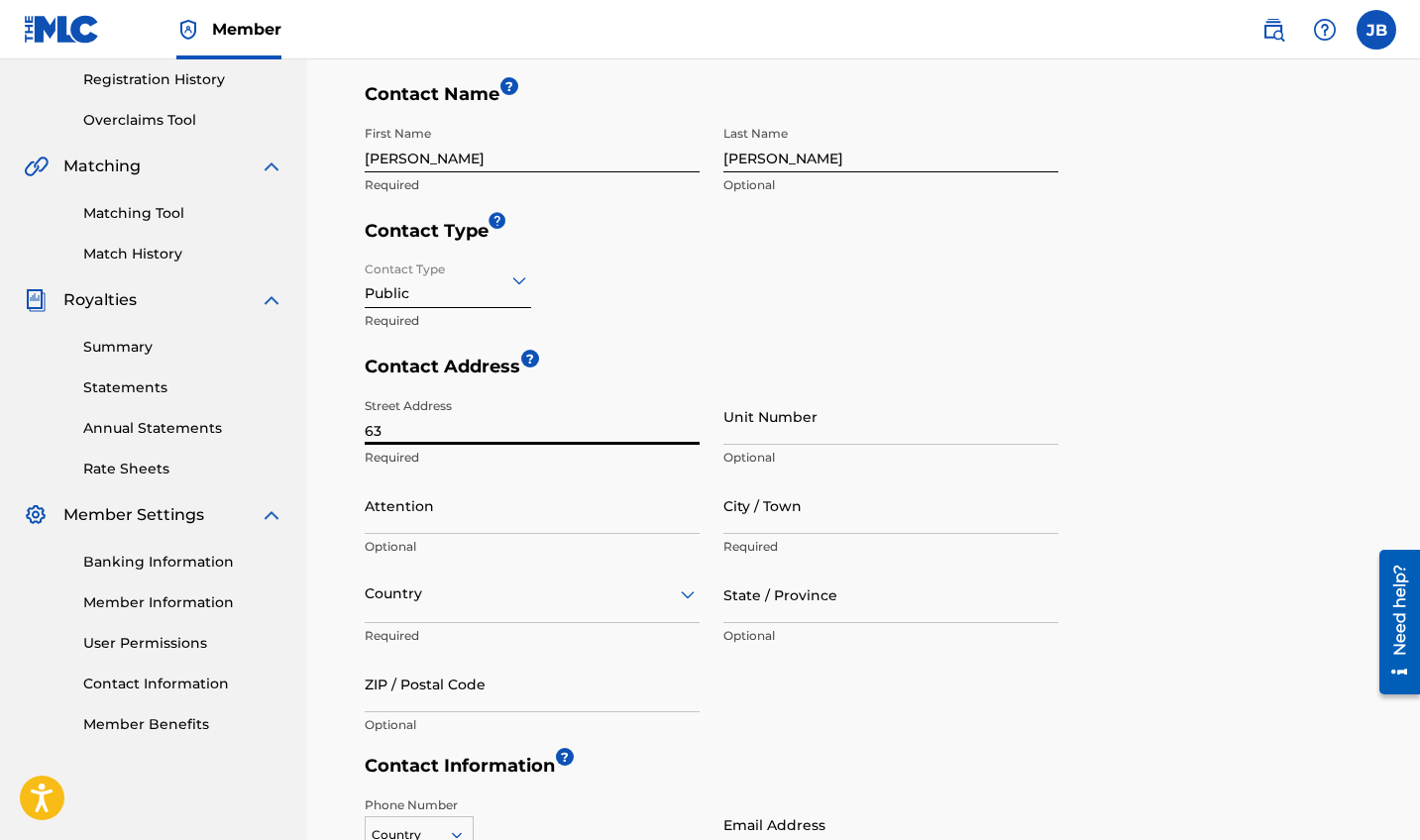 type on "6" 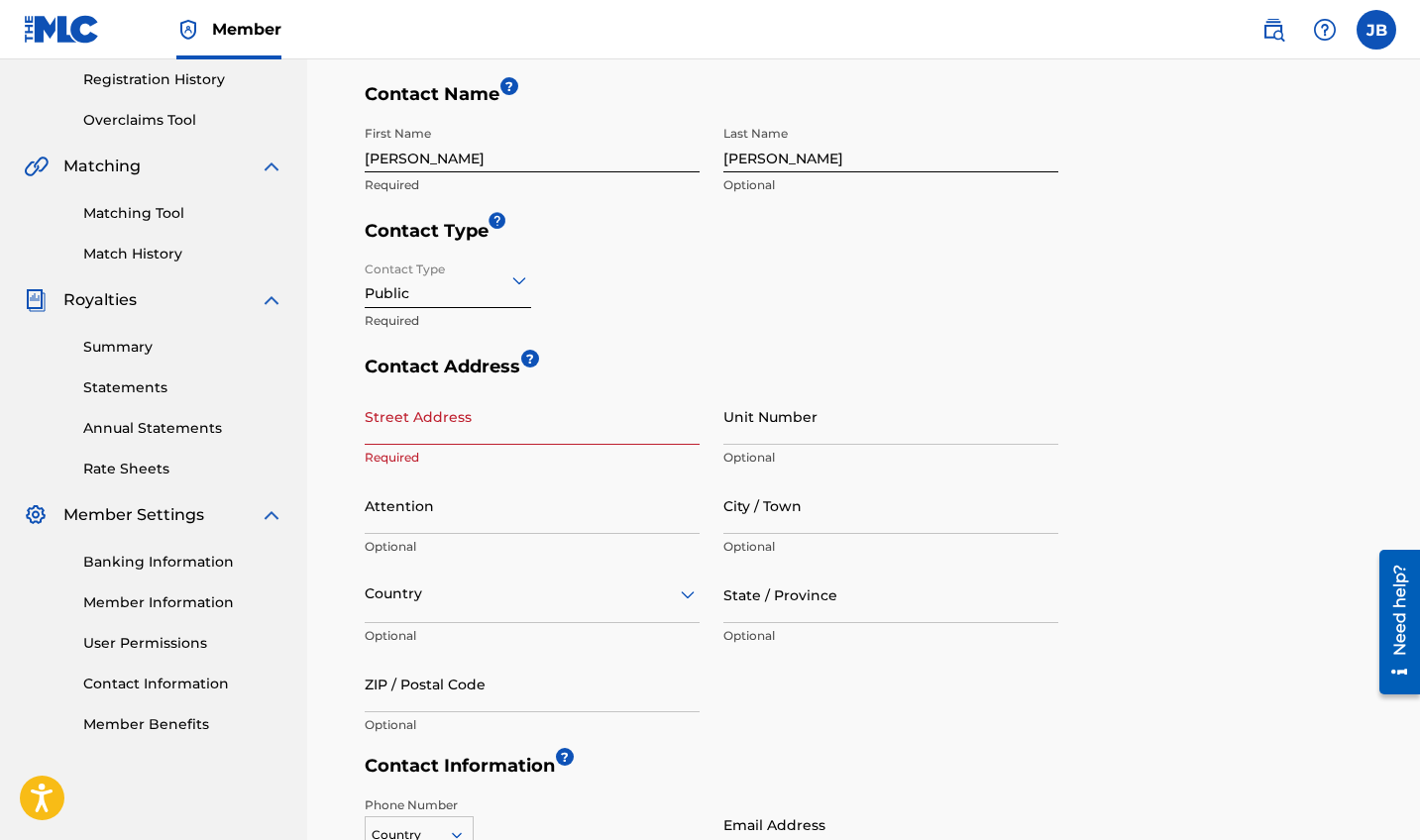 click on "Contact Type Public Required" at bounding box center (711, 303) 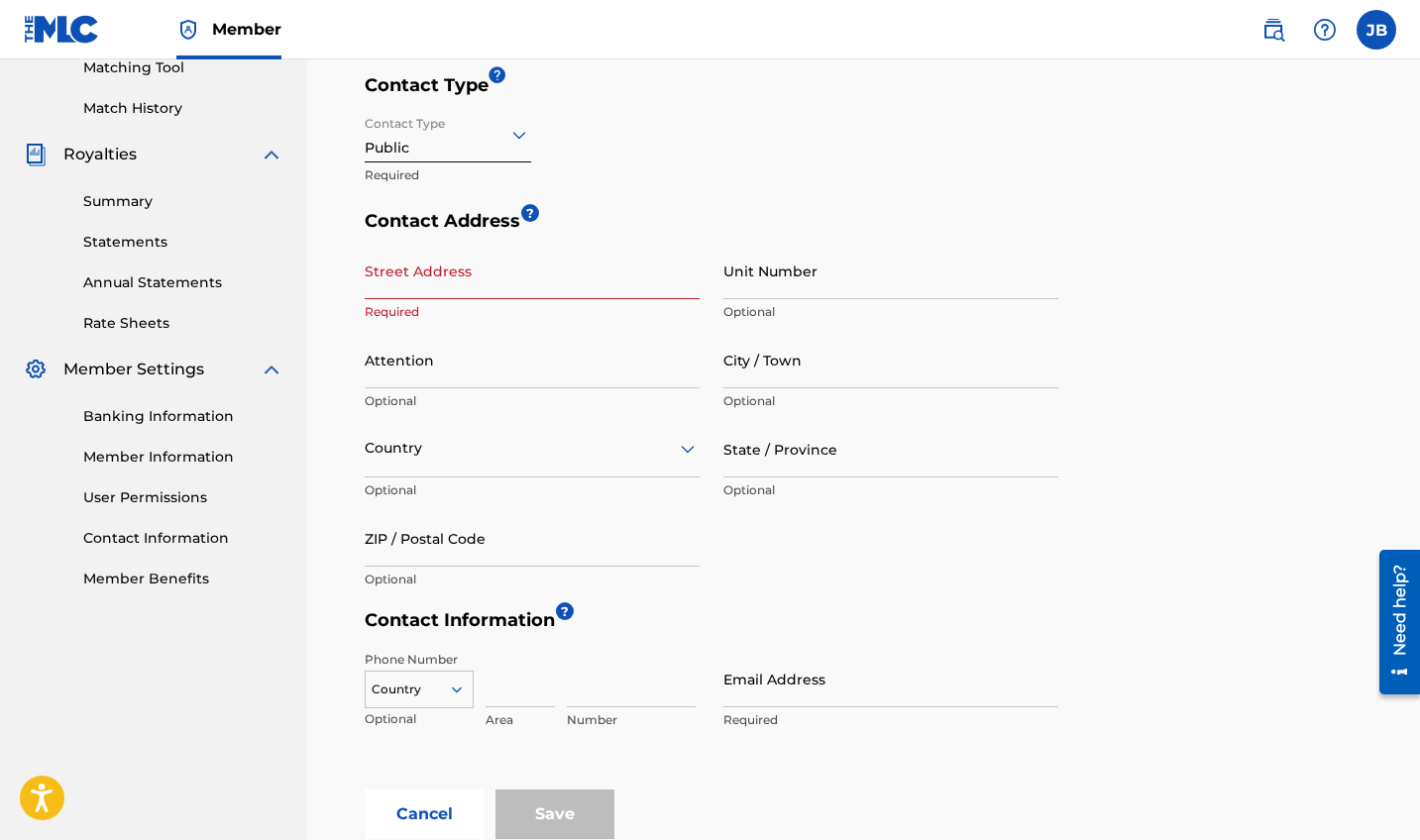 scroll, scrollTop: 508, scrollLeft: 0, axis: vertical 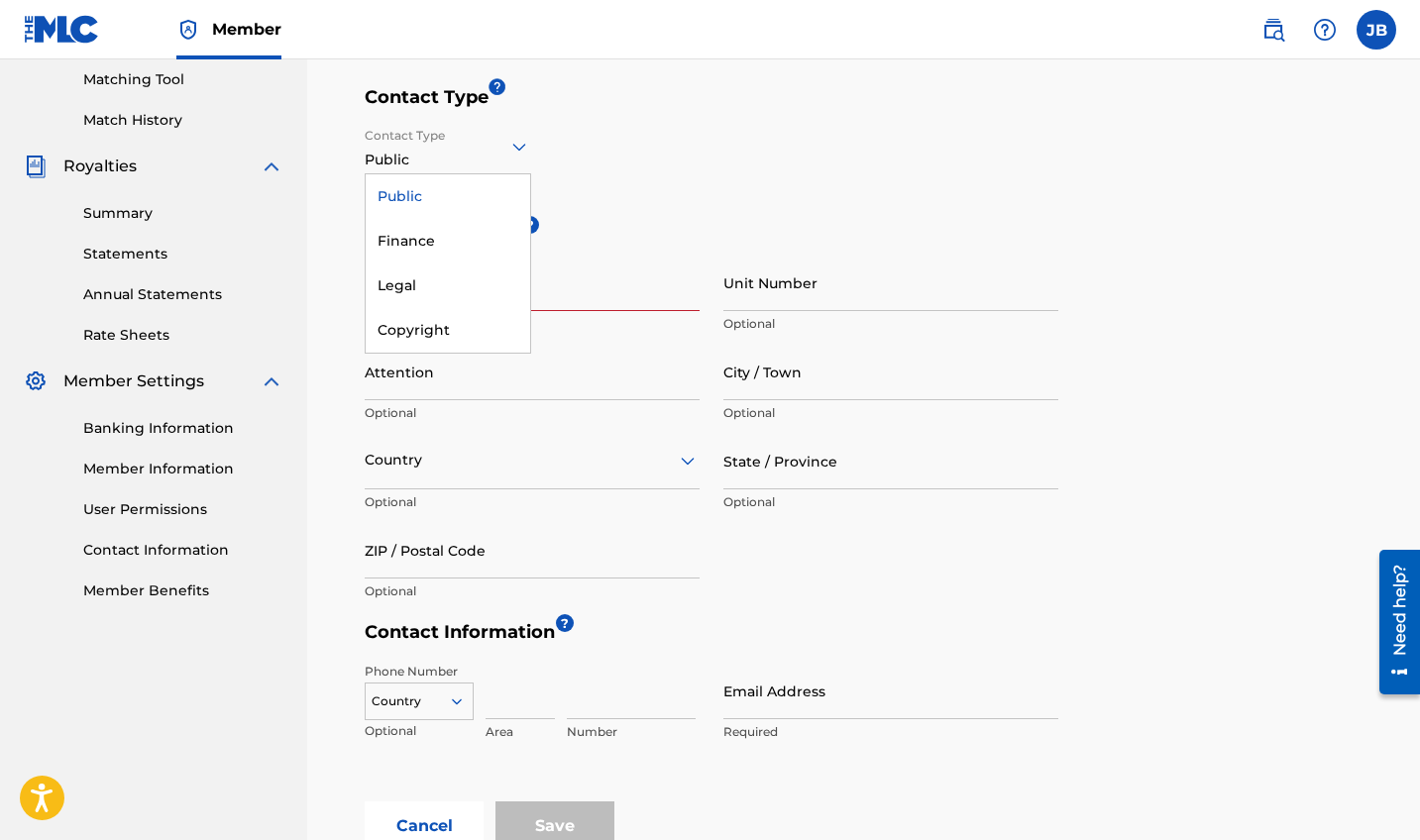 click 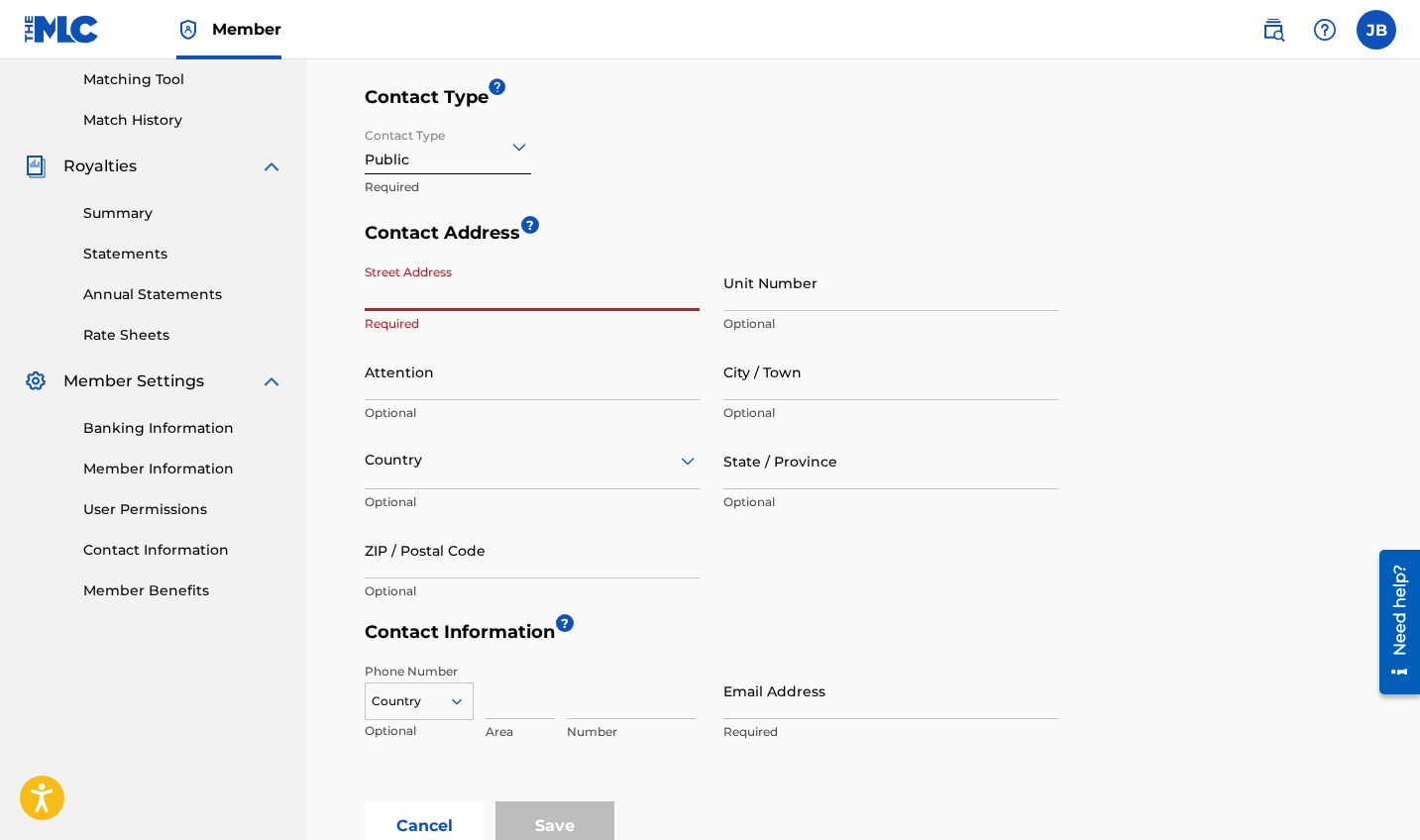click on "Street Address" at bounding box center (532, 282) 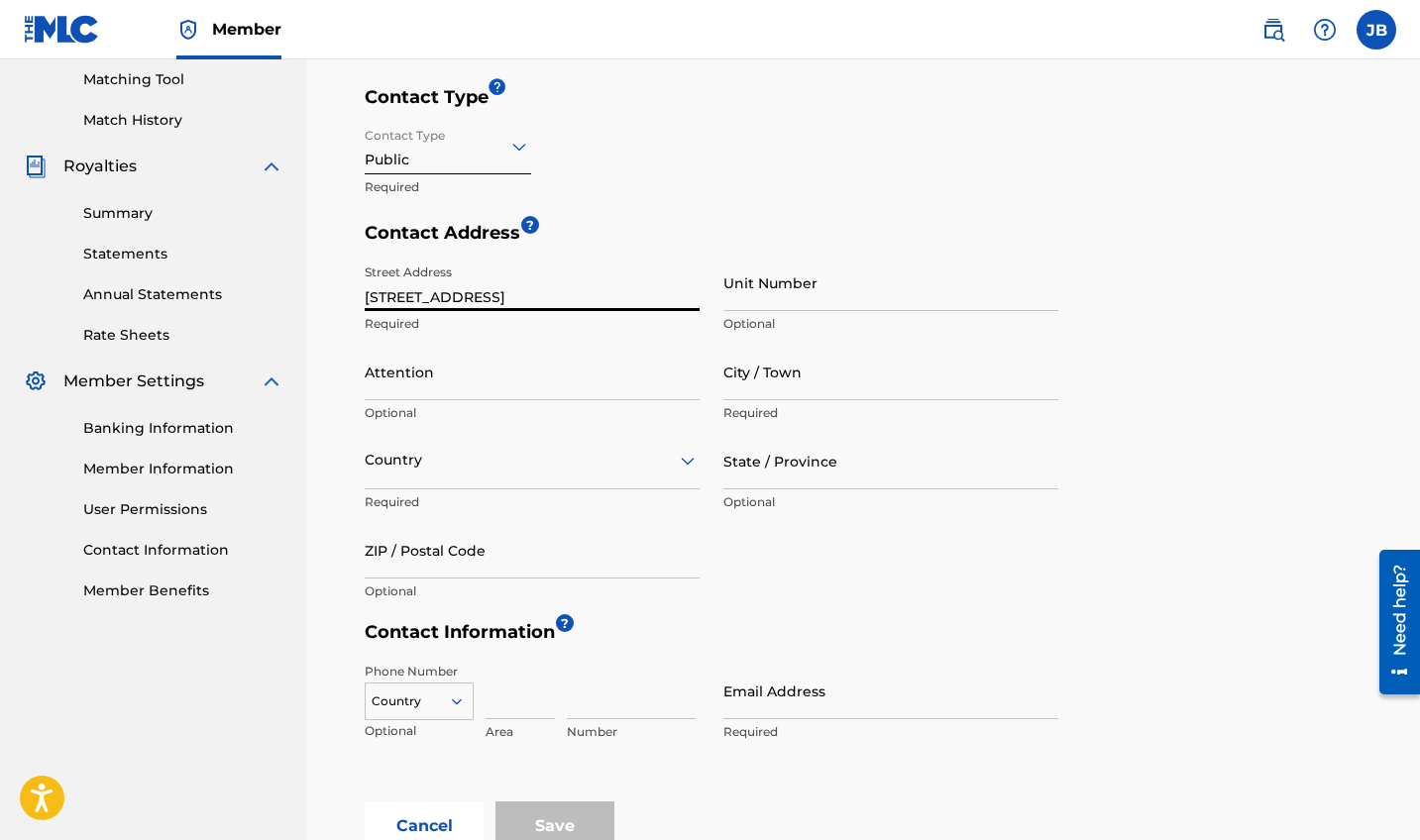 type on "6334 N Sheridan Road" 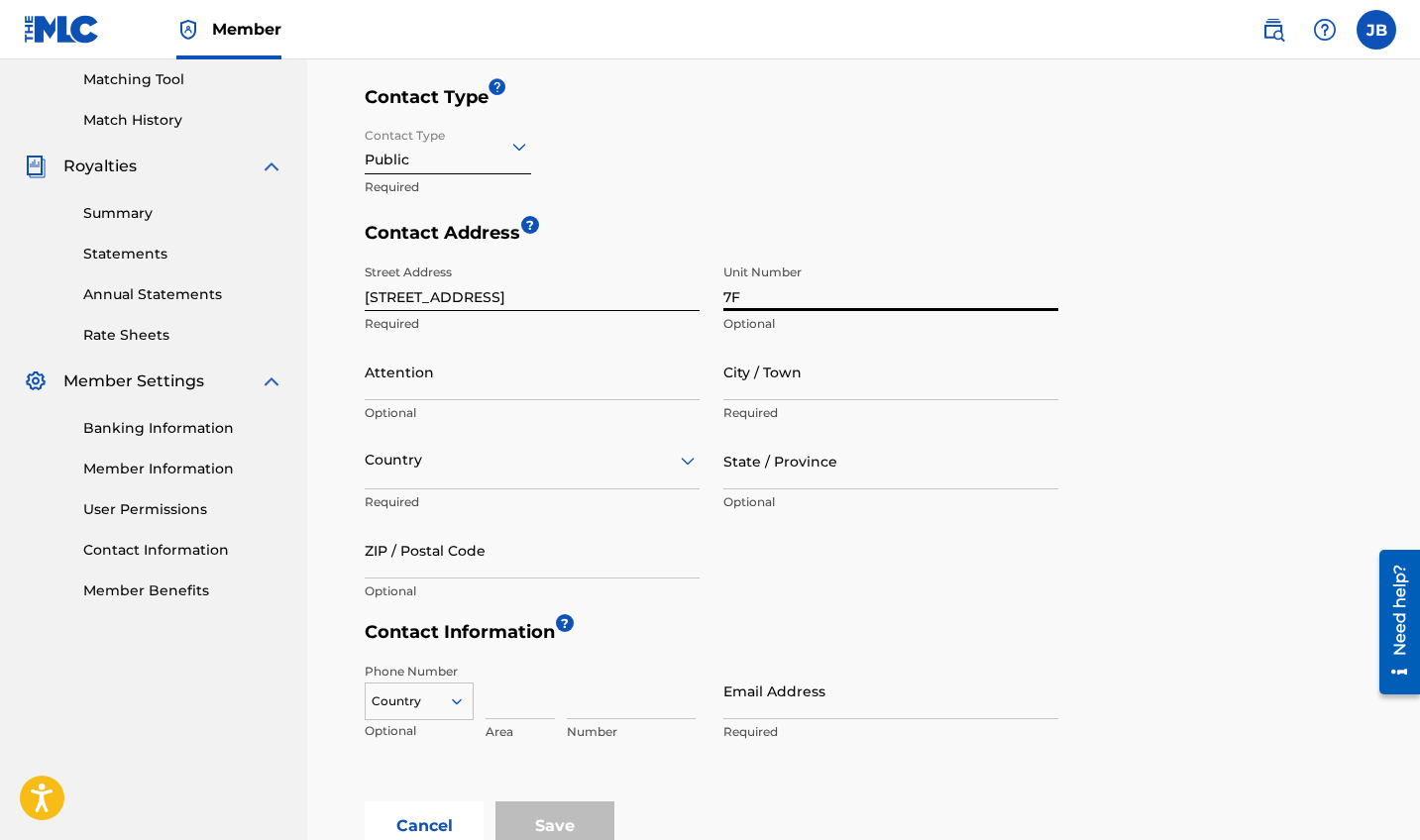 type on "7F" 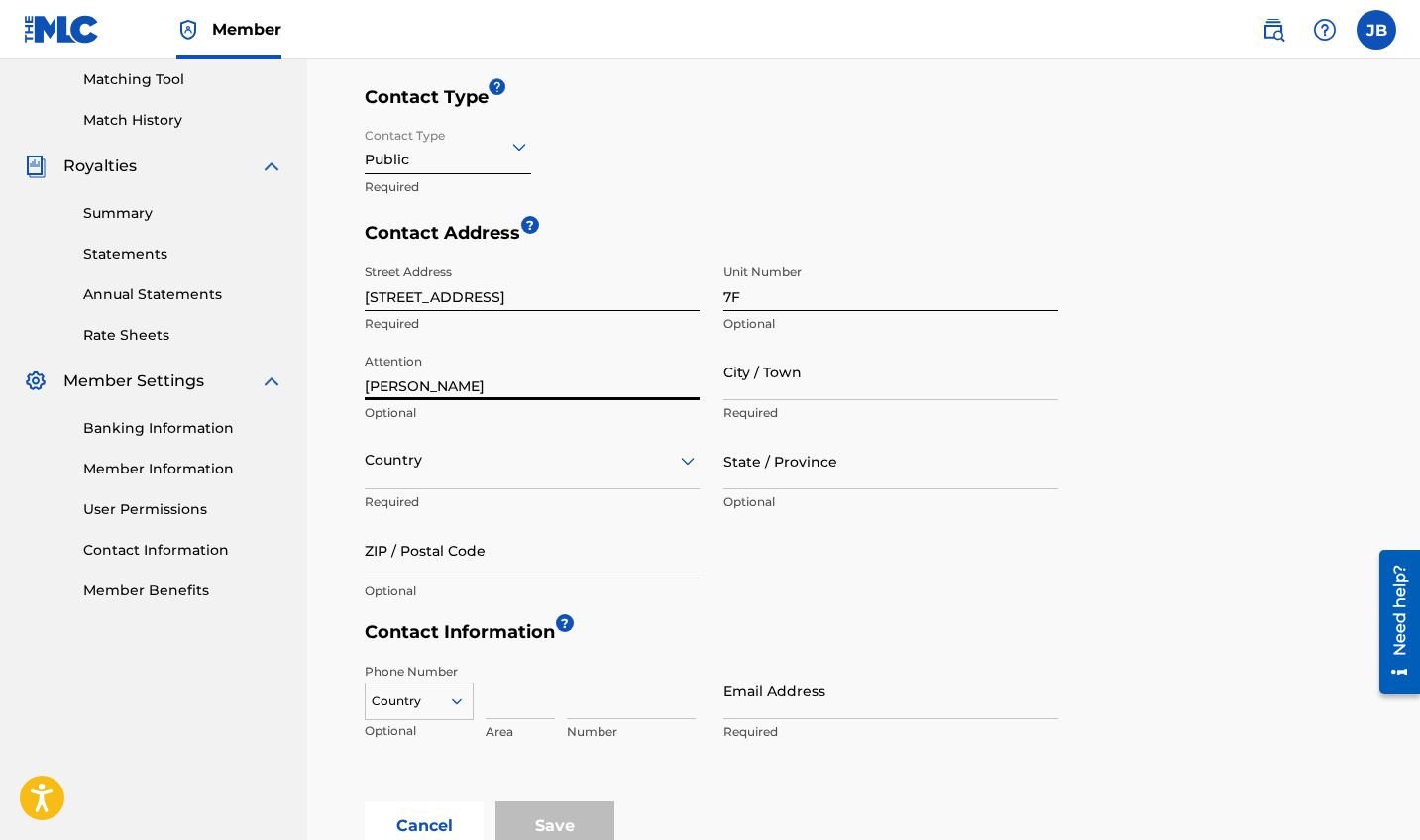 type on "[PERSON_NAME]" 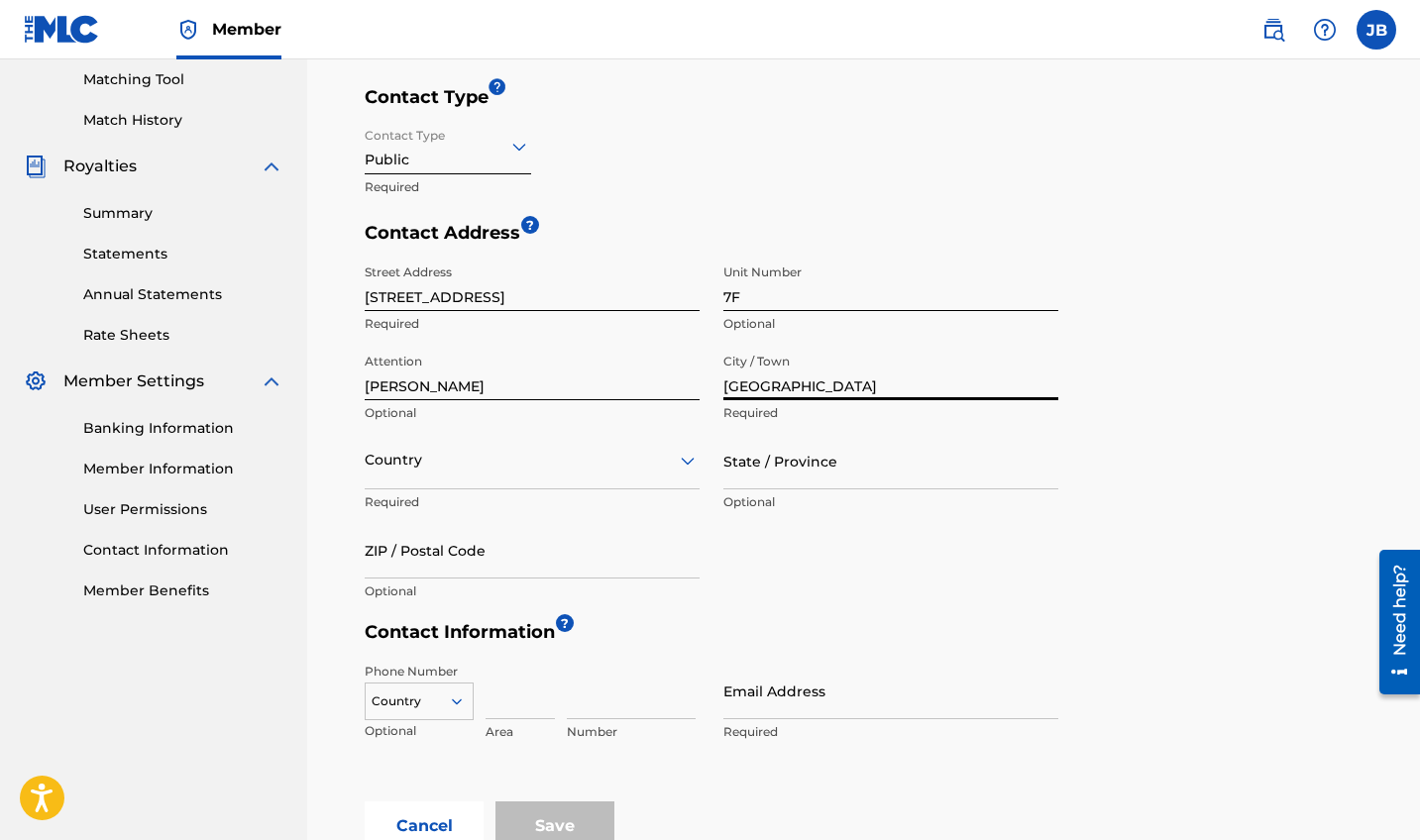 type on "Chicago" 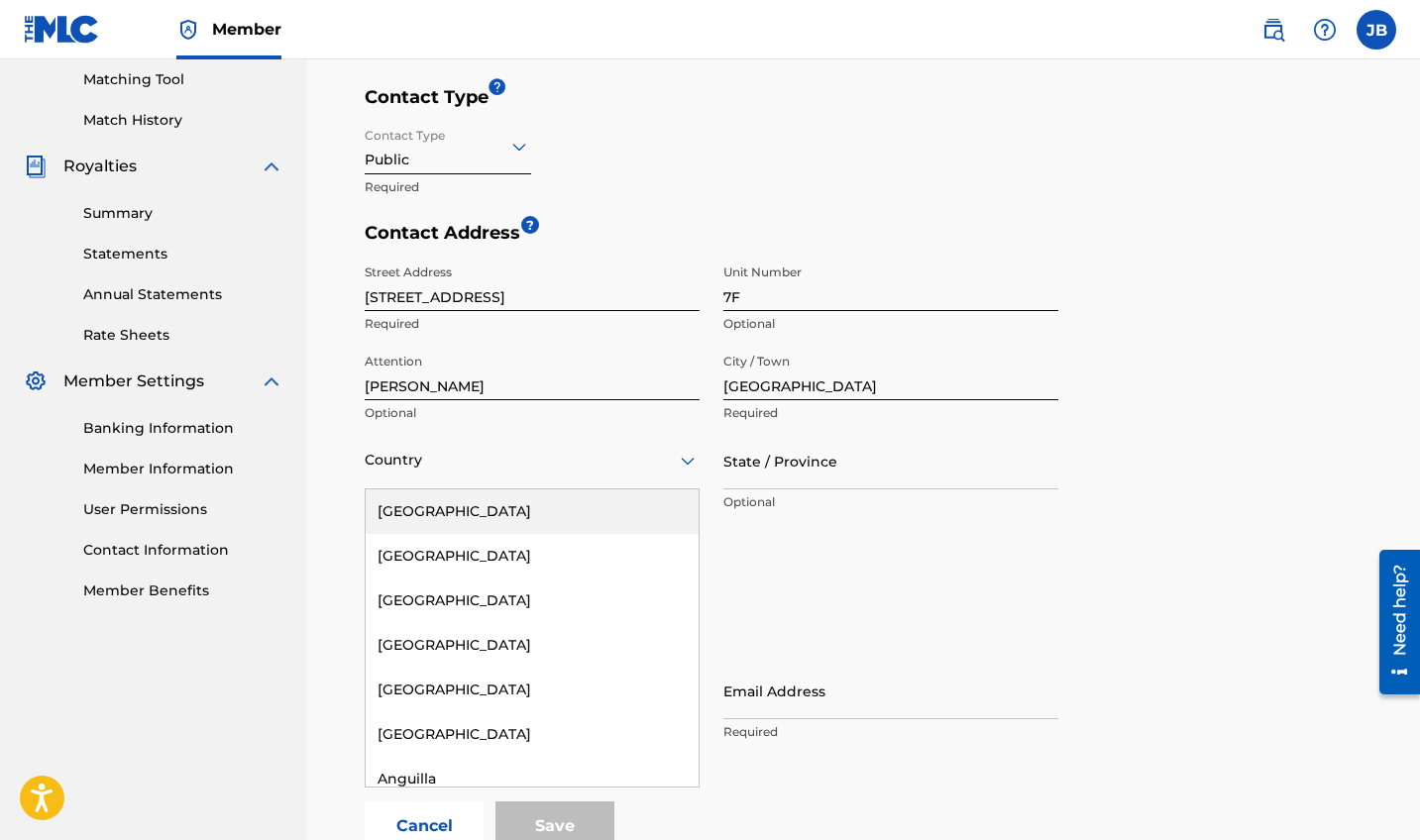 click at bounding box center (532, 460) 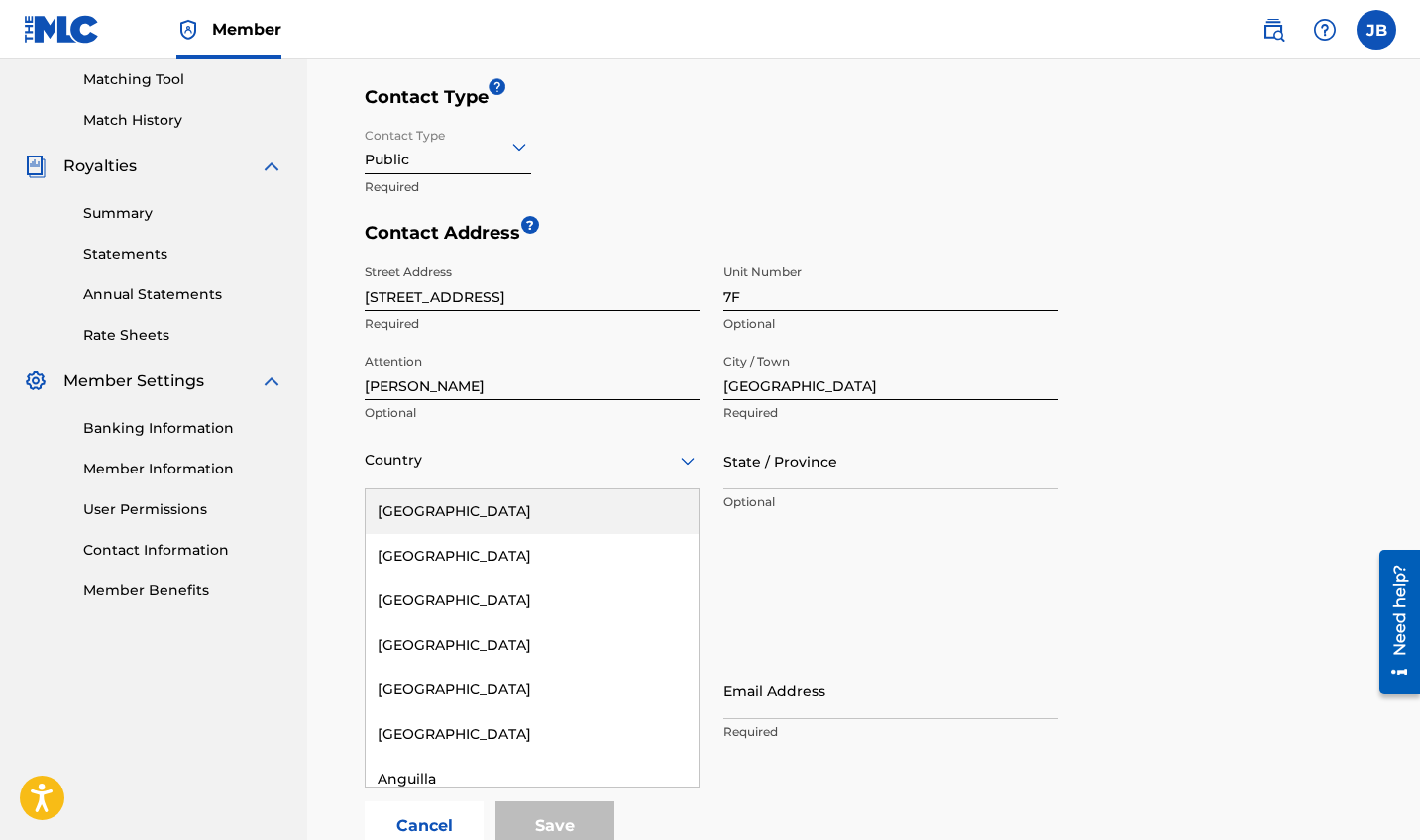 click on "United States" at bounding box center (532, 511) 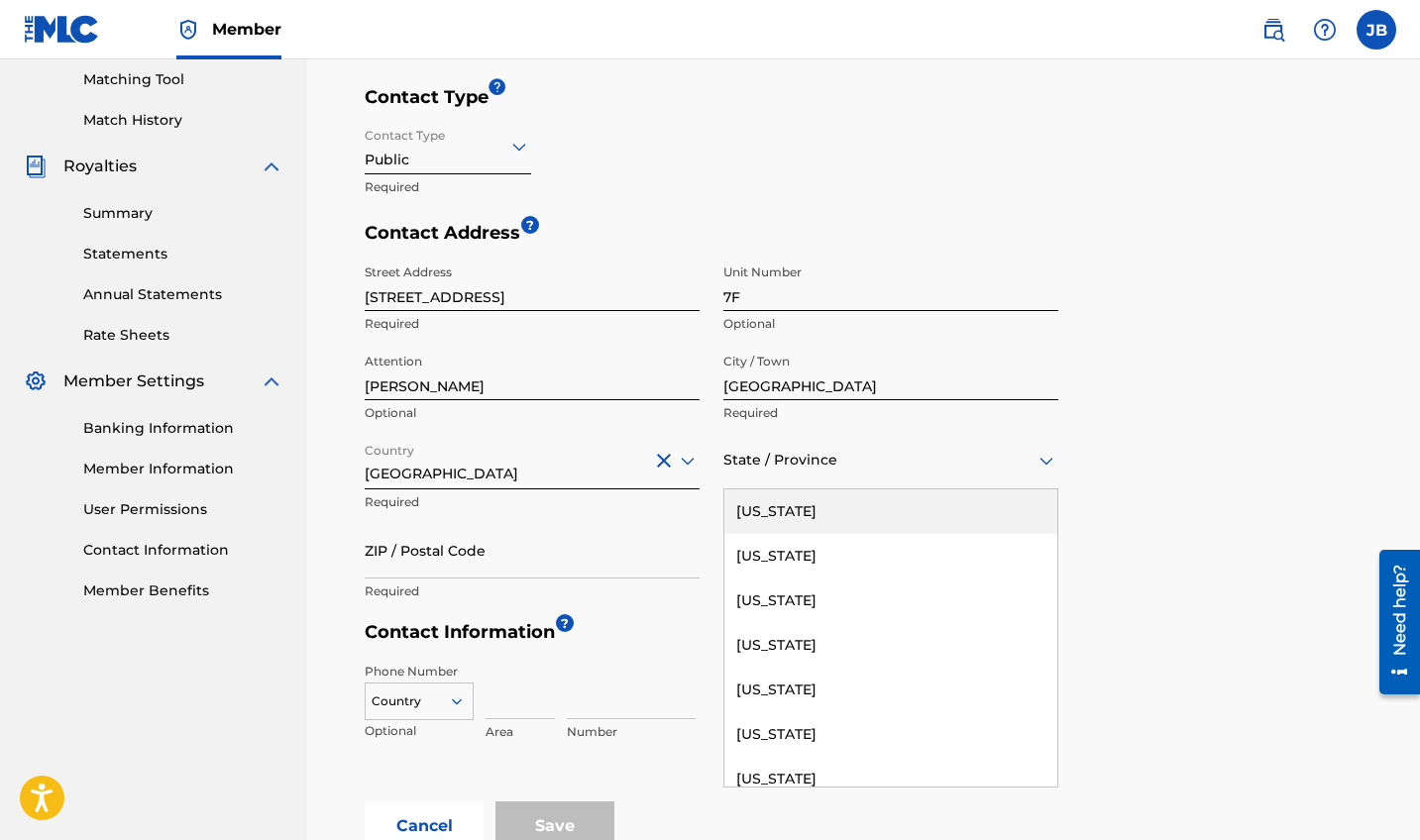 click at bounding box center [891, 460] 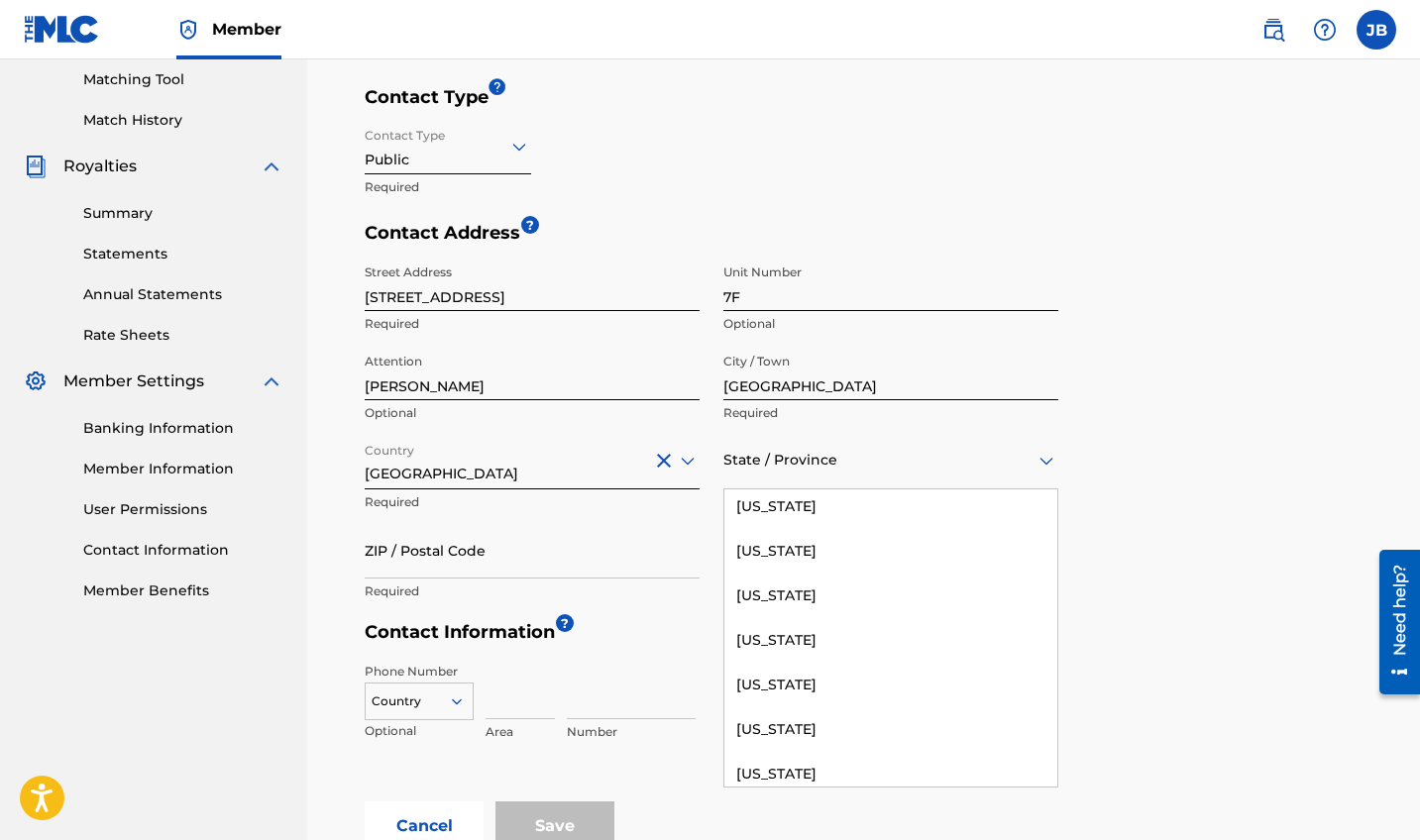 scroll, scrollTop: 535, scrollLeft: 0, axis: vertical 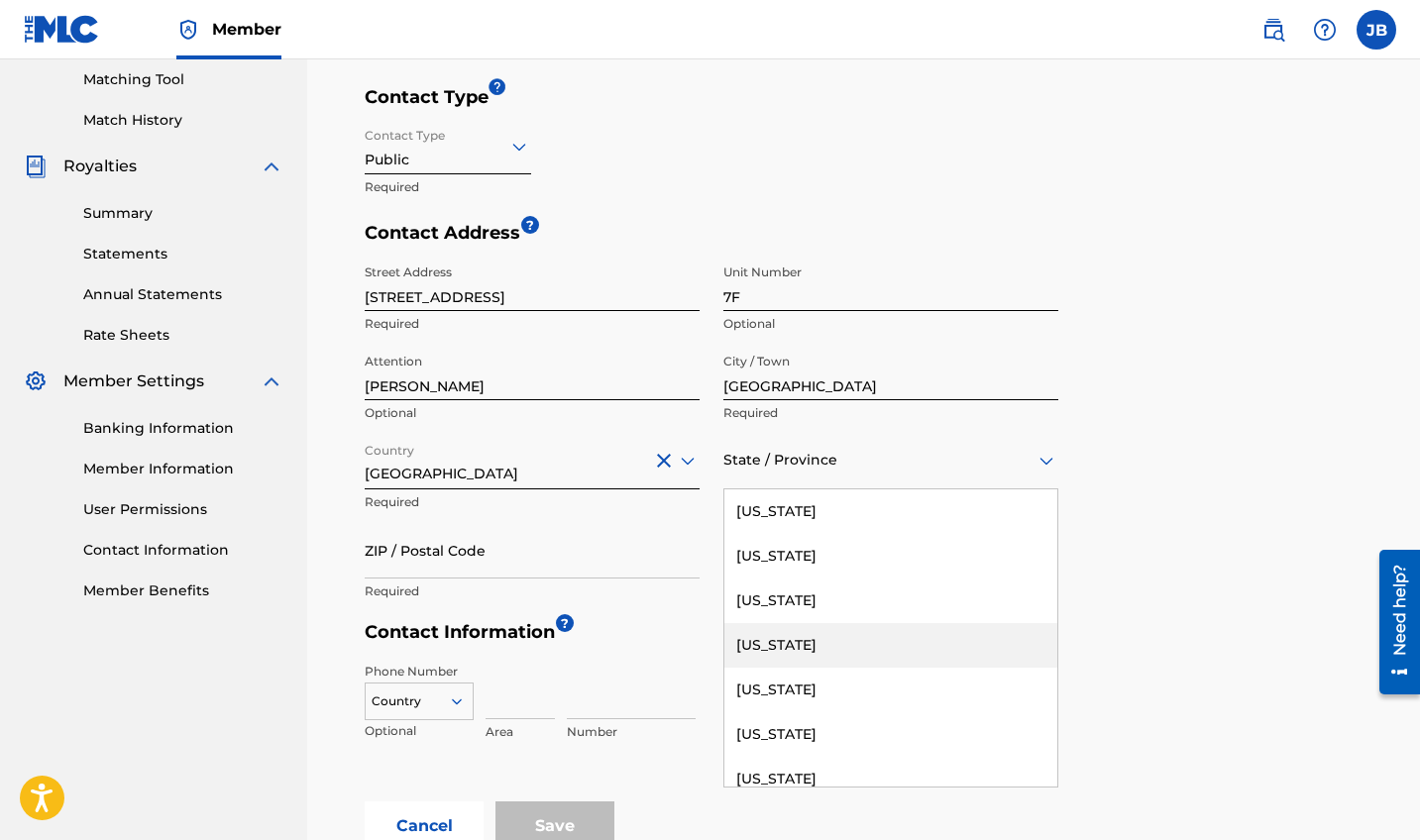 click on "Illinois" at bounding box center [891, 645] 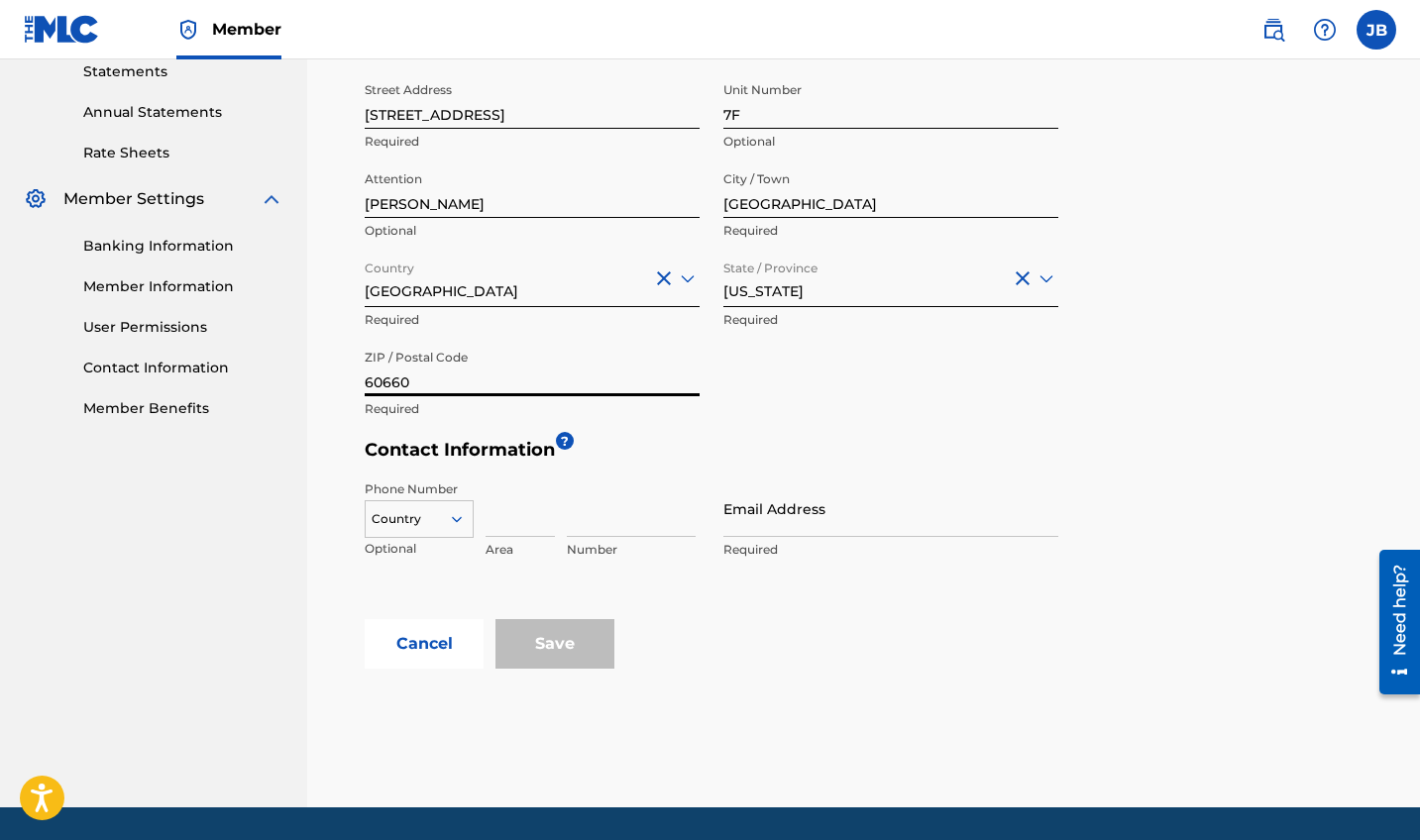 scroll, scrollTop: 747, scrollLeft: 0, axis: vertical 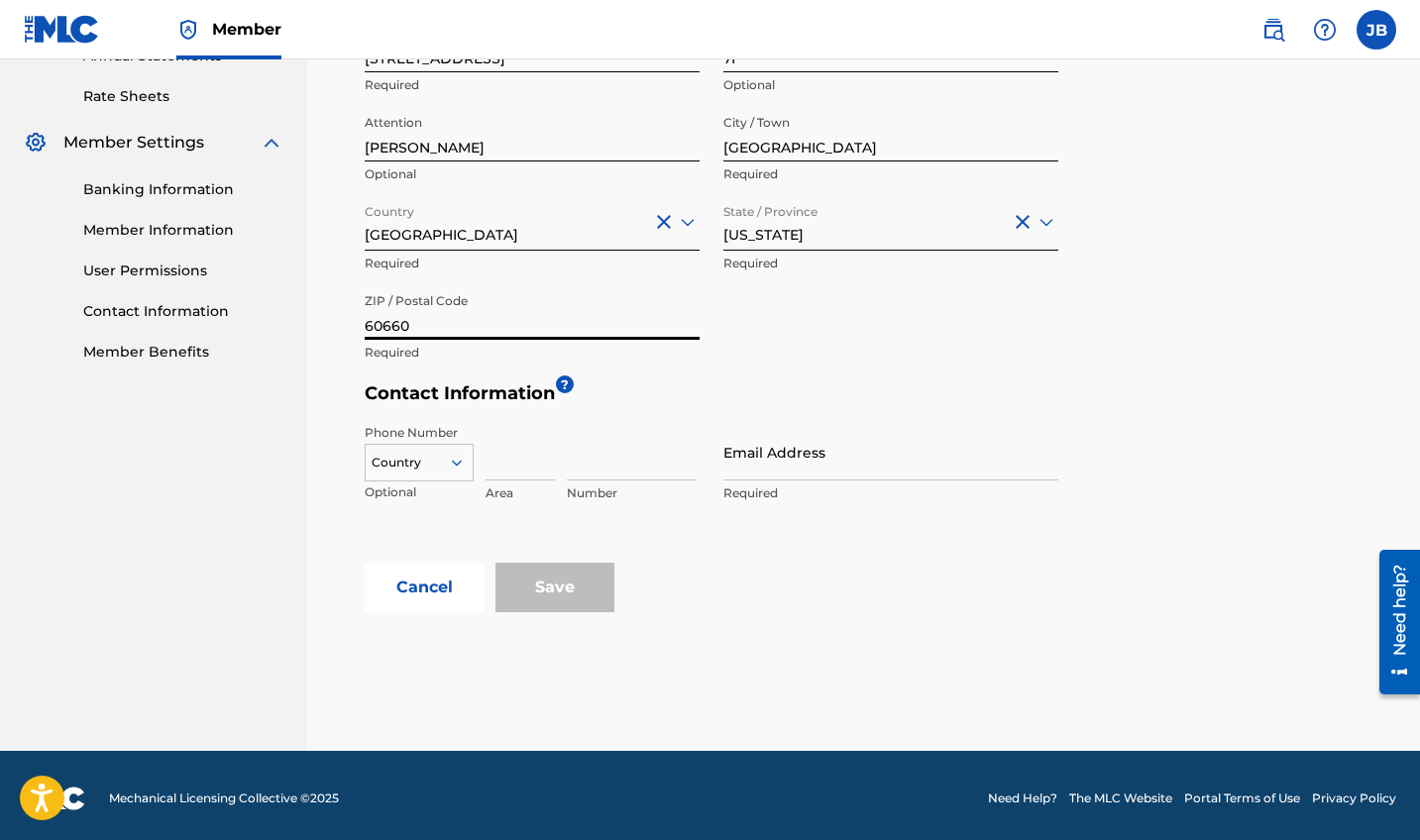 type on "60660" 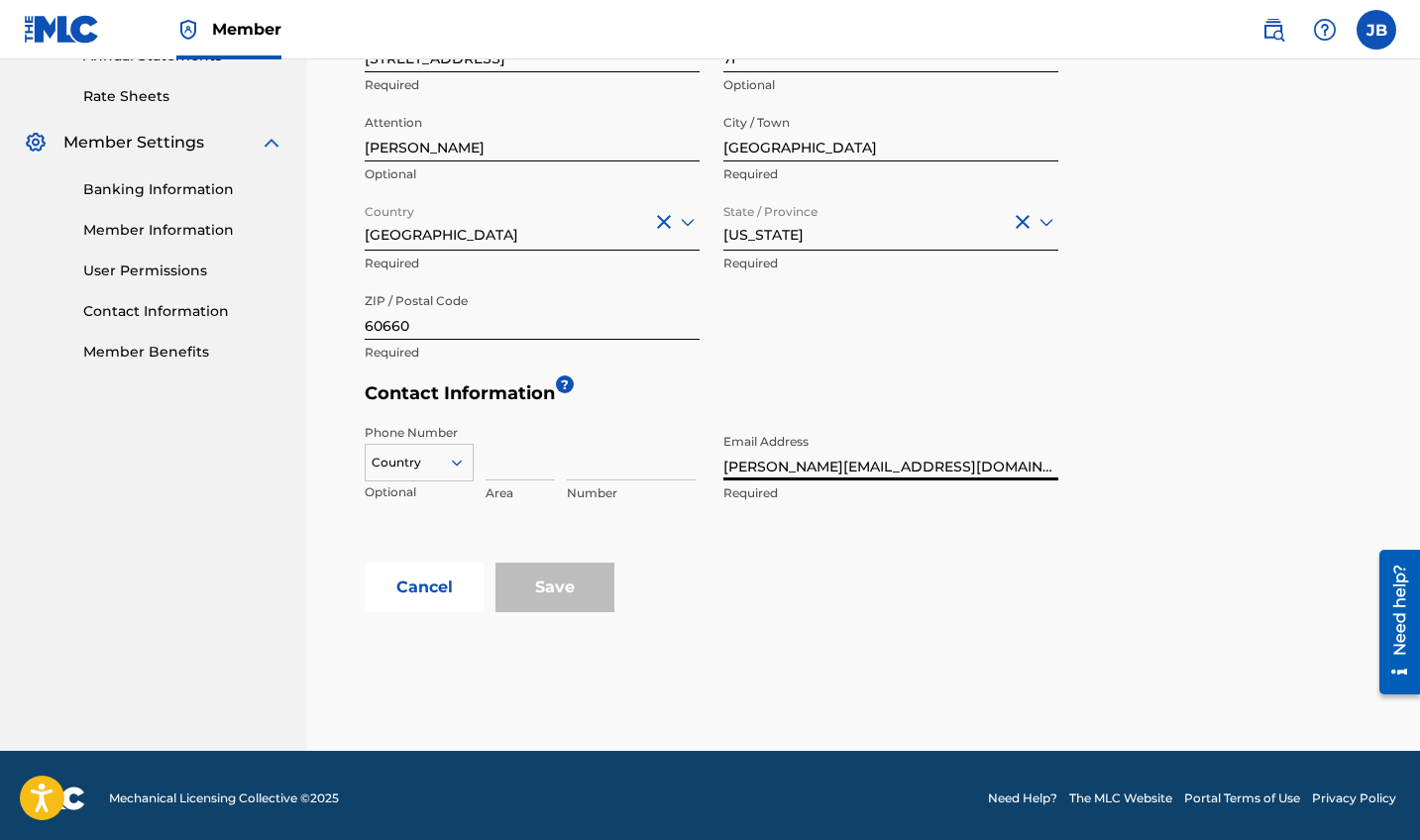 type on "[PERSON_NAME][EMAIL_ADDRESS][DOMAIN_NAME]" 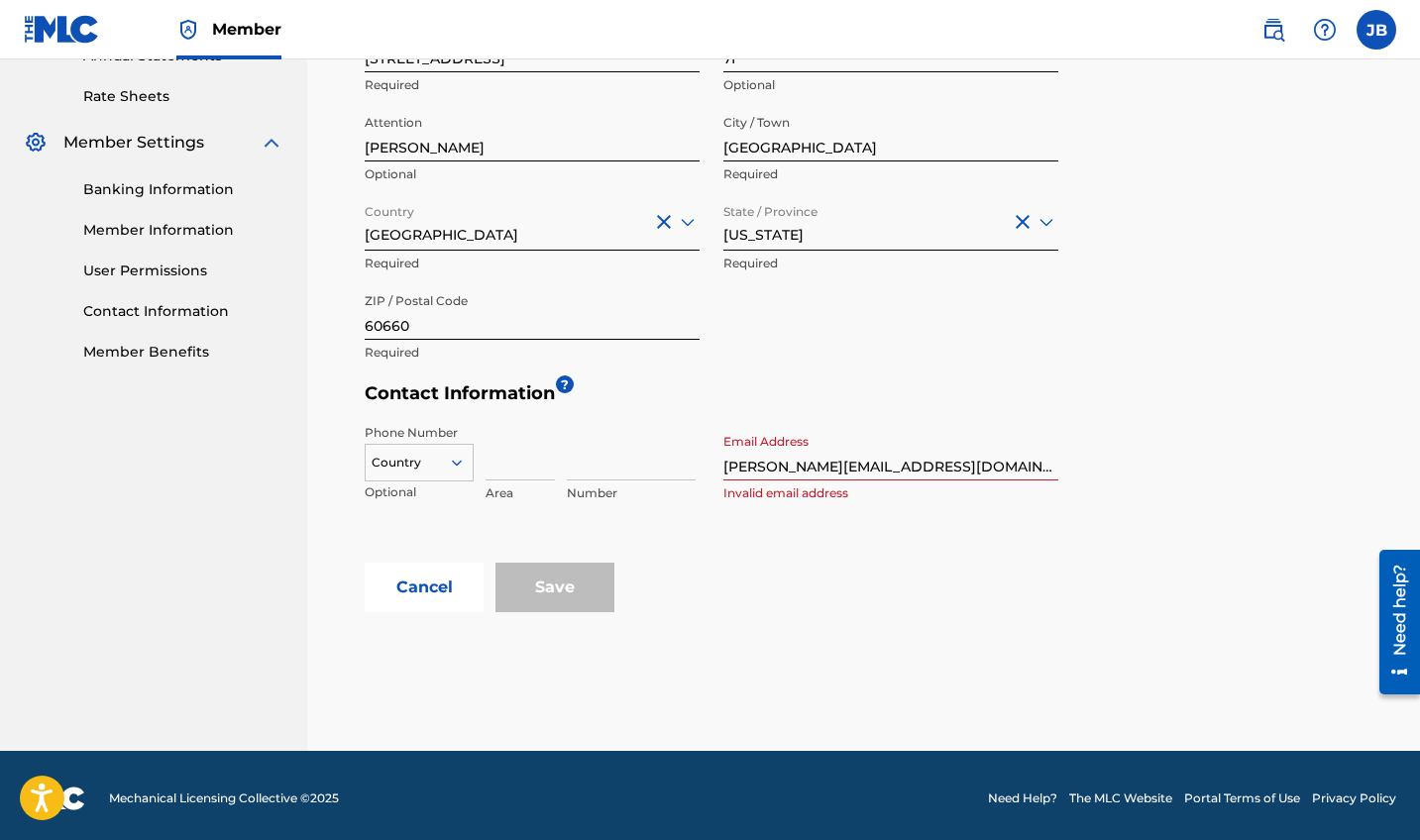 click at bounding box center (520, 452) 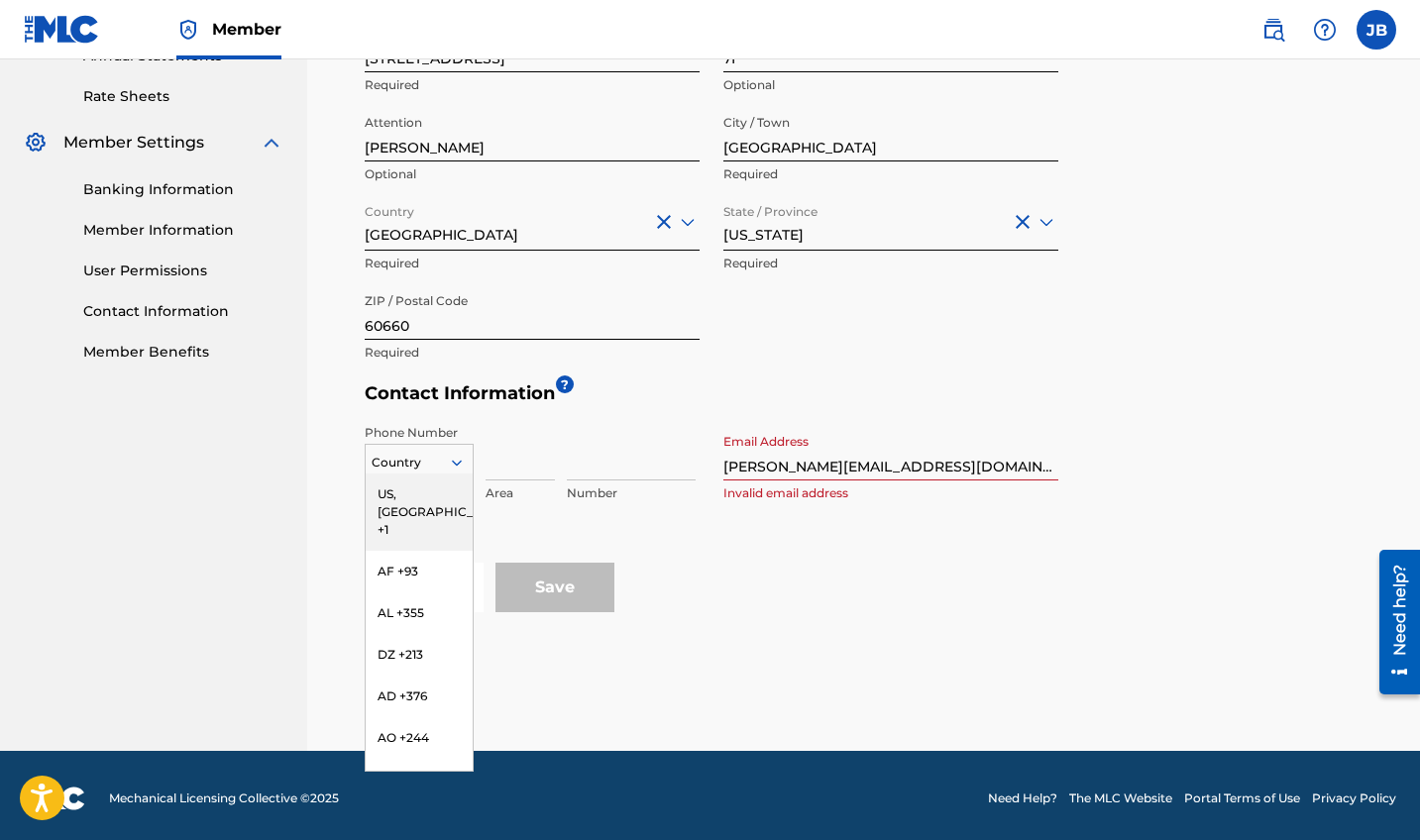 click 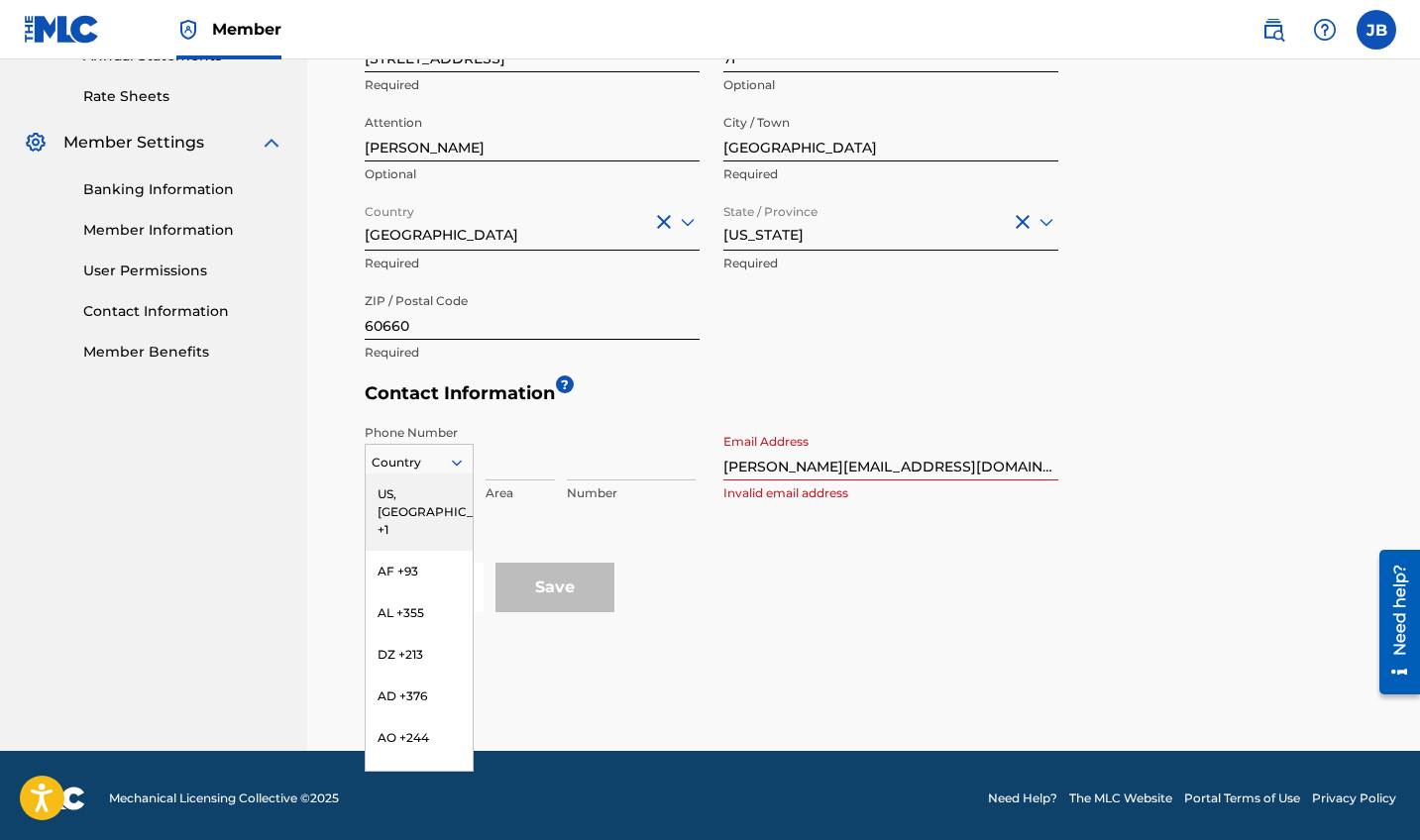 click on "US, CA +1" at bounding box center (419, 512) 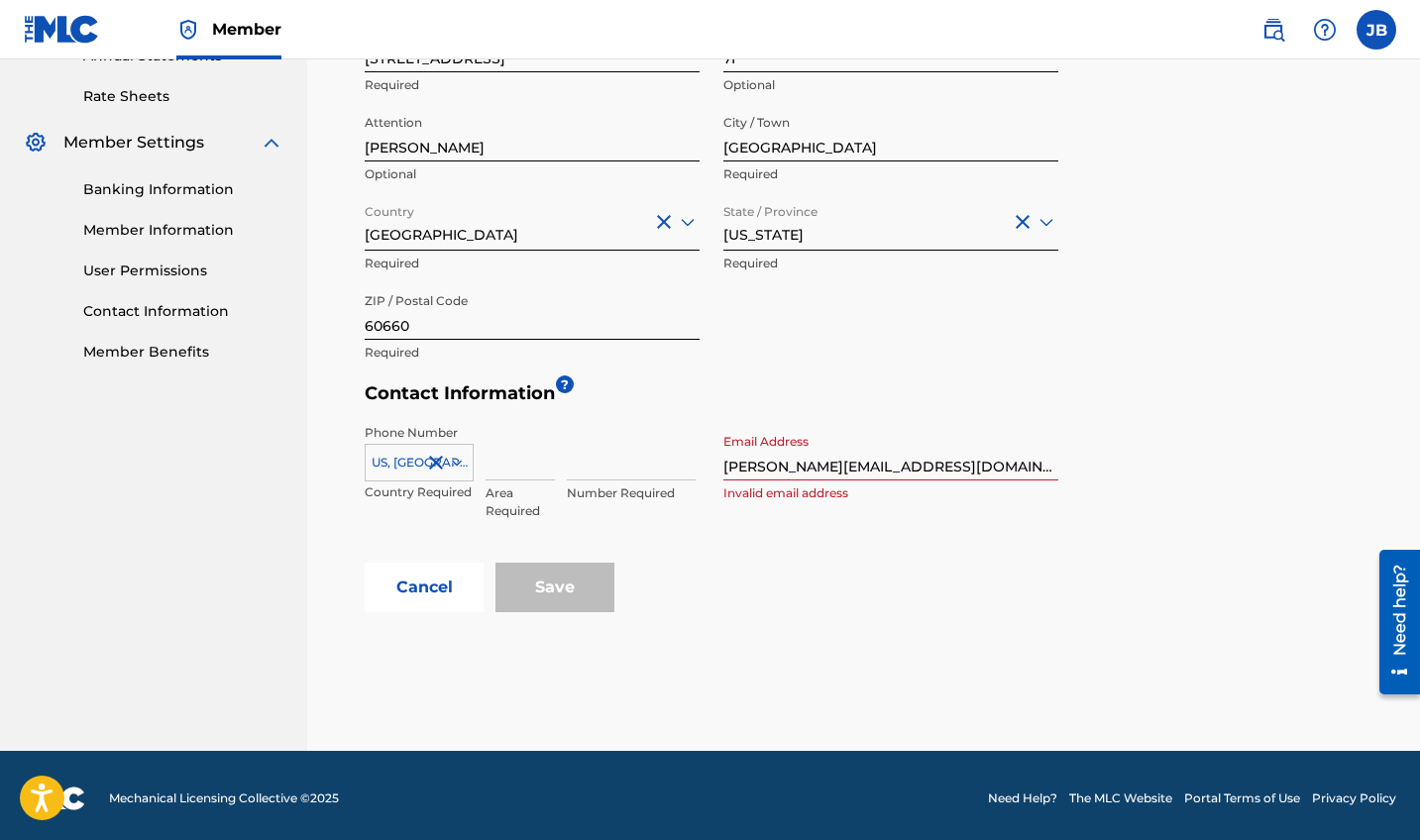 click at bounding box center [520, 452] 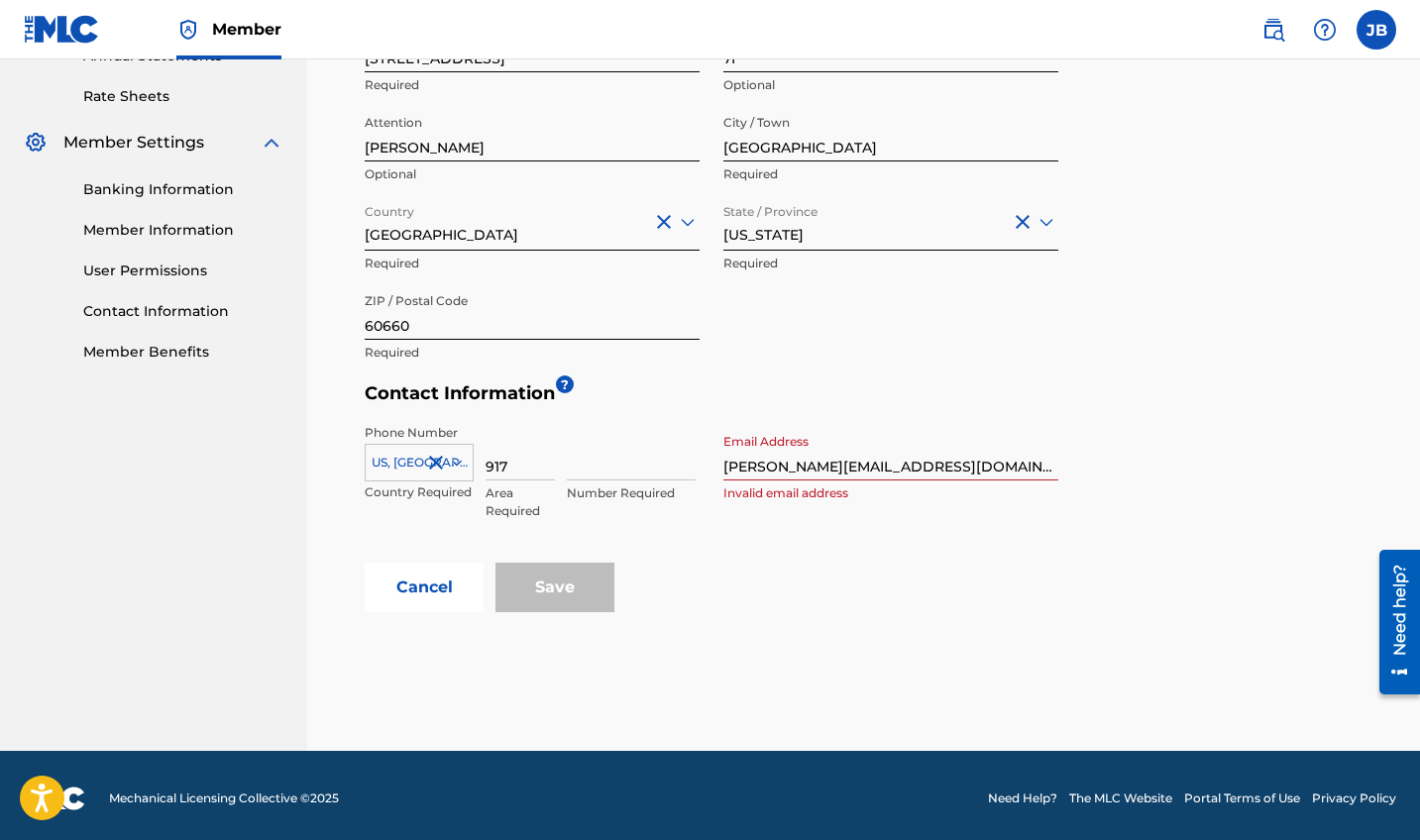 type on "917" 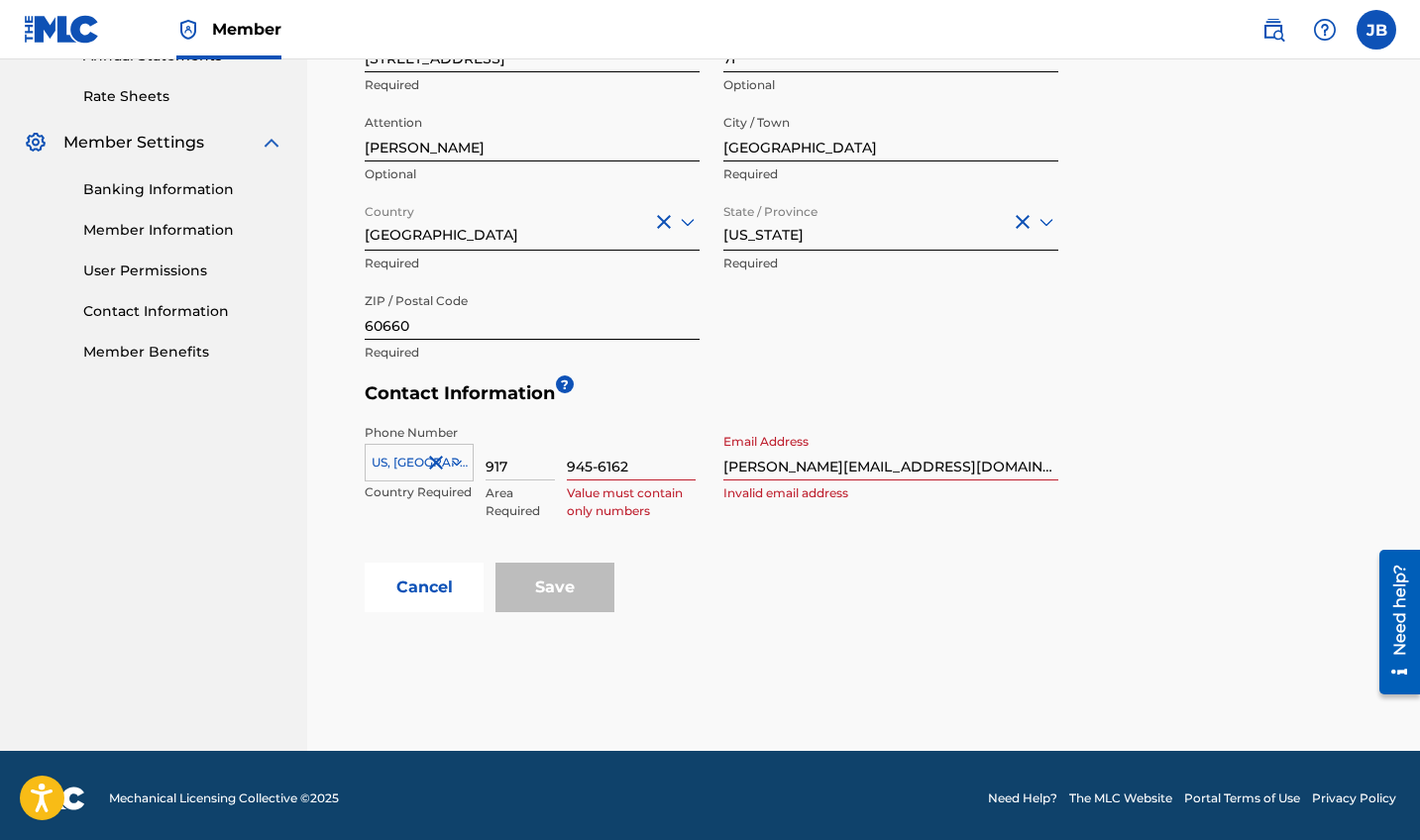 click on "Cancel Save" at bounding box center [868, 587] 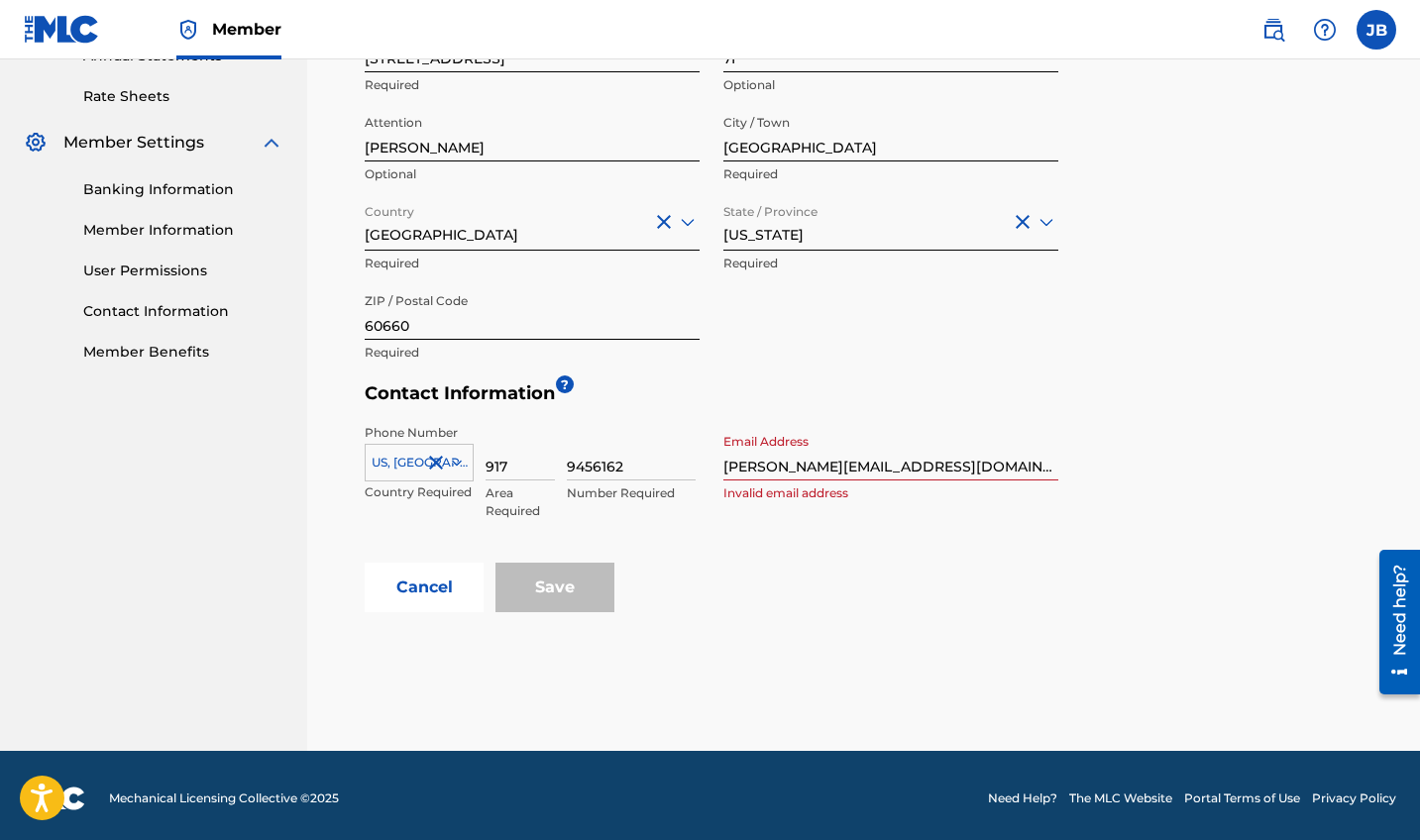 type on "9456162" 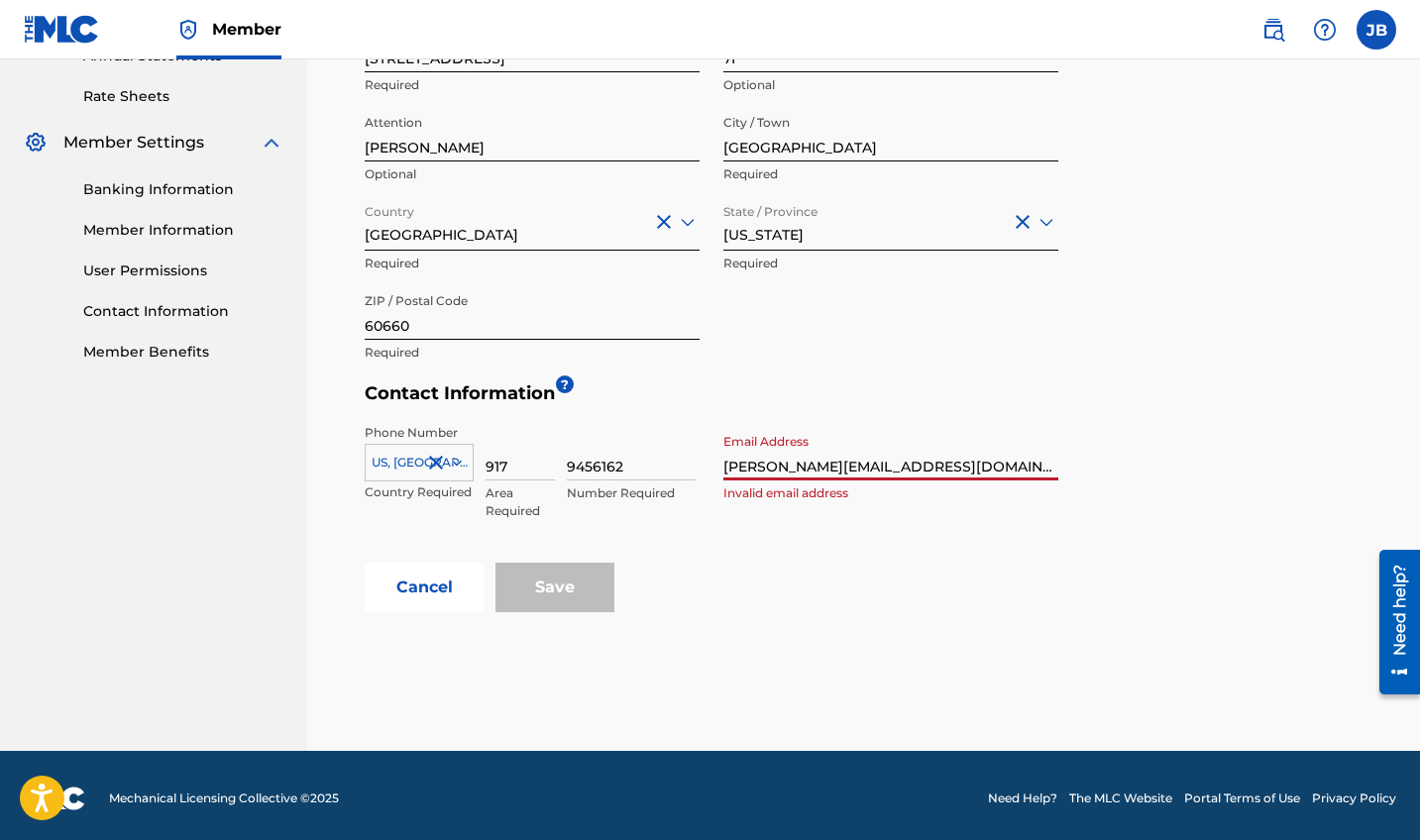 drag, startPoint x: 890, startPoint y: 462, endPoint x: 602, endPoint y: 441, distance: 288.76461 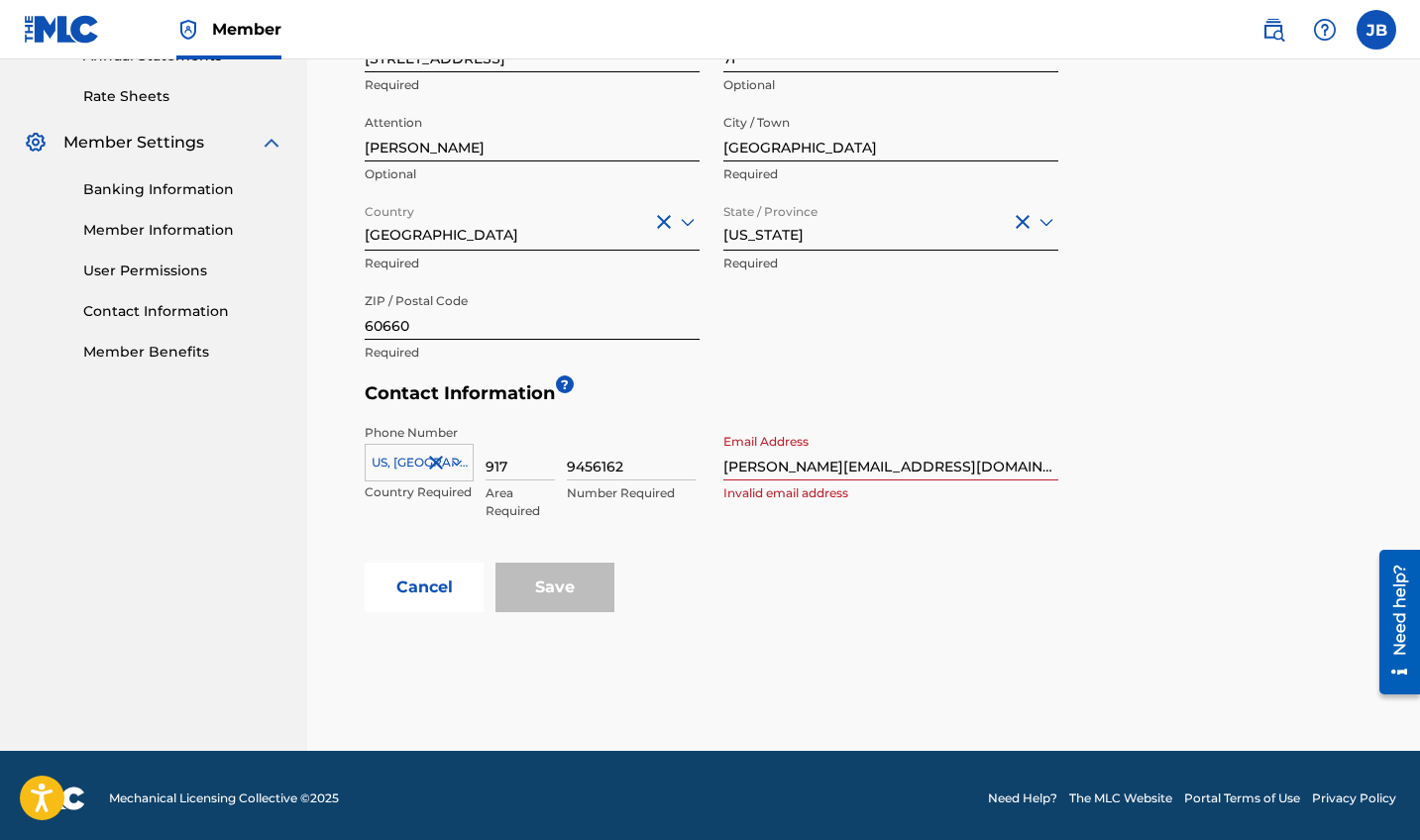 click on "Cancel Save" at bounding box center [868, 587] 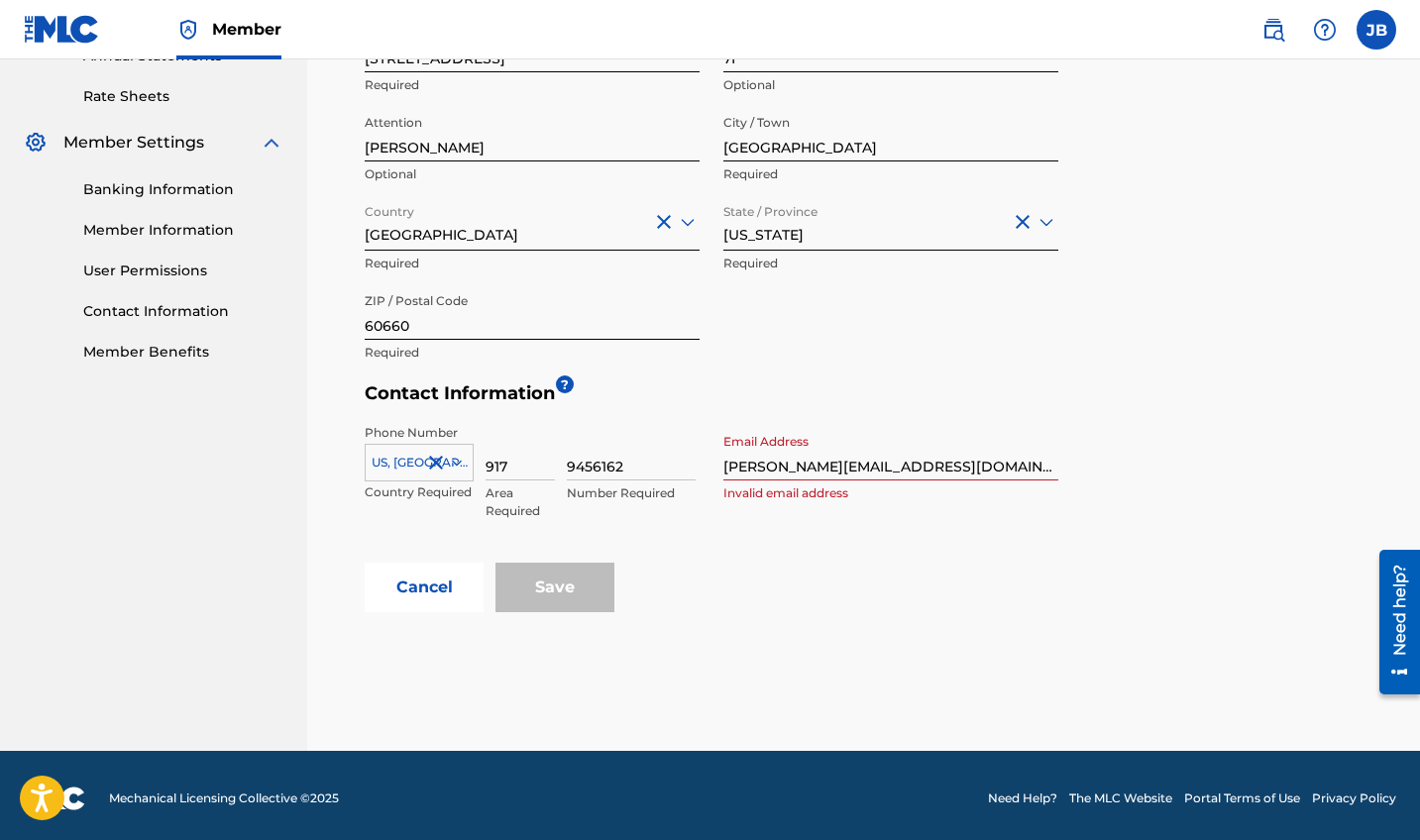 click on "Phone Number US, CA +1 Country Required 917 Area Required 9456162 Number Required Email Address josh@narrowmoat.com Invalid email address" at bounding box center (711, 488) 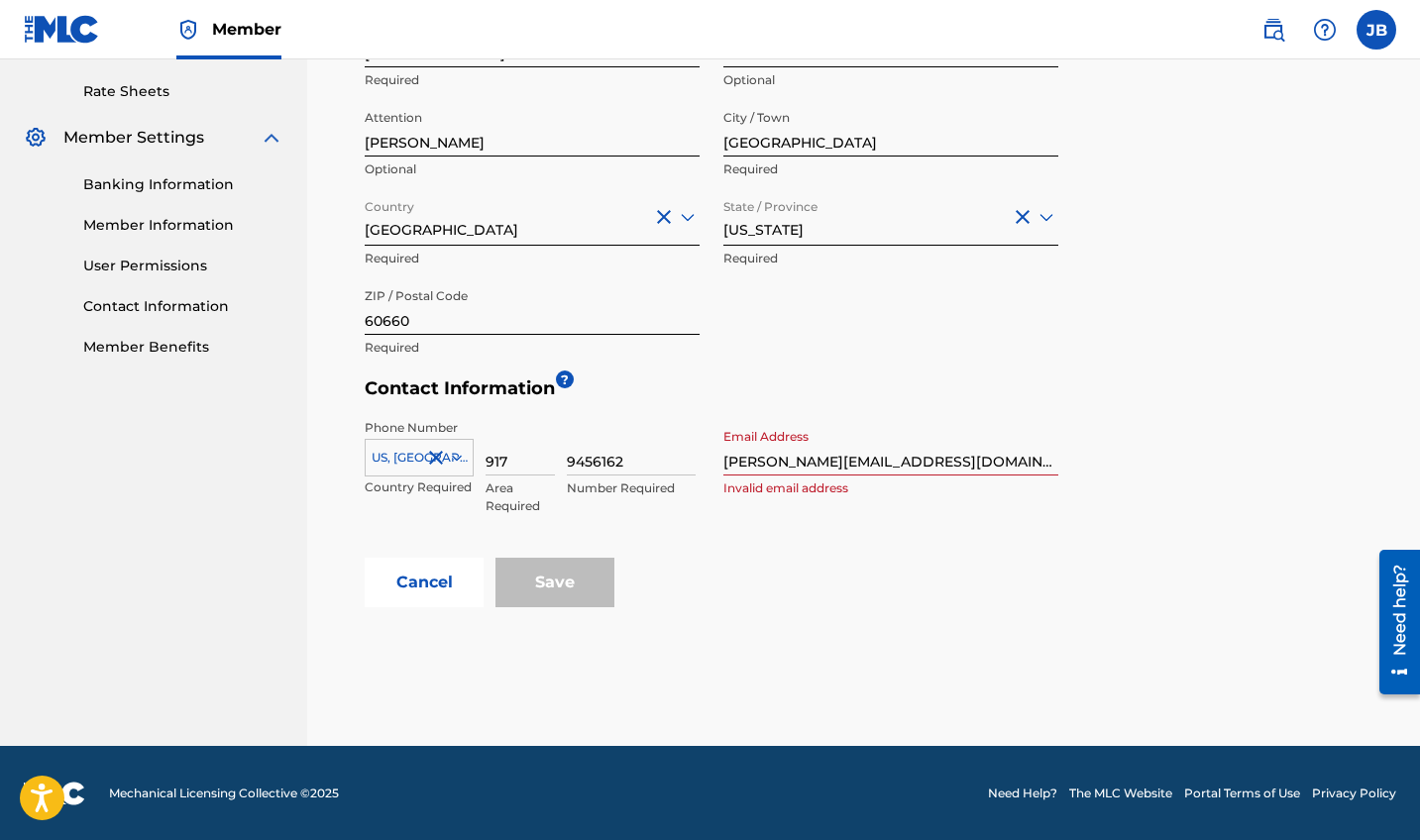 scroll, scrollTop: 751, scrollLeft: 0, axis: vertical 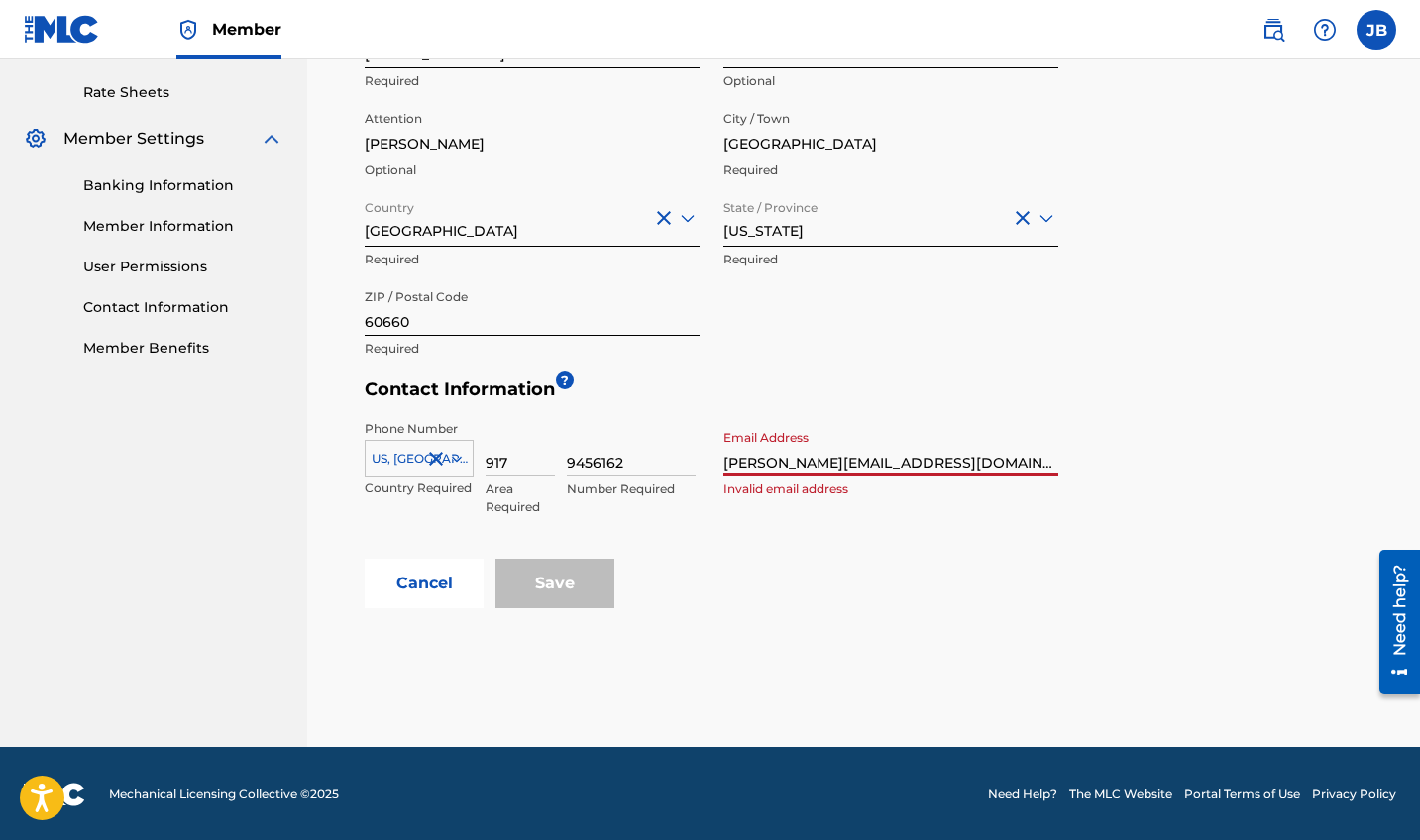drag, startPoint x: 900, startPoint y: 452, endPoint x: 678, endPoint y: 428, distance: 223.29353 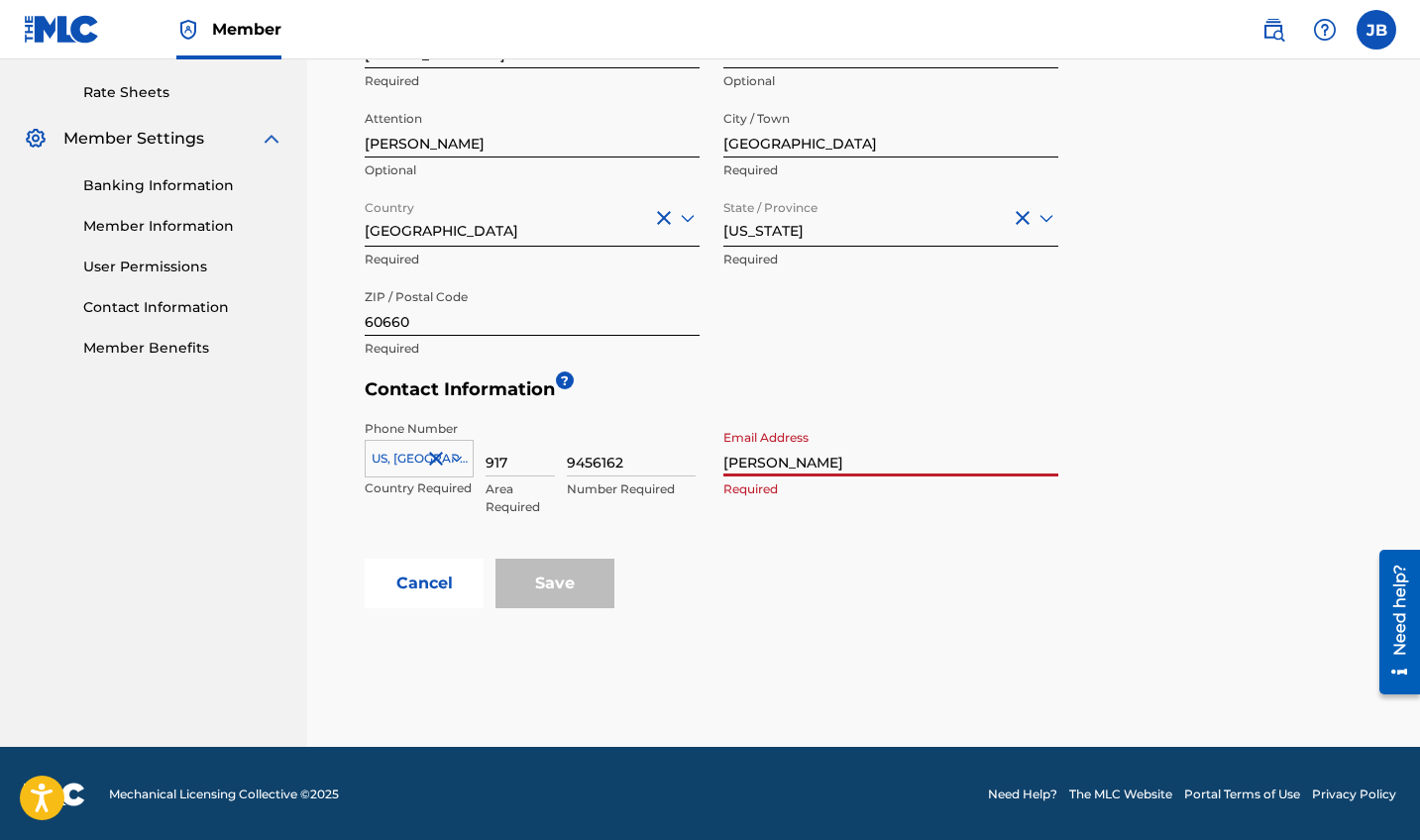 type on "josh" 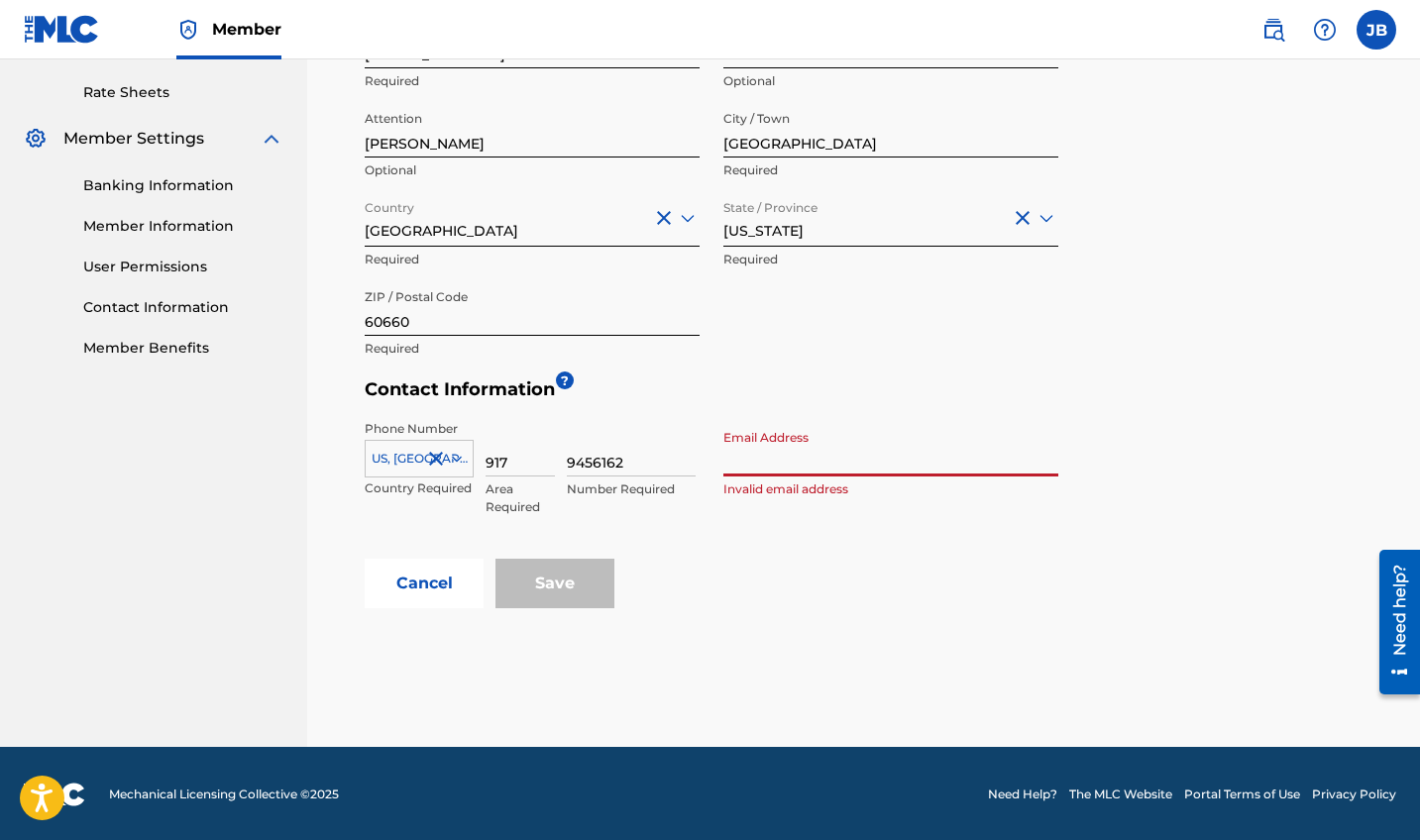 type on "JOSH@NARROWMOAT.COM" 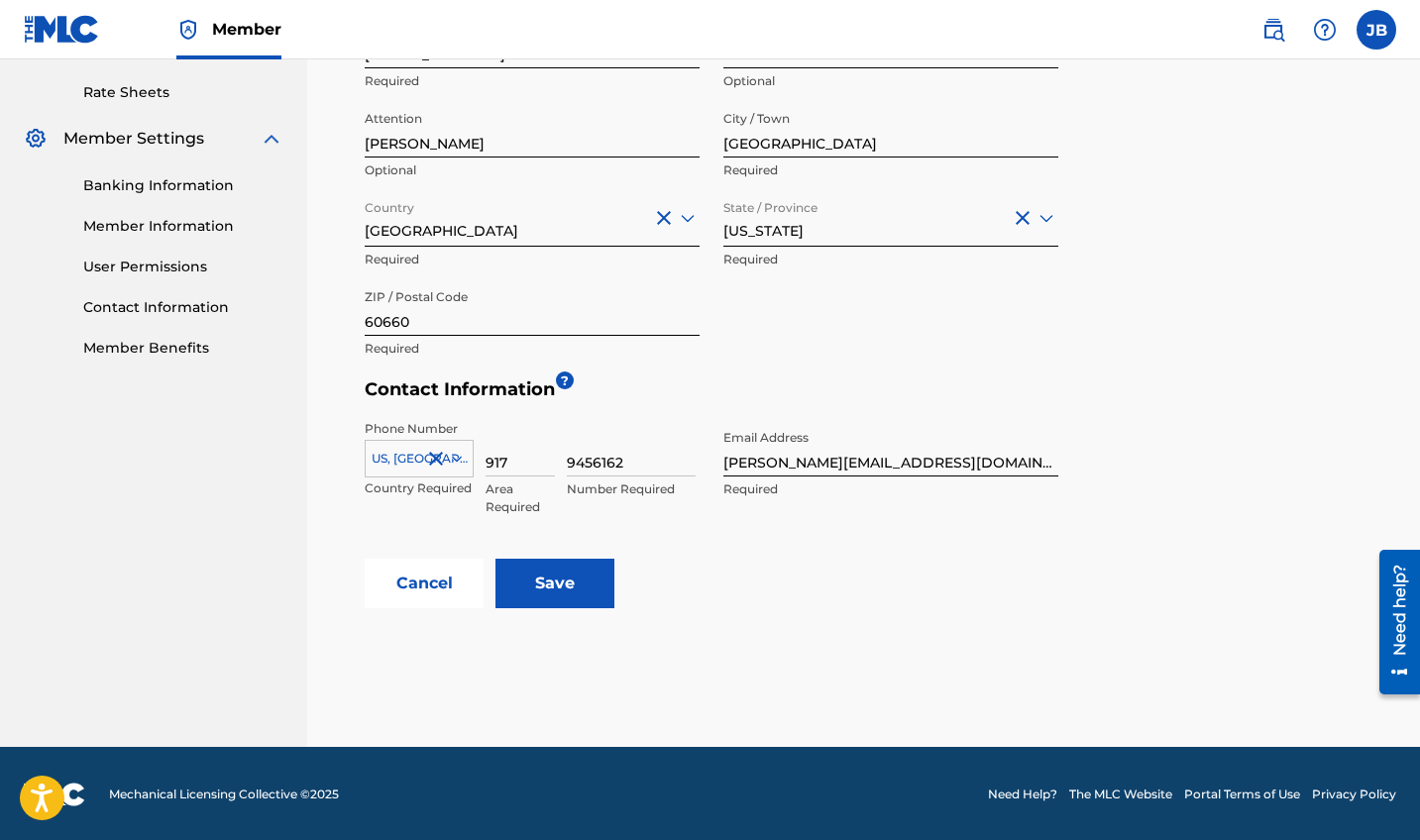click on "Save" at bounding box center (555, 583) 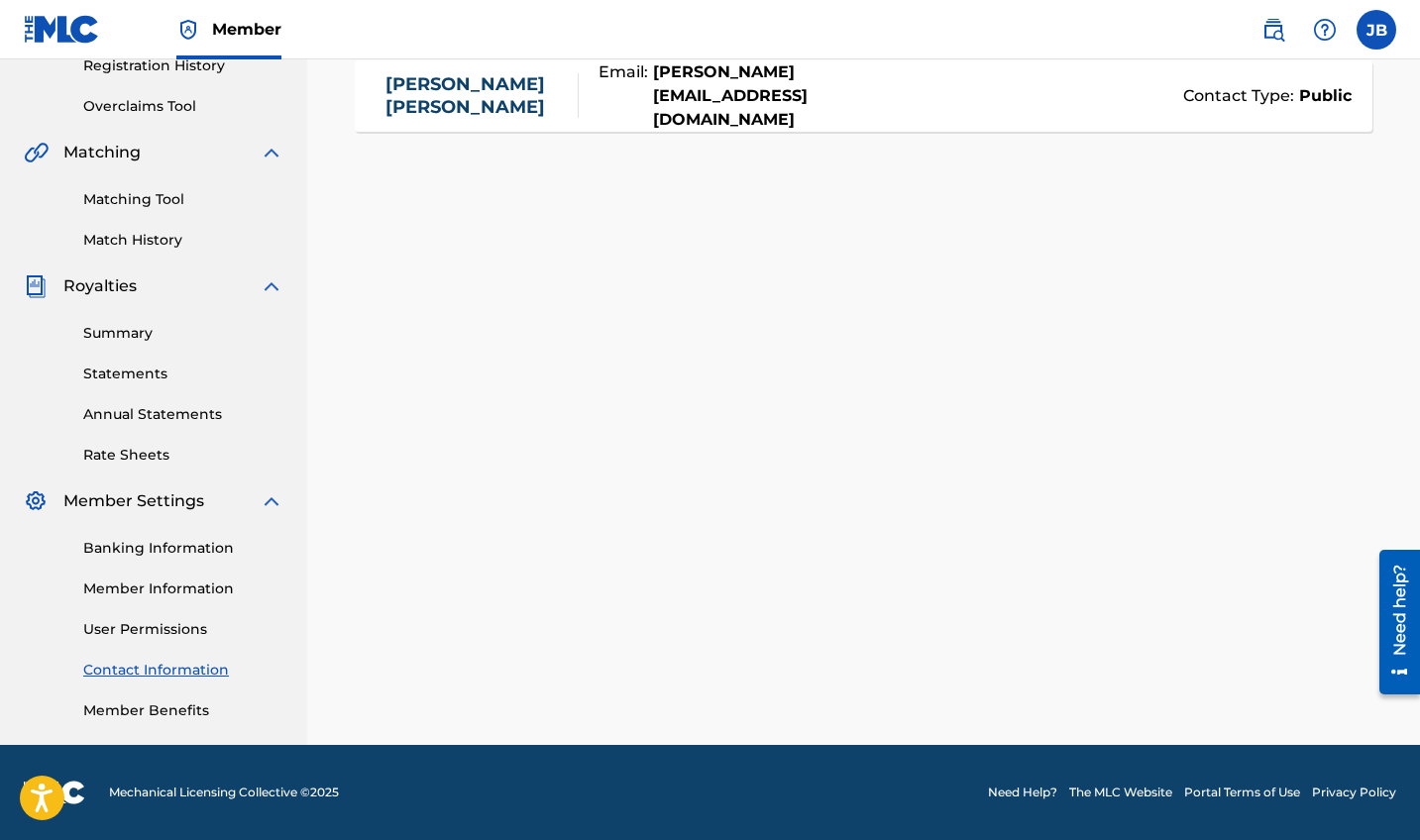 scroll, scrollTop: 388, scrollLeft: 0, axis: vertical 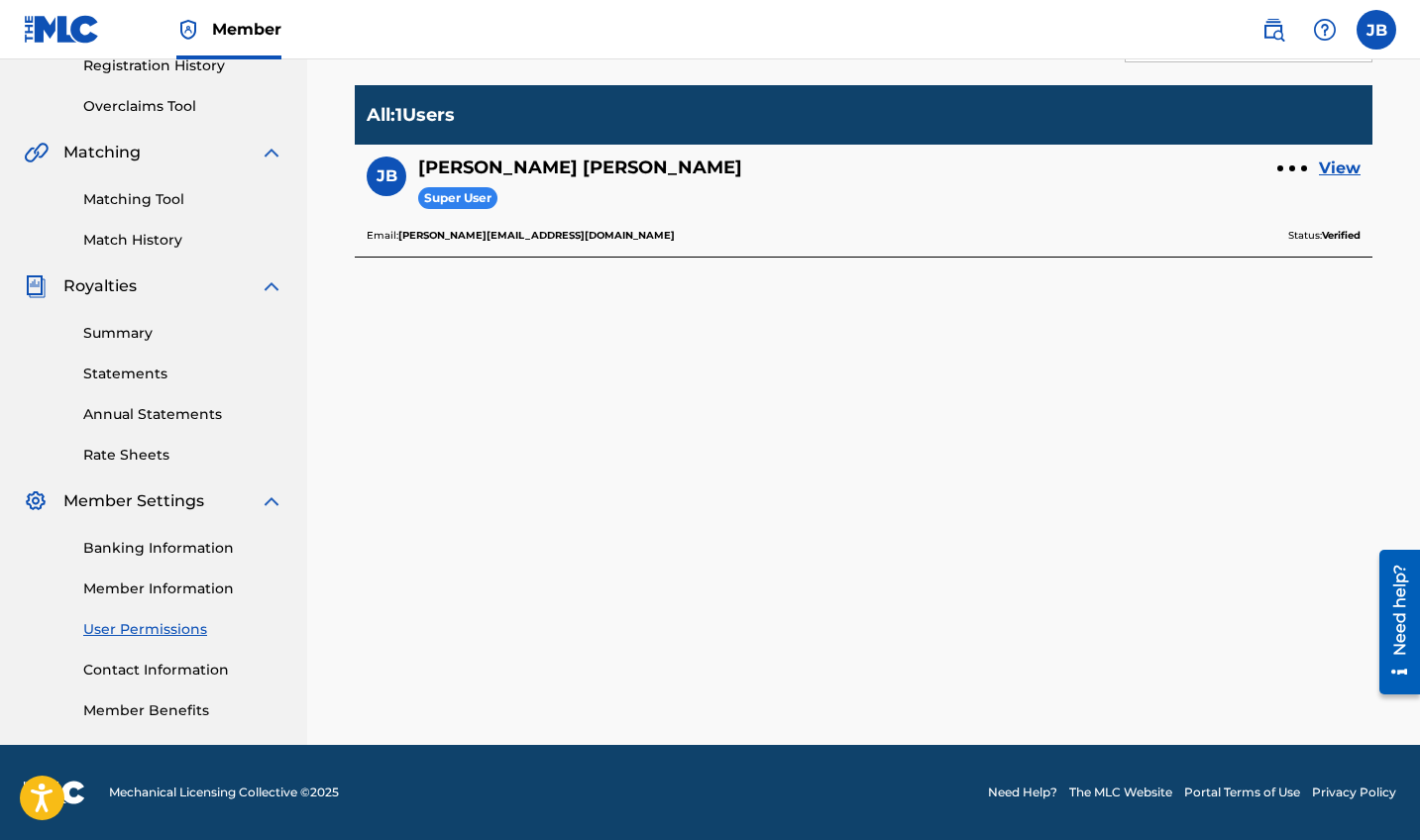 click on "Member Benefits" at bounding box center [183, 710] 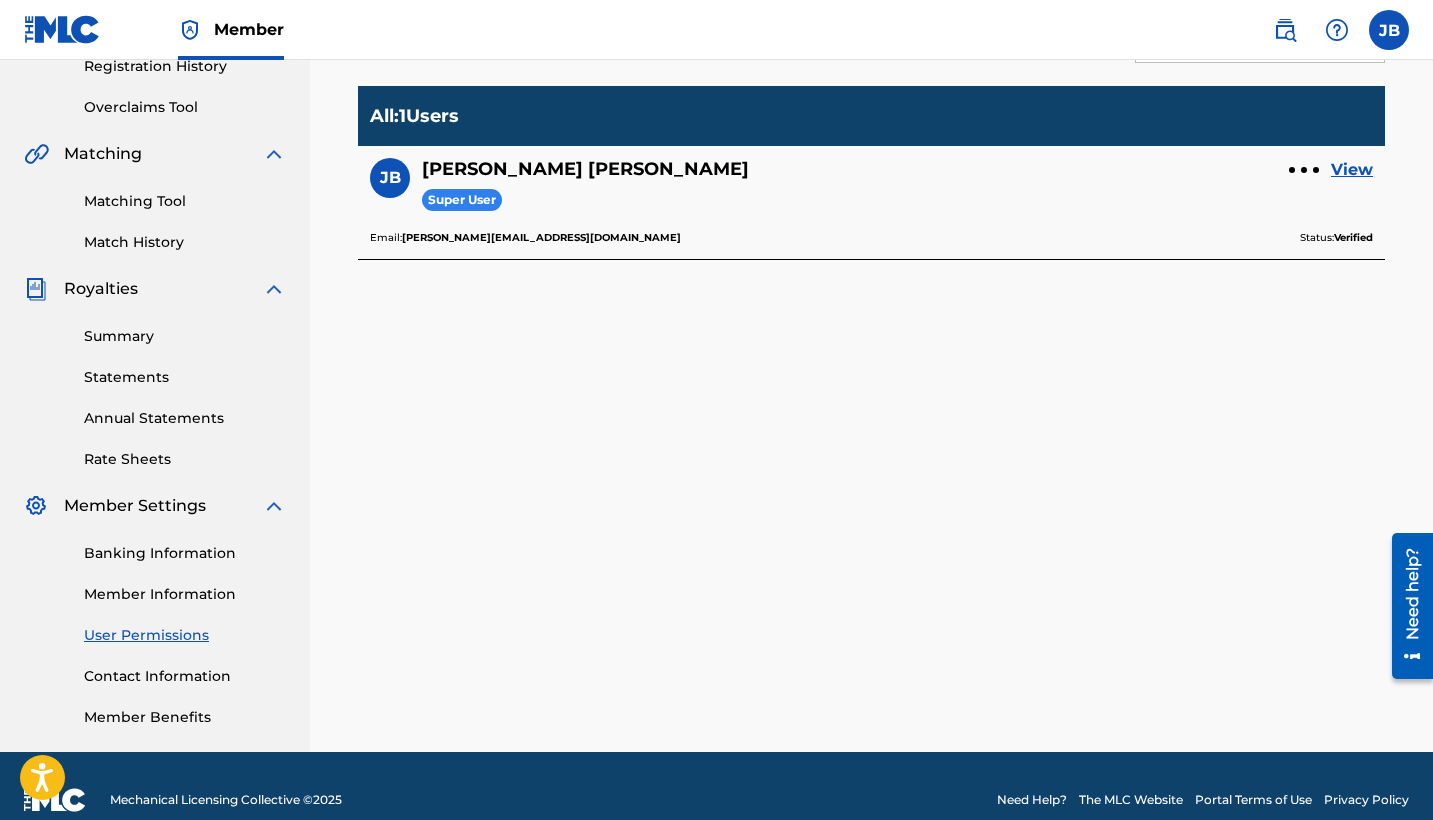click on "Rate Sheets" at bounding box center (185, 459) 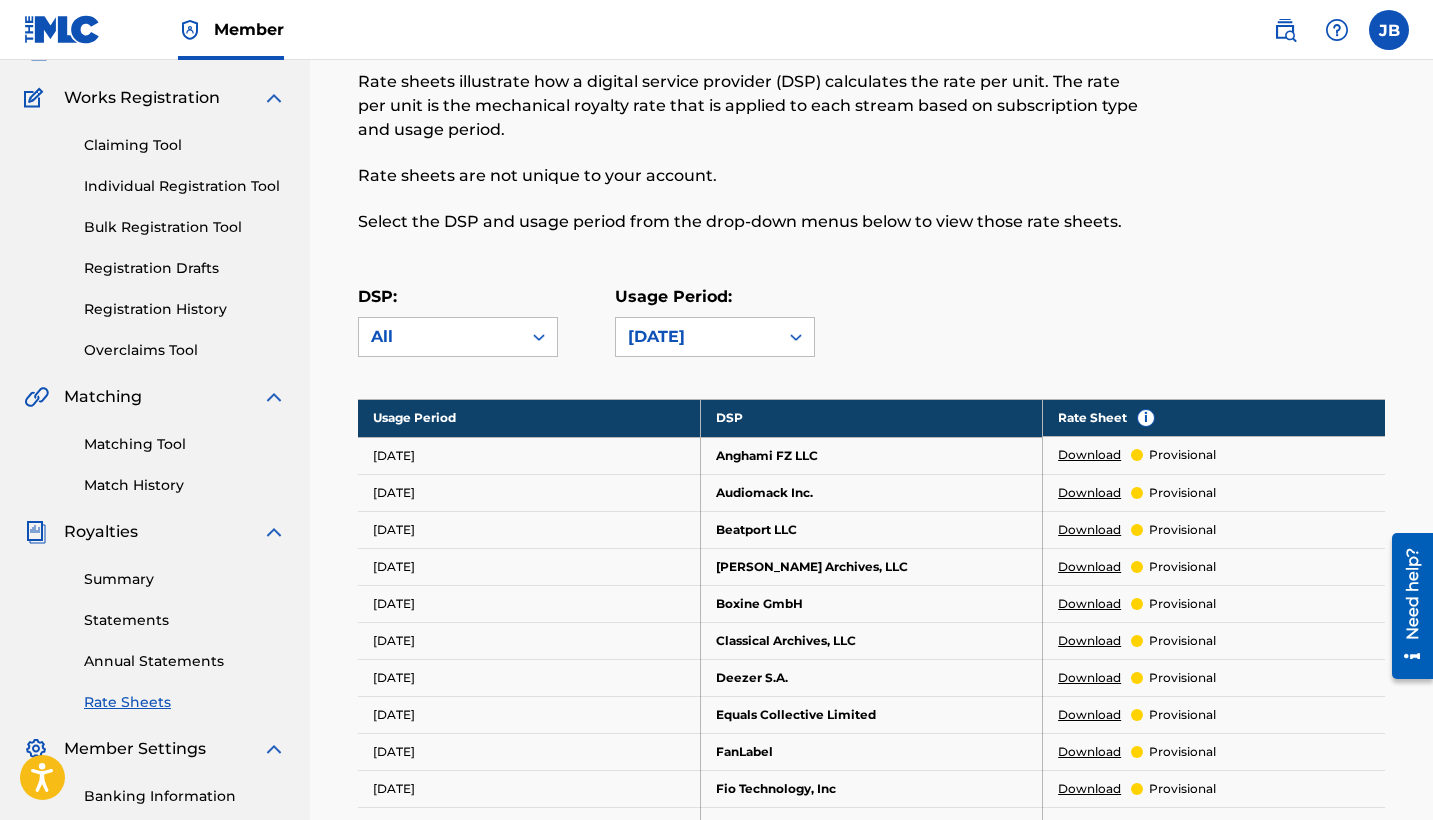 scroll, scrollTop: 197, scrollLeft: 0, axis: vertical 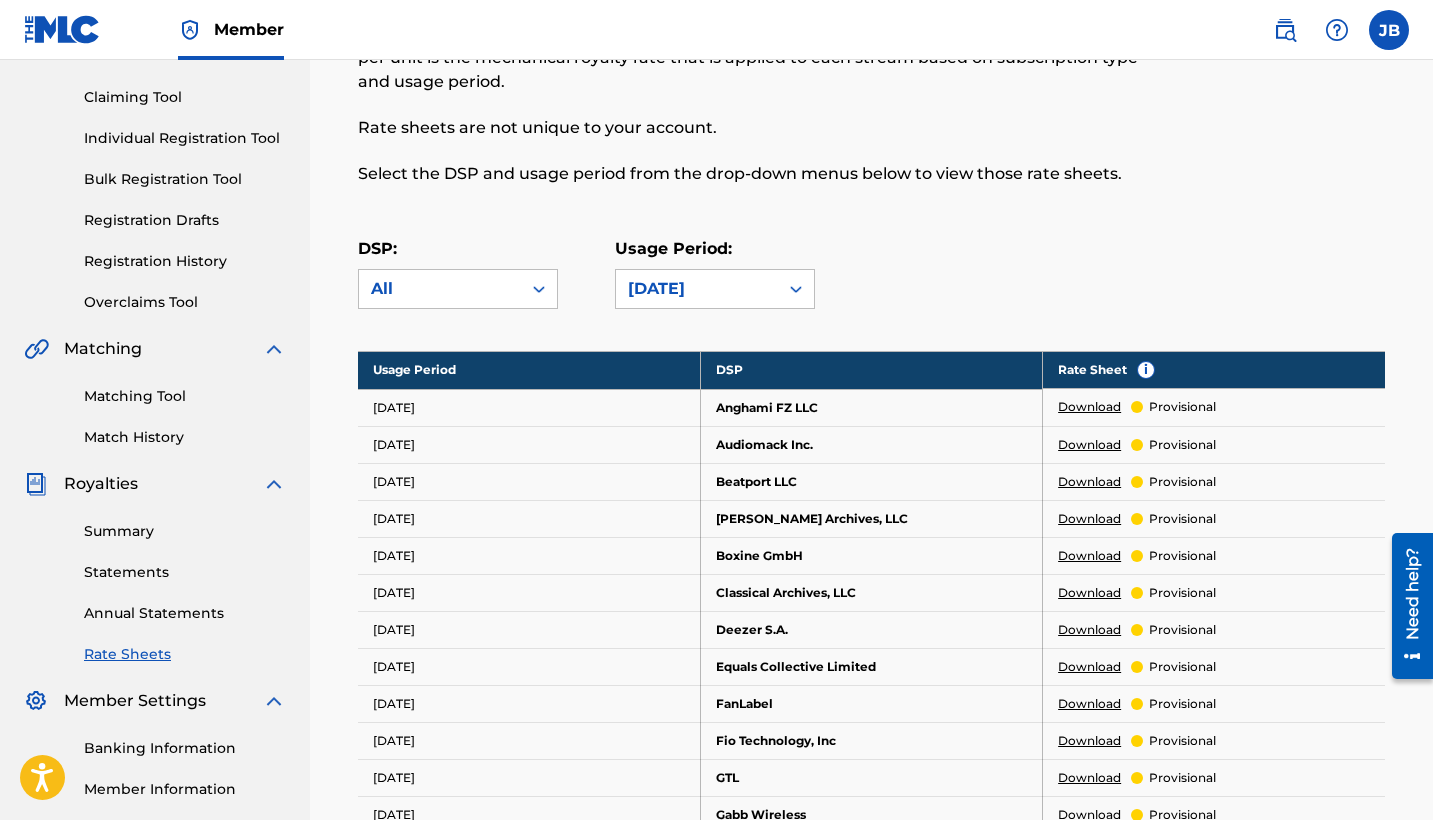 click on "Overclaims Tool" at bounding box center (185, 302) 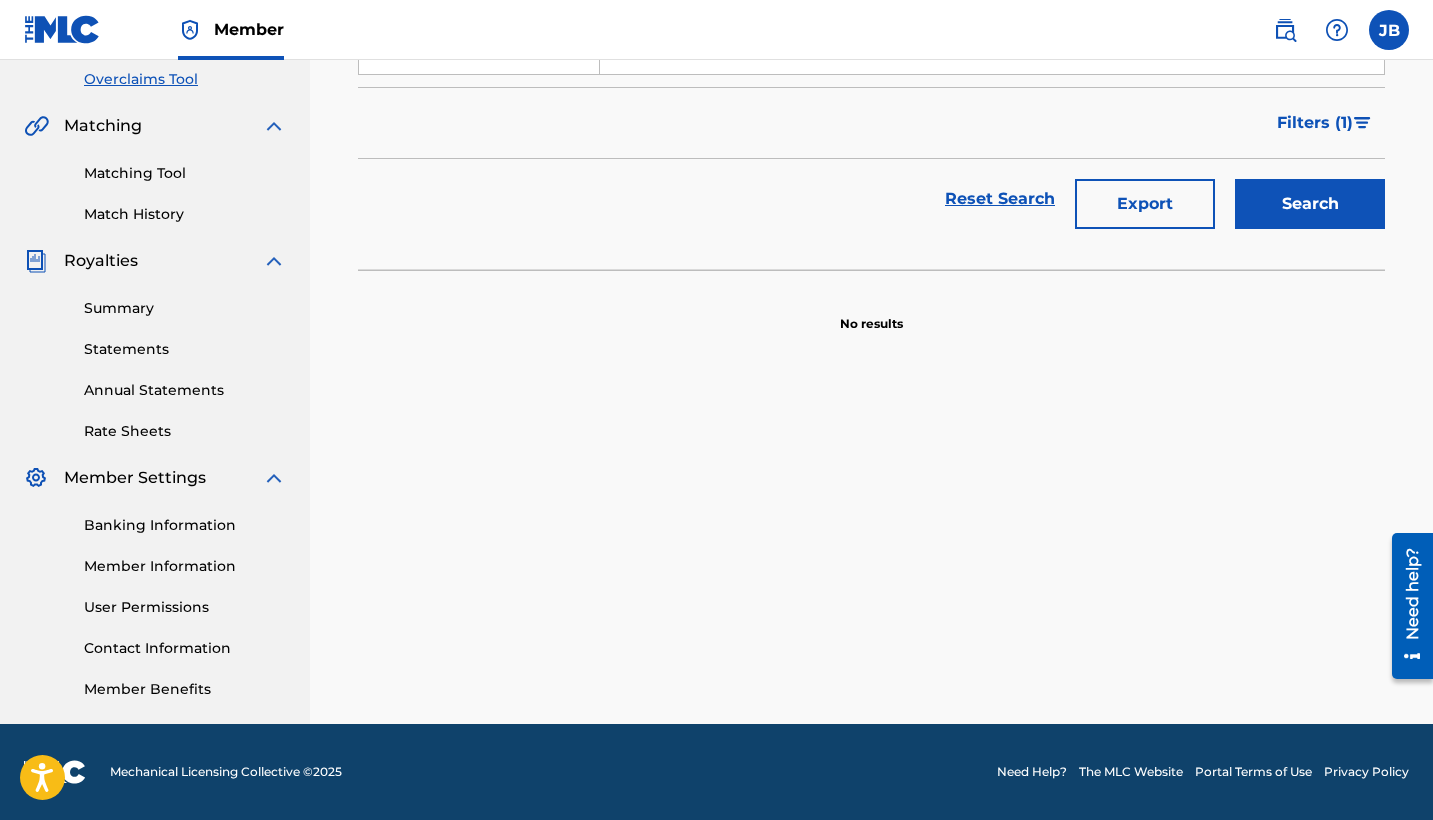 scroll, scrollTop: 420, scrollLeft: 0, axis: vertical 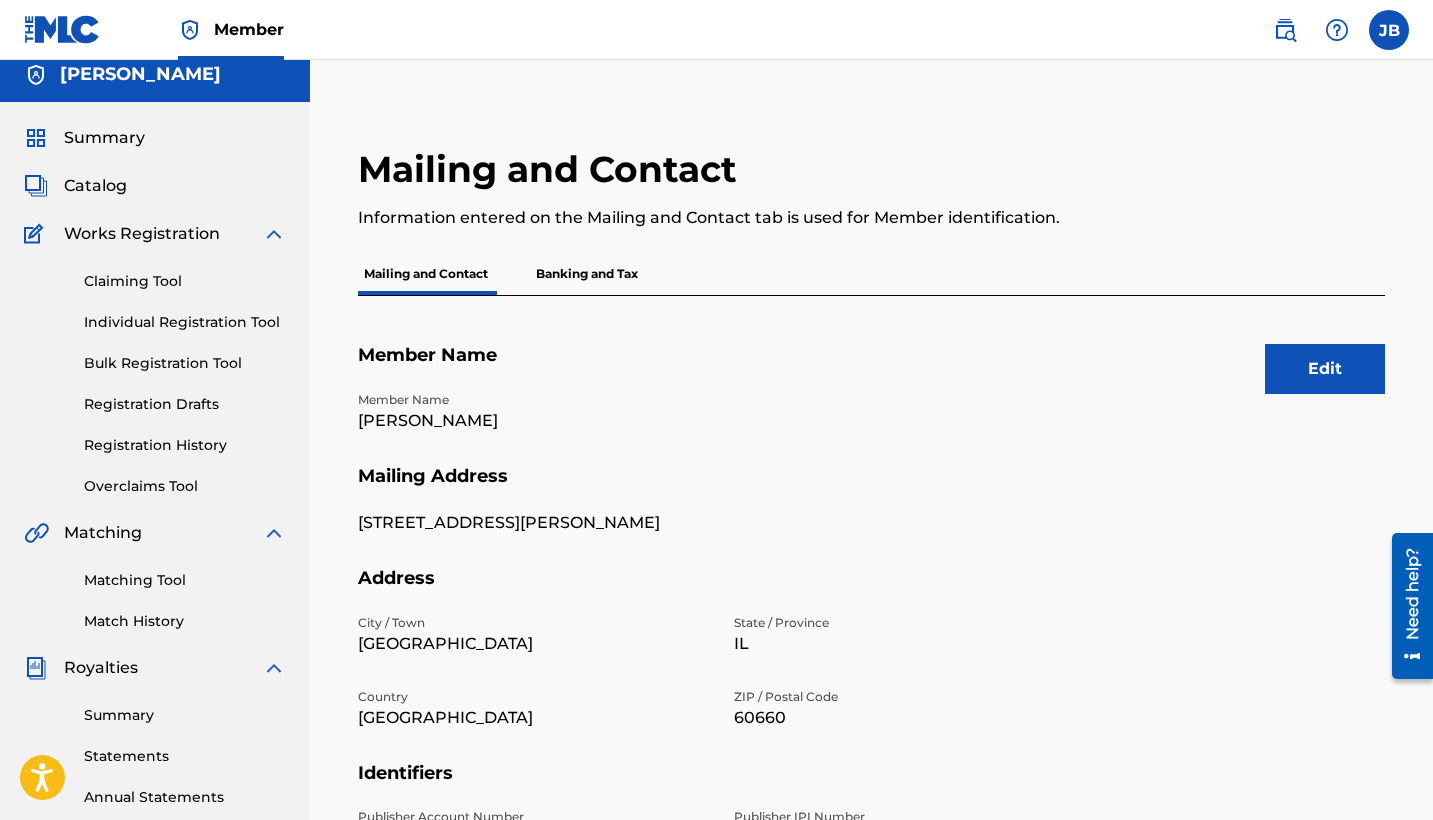 click on "Banking and Tax" at bounding box center [587, 274] 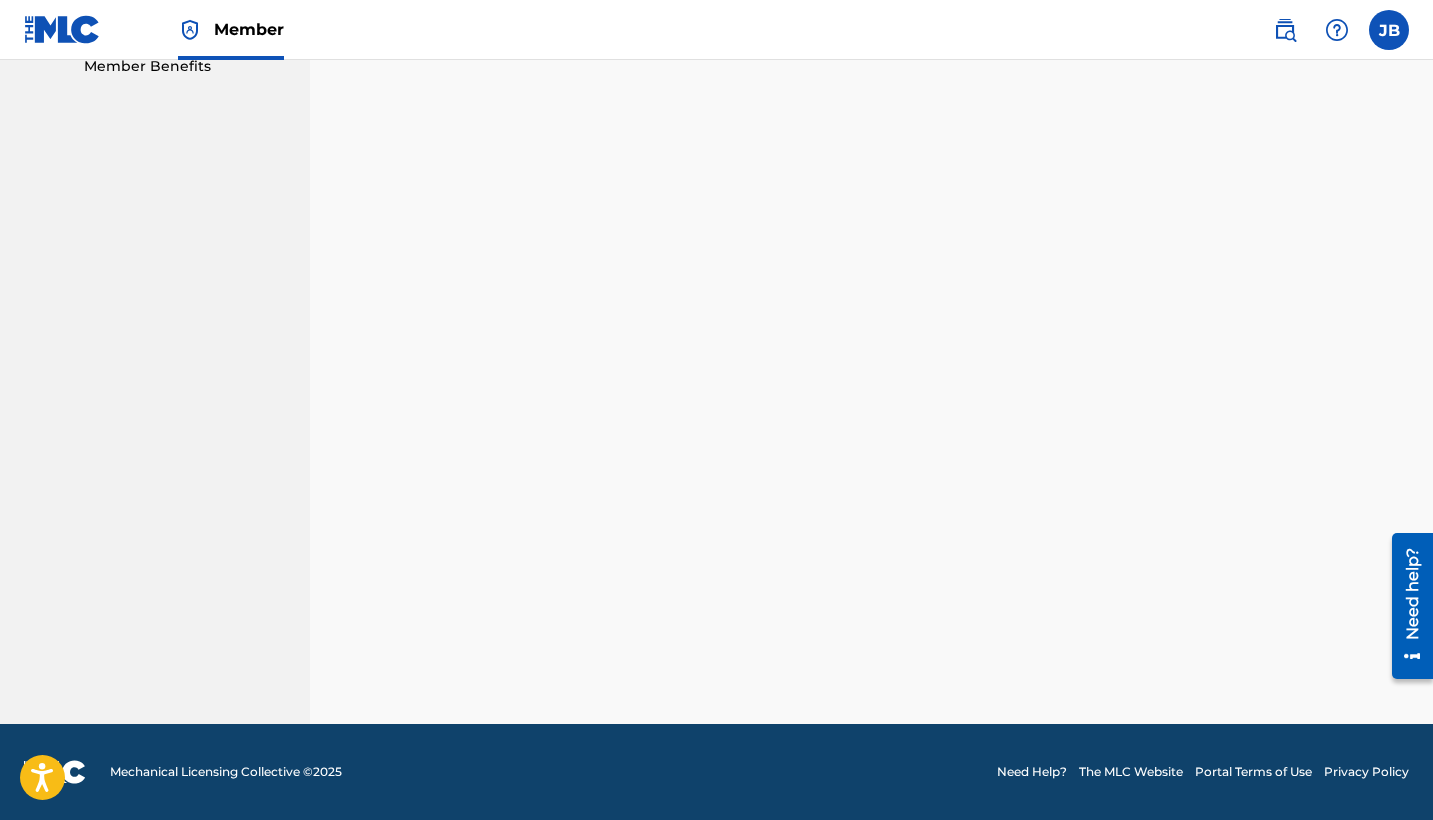scroll, scrollTop: 420, scrollLeft: 0, axis: vertical 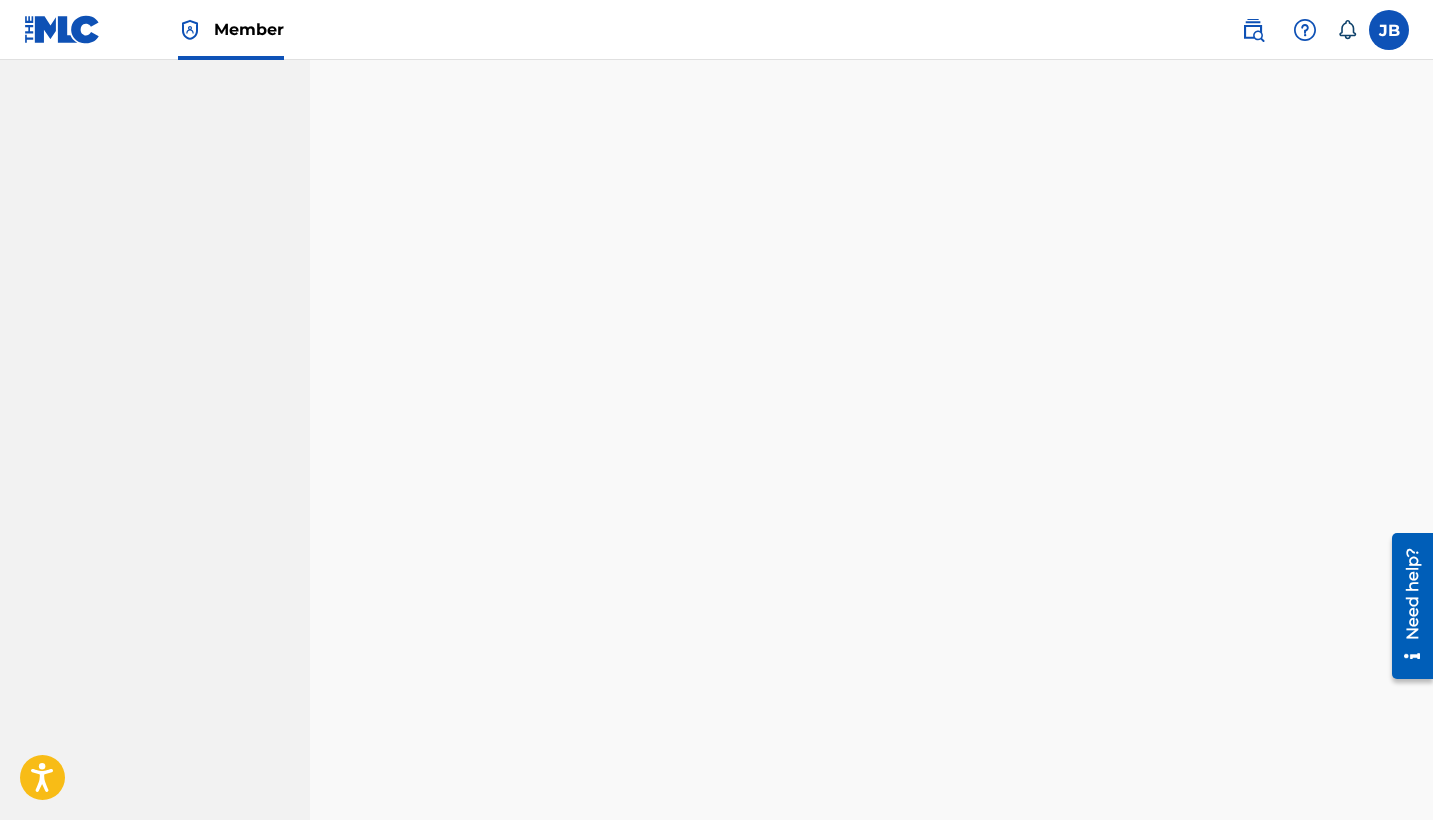 click at bounding box center [1389, 30] 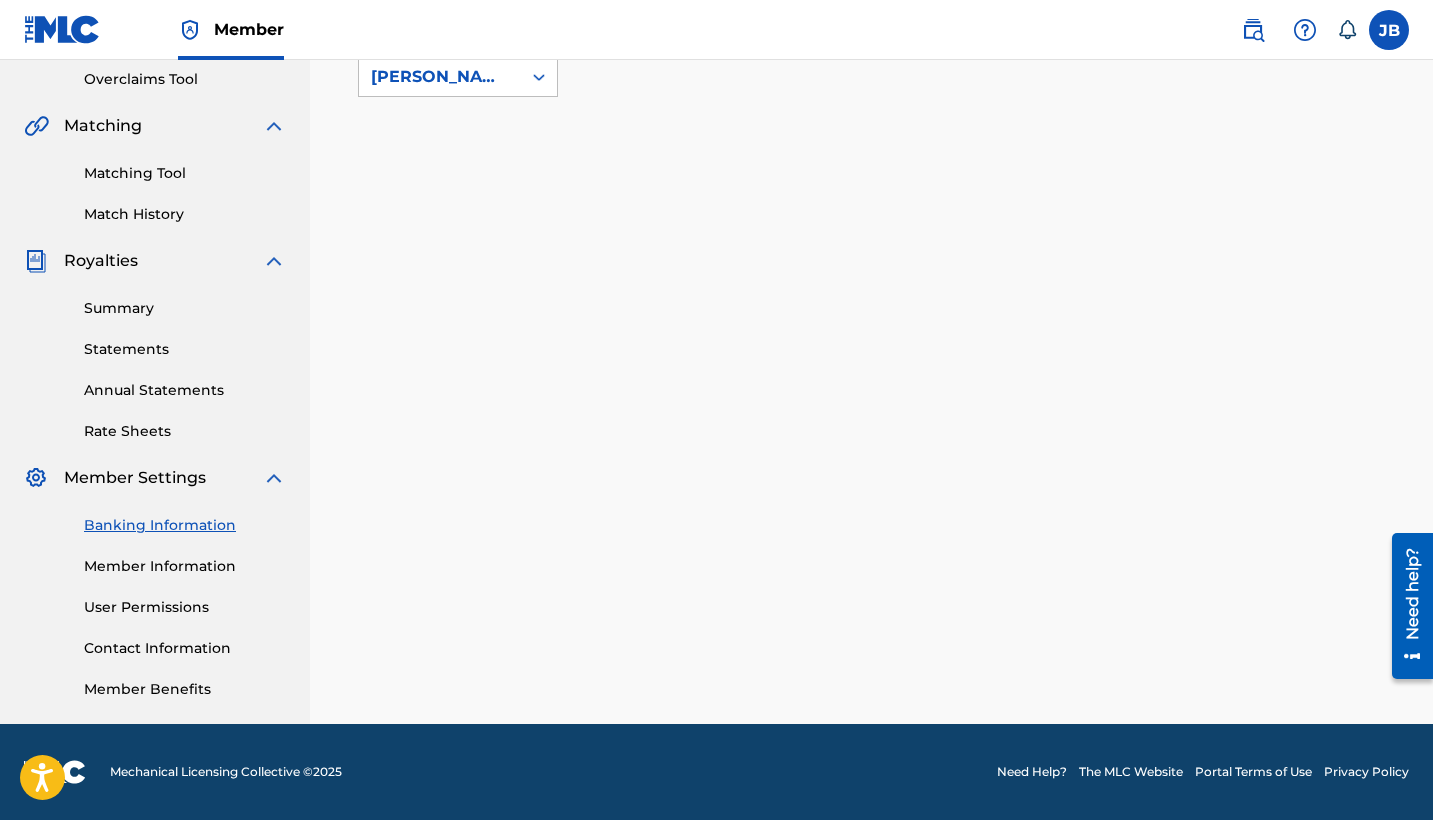 scroll, scrollTop: 420, scrollLeft: 0, axis: vertical 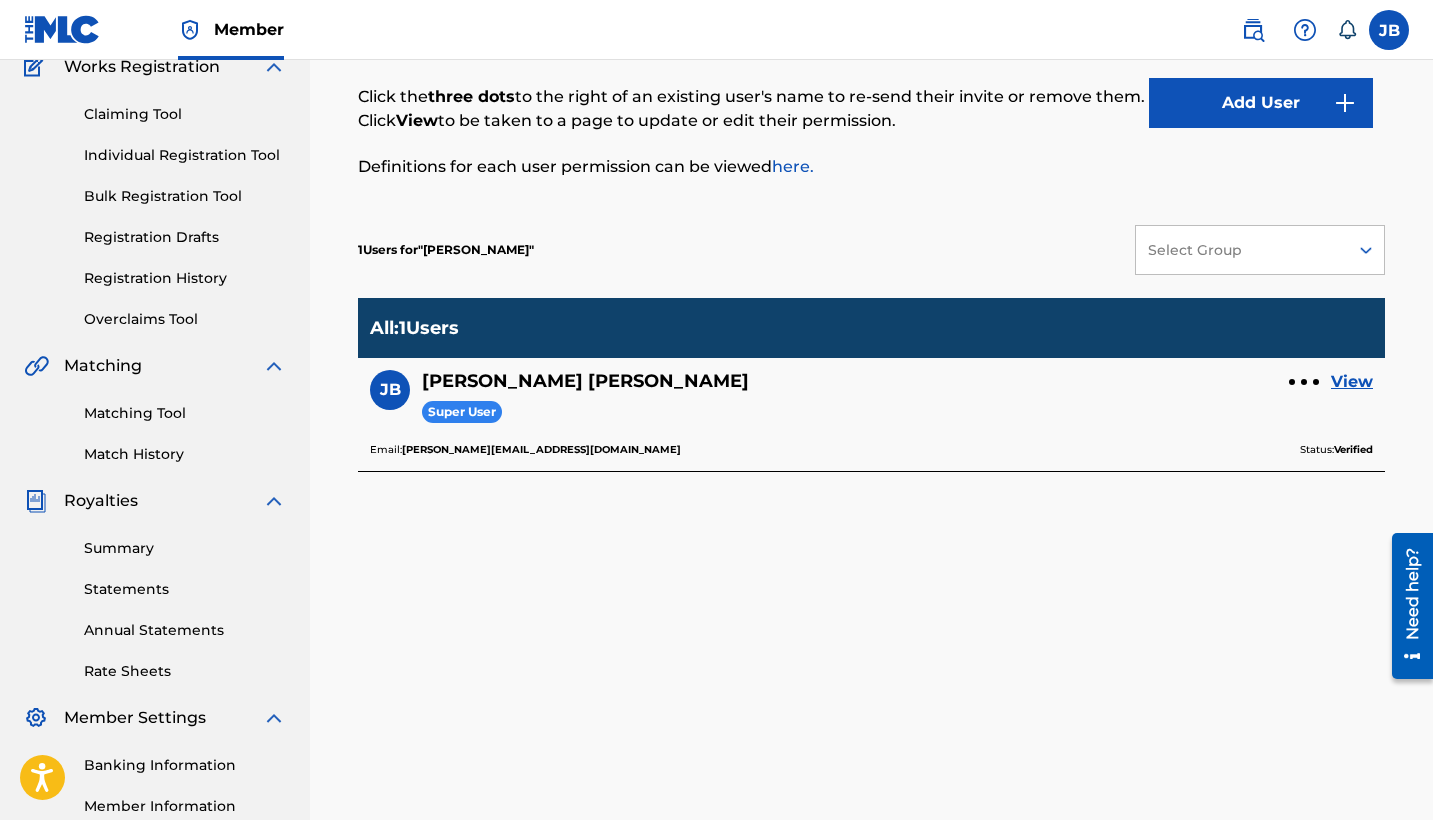 click on "Summary" at bounding box center [185, 548] 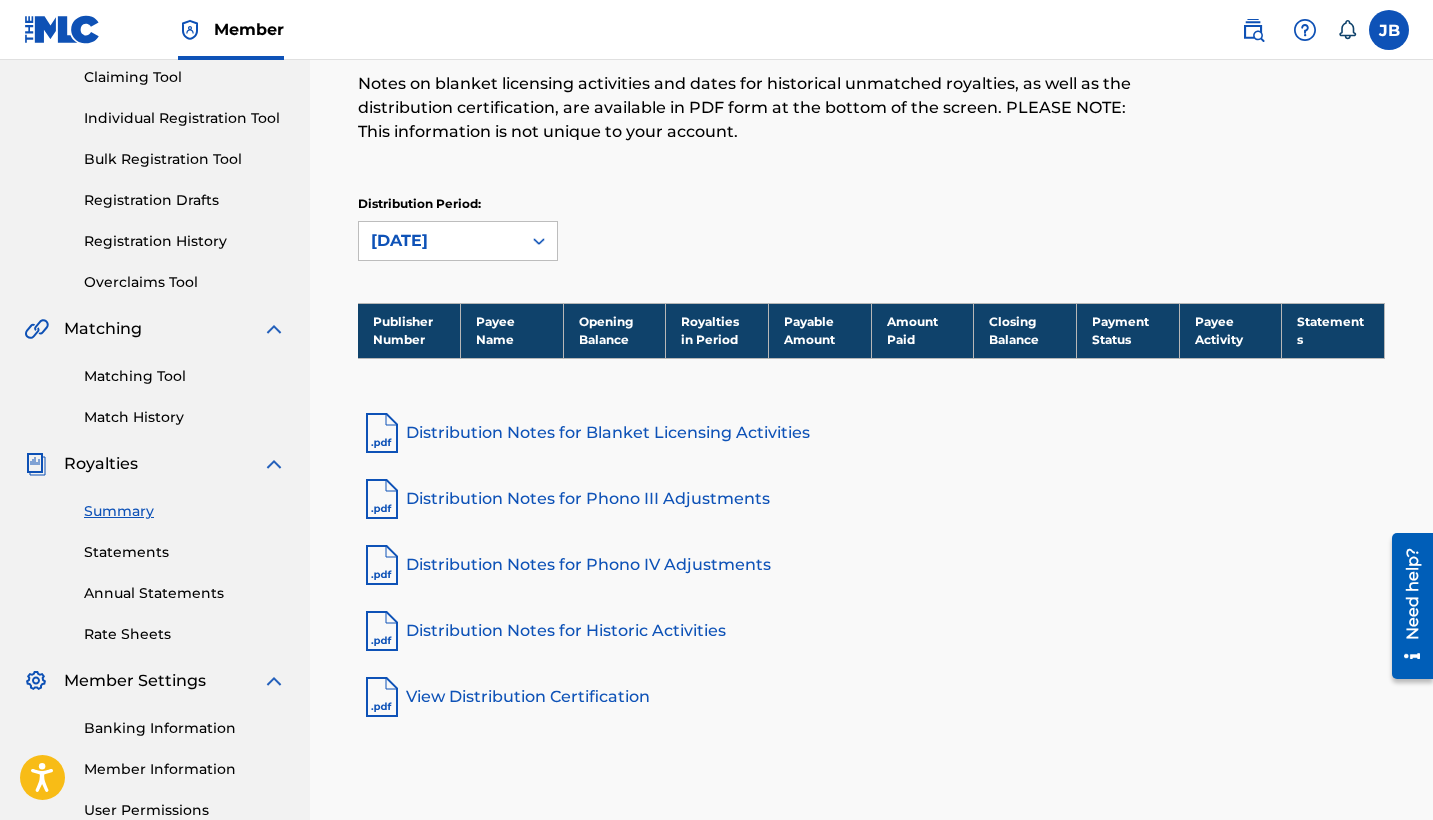 scroll, scrollTop: 240, scrollLeft: 0, axis: vertical 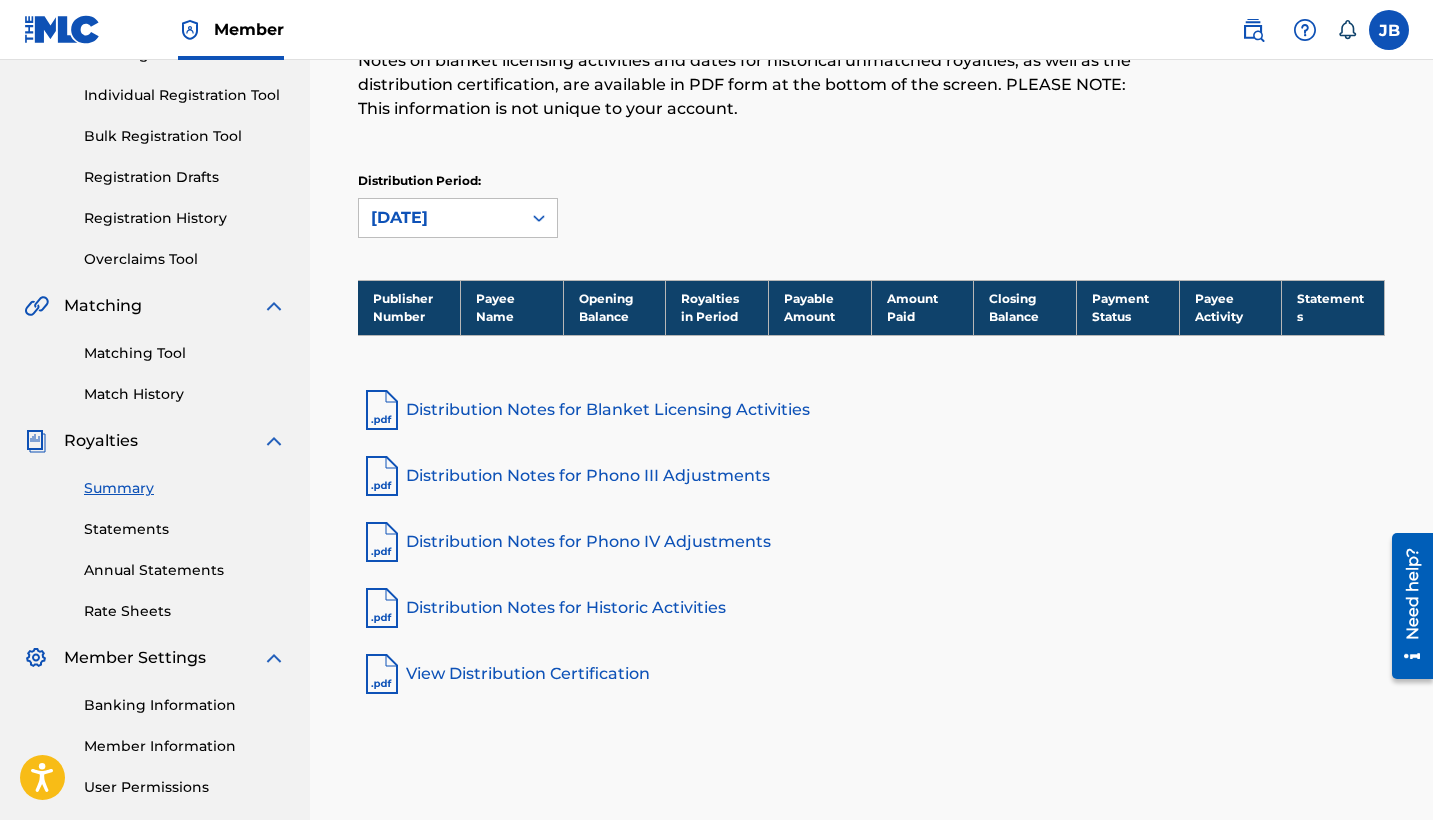 click on "Distribution Notes for Blanket Licensing Activities" at bounding box center [871, 410] 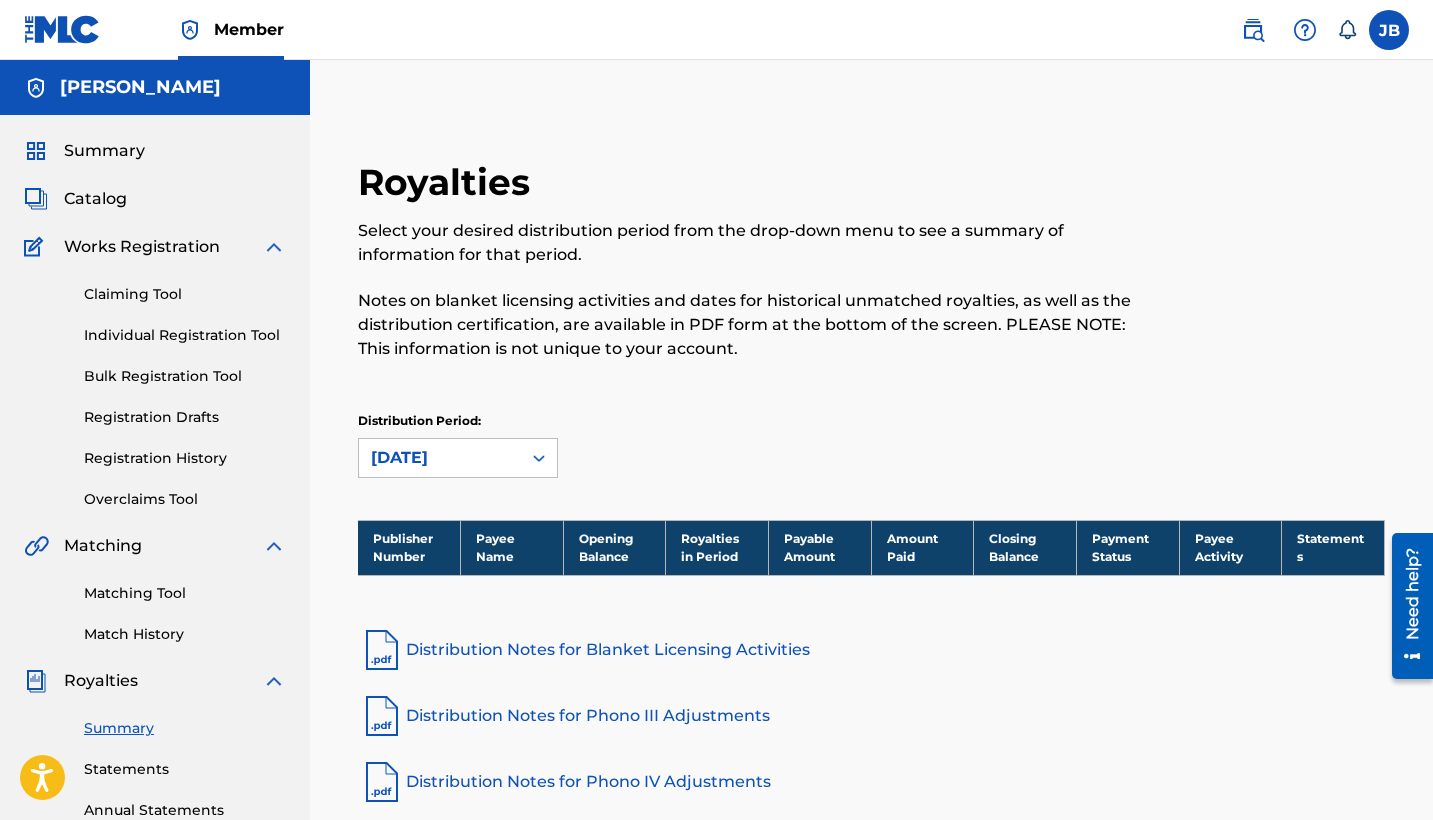 scroll, scrollTop: 0, scrollLeft: 0, axis: both 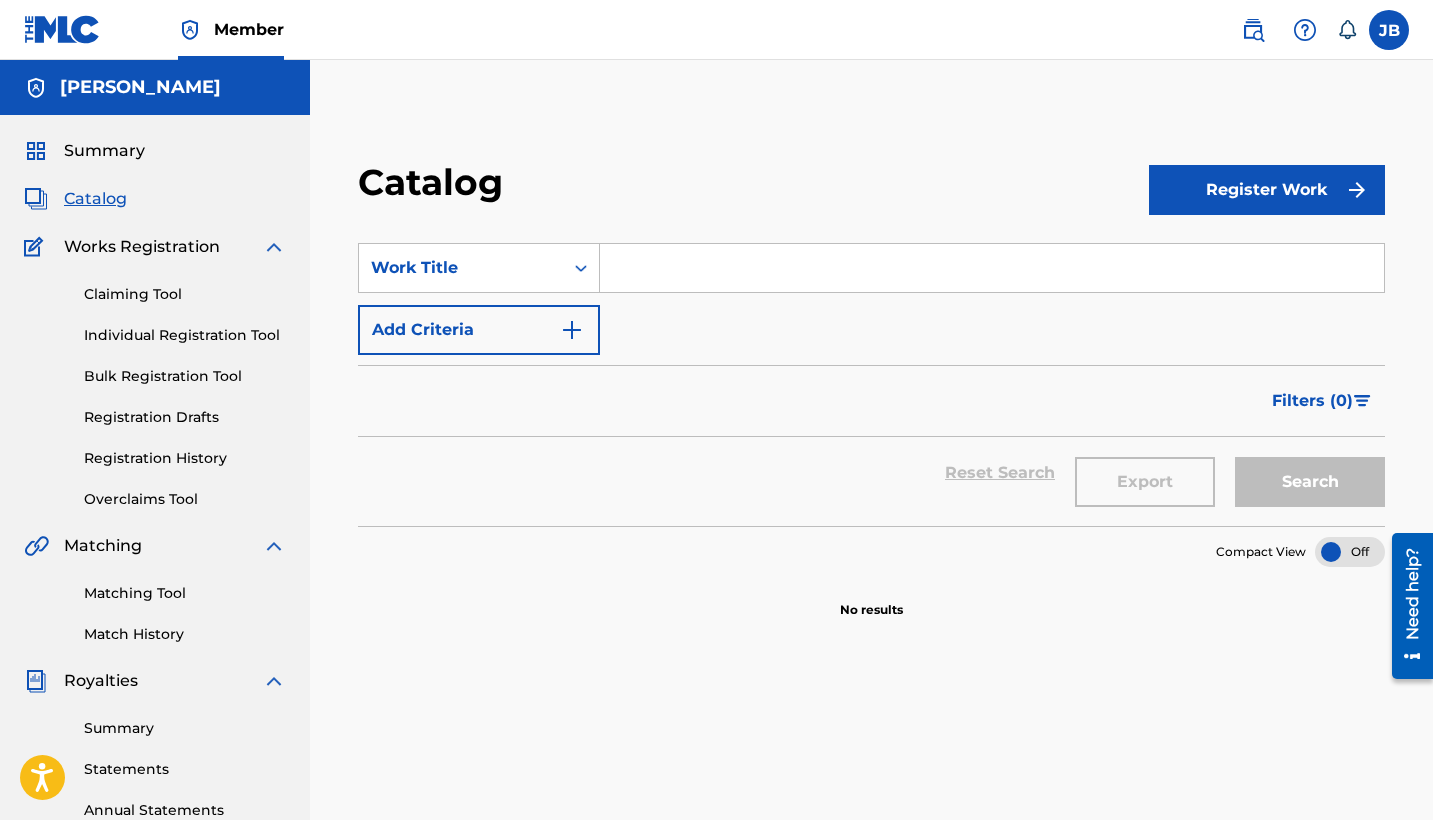 click on "Individual Registration Tool" at bounding box center (185, 335) 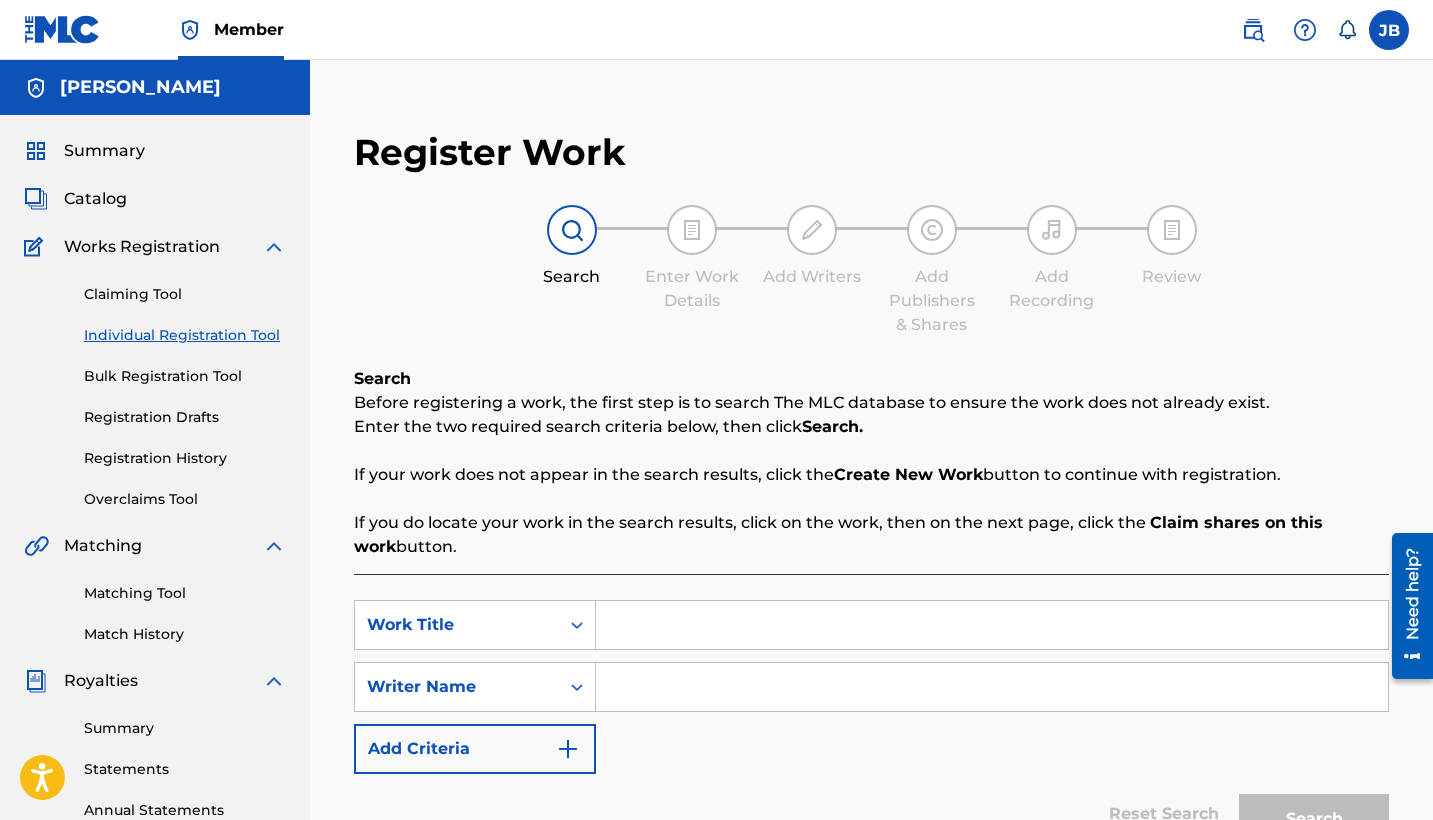 click on "Registration History" at bounding box center (185, 458) 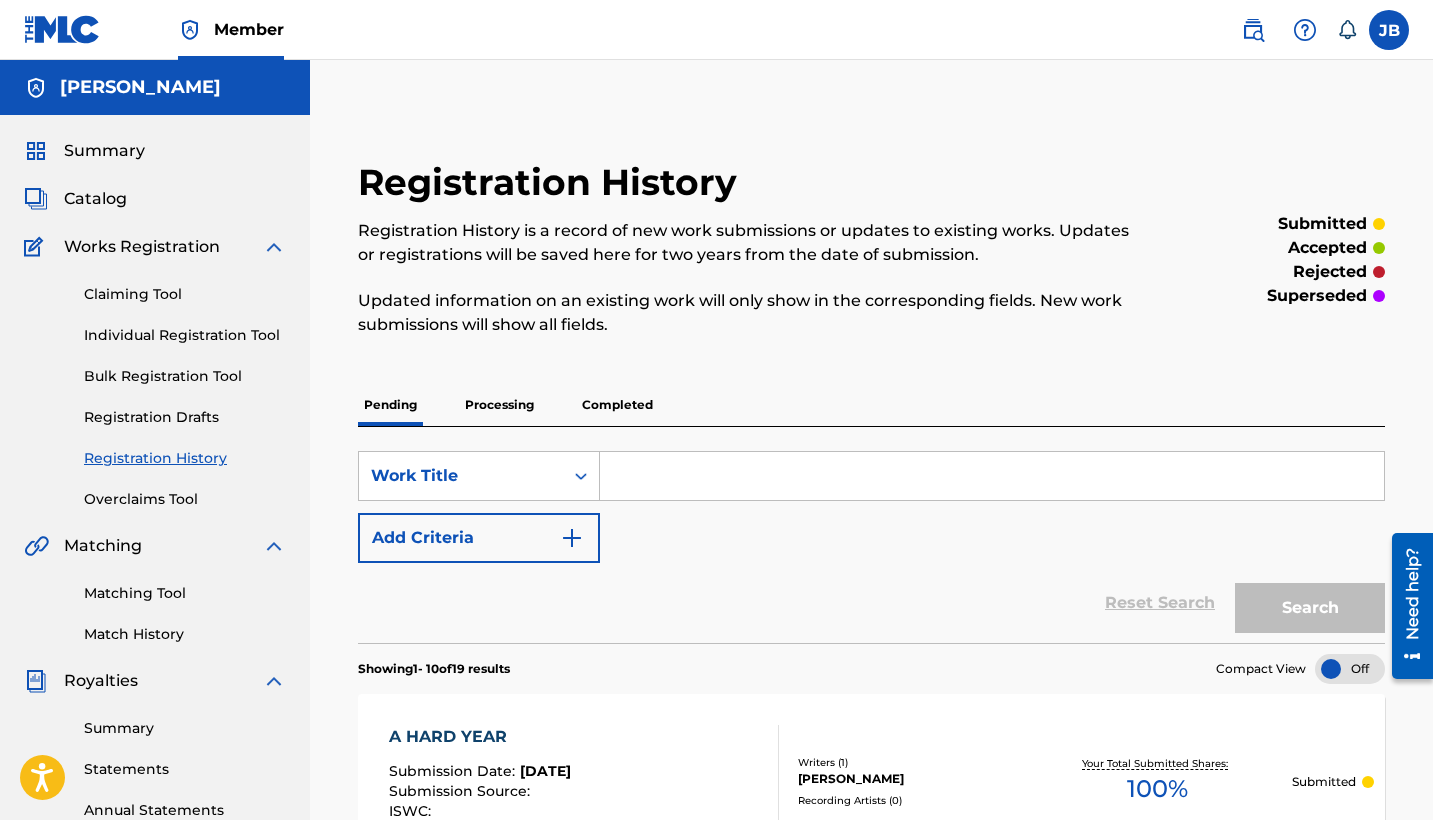 scroll, scrollTop: 0, scrollLeft: 0, axis: both 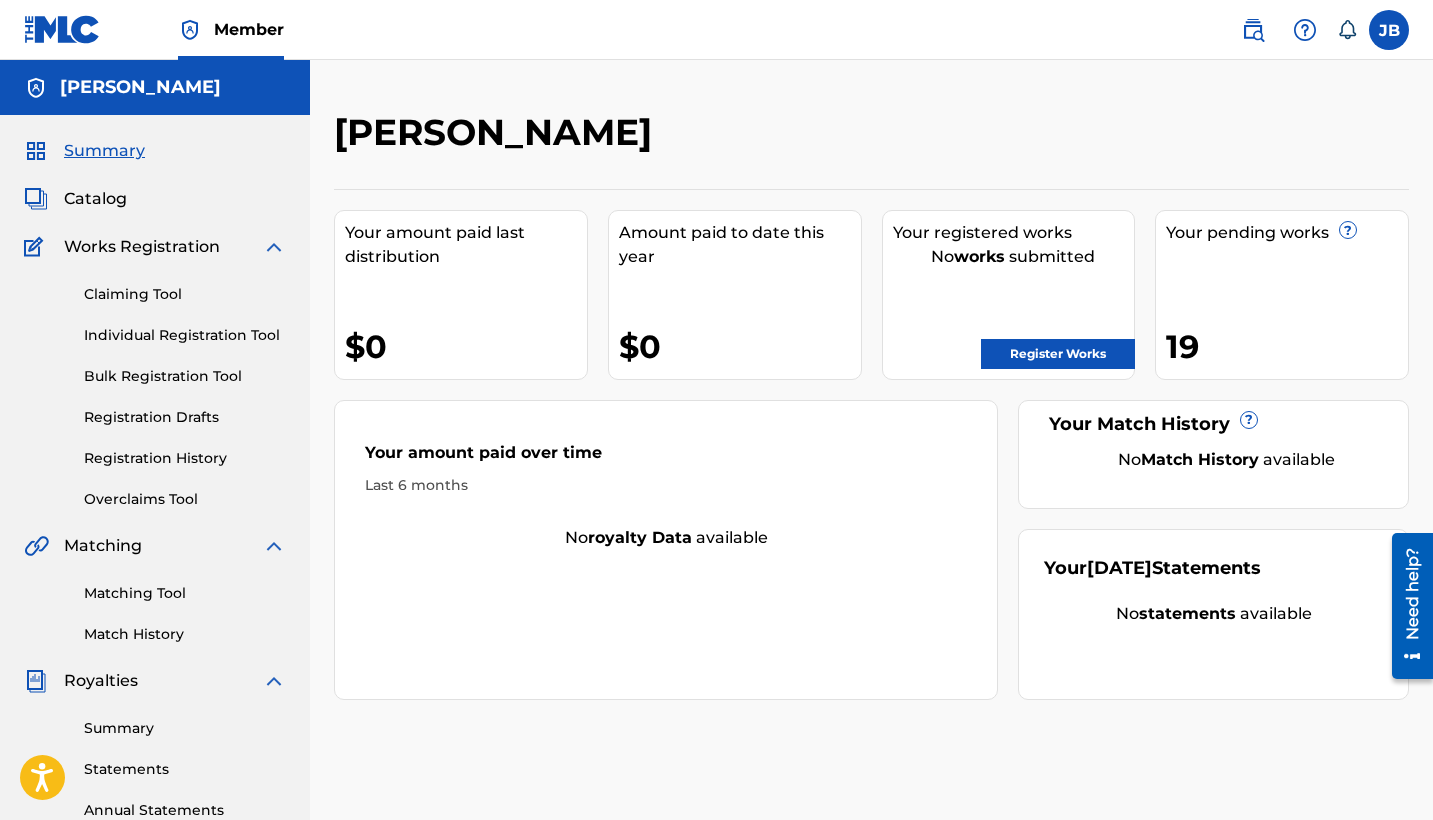 click on "Individual Registration Tool" at bounding box center (185, 335) 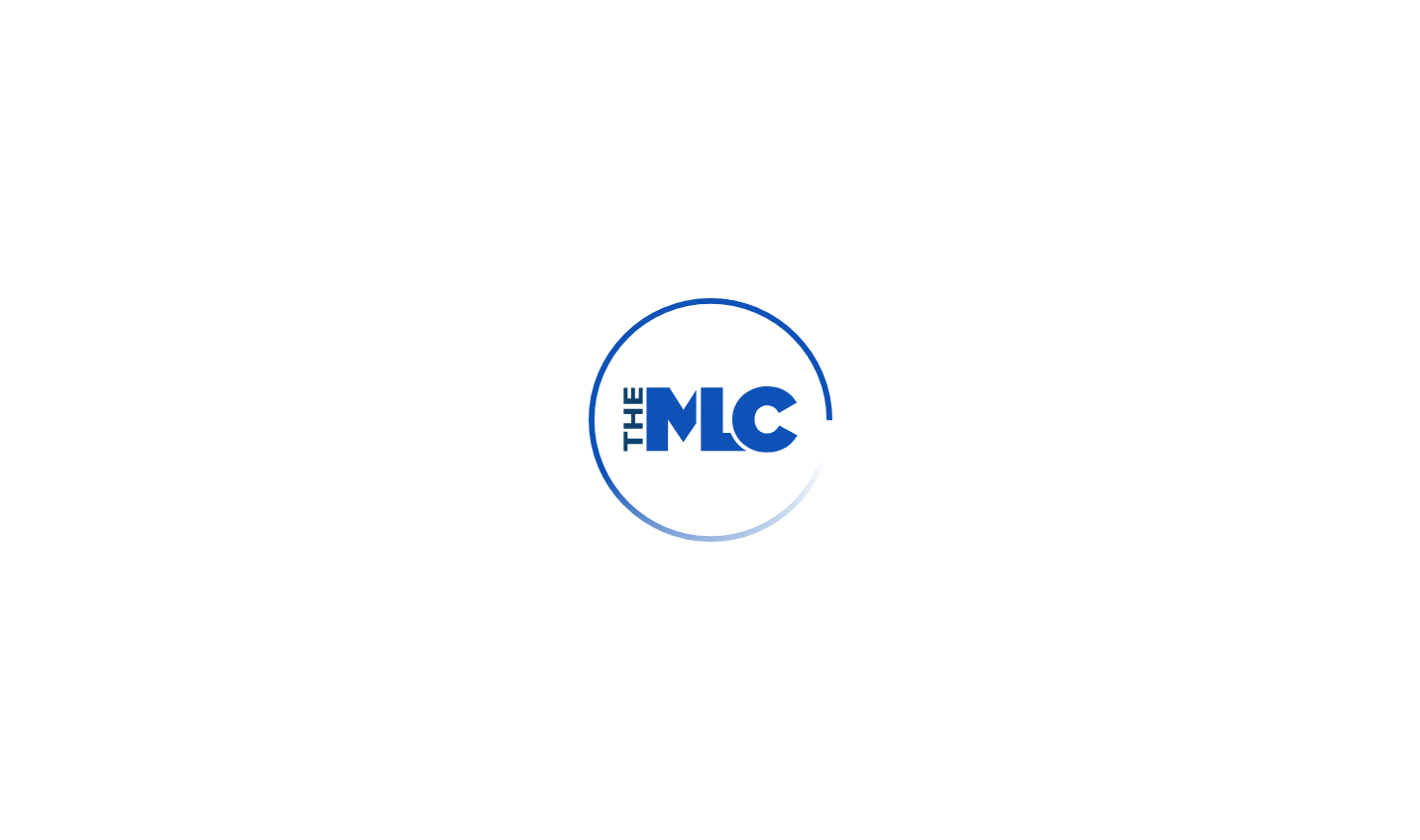 scroll, scrollTop: 0, scrollLeft: 0, axis: both 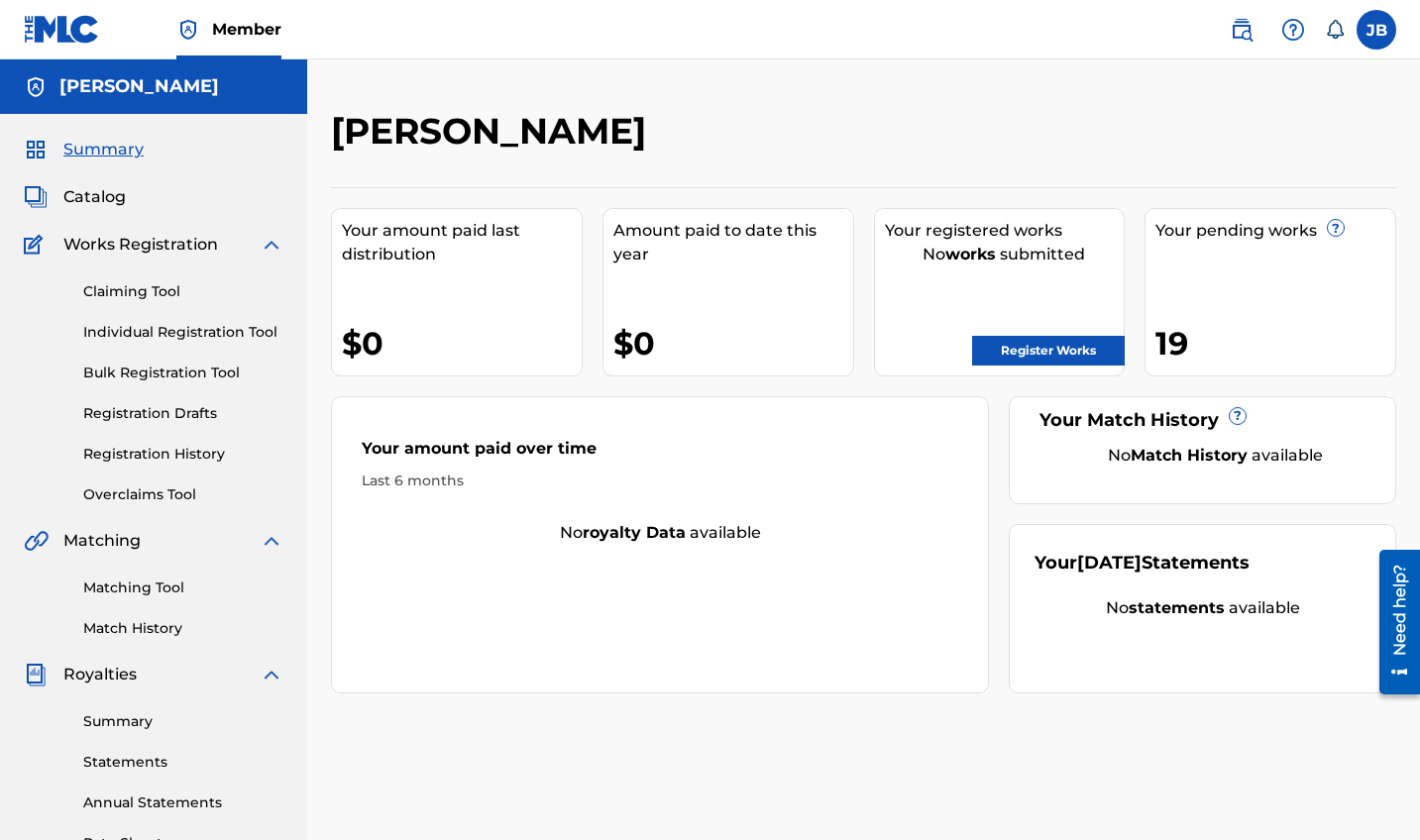 click on "Individual Registration Tool" at bounding box center [183, 332] 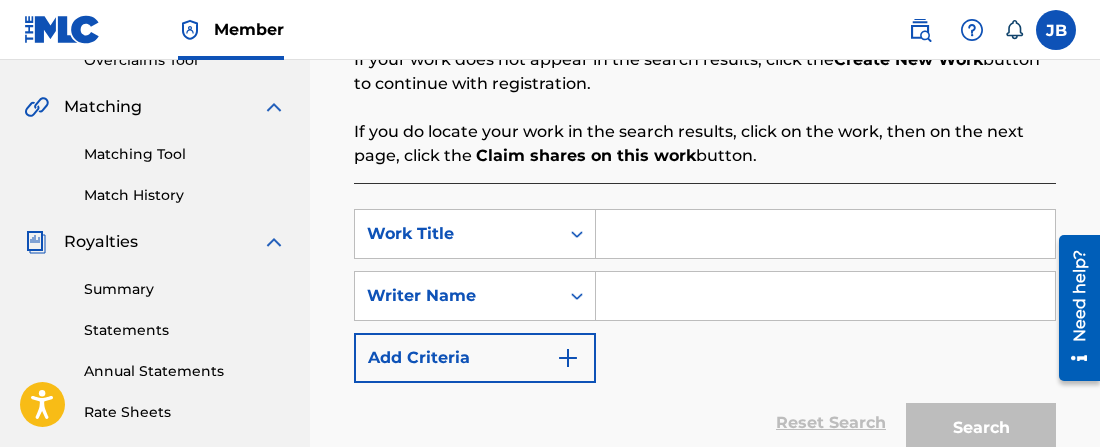 scroll, scrollTop: 454, scrollLeft: 0, axis: vertical 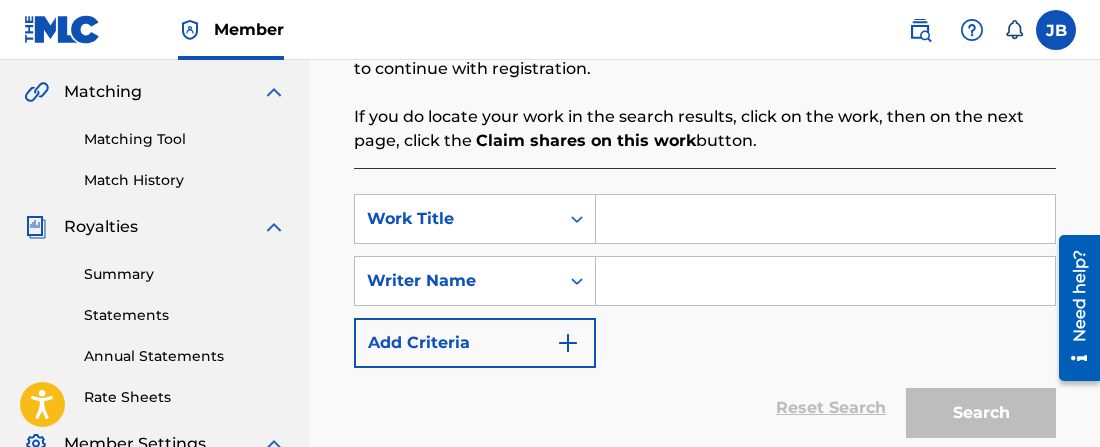 click at bounding box center (825, 219) 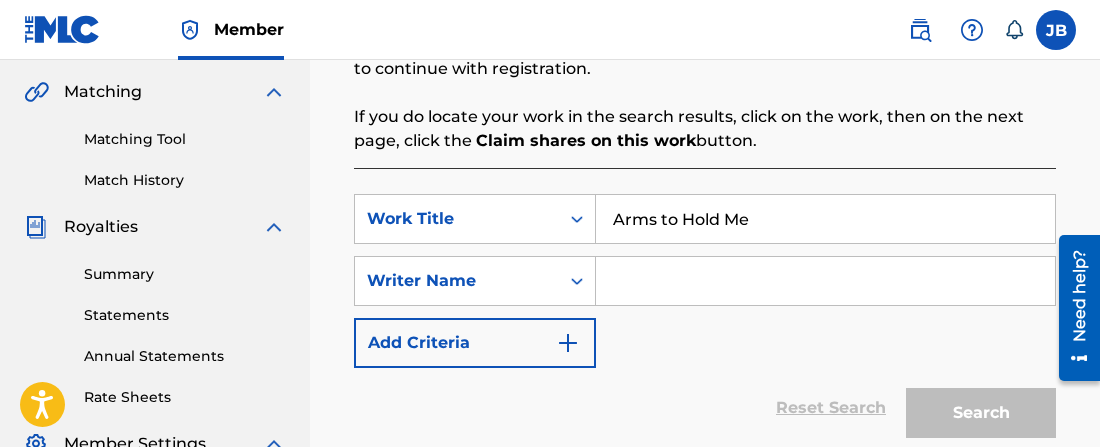 type on "Arms to Hold Me" 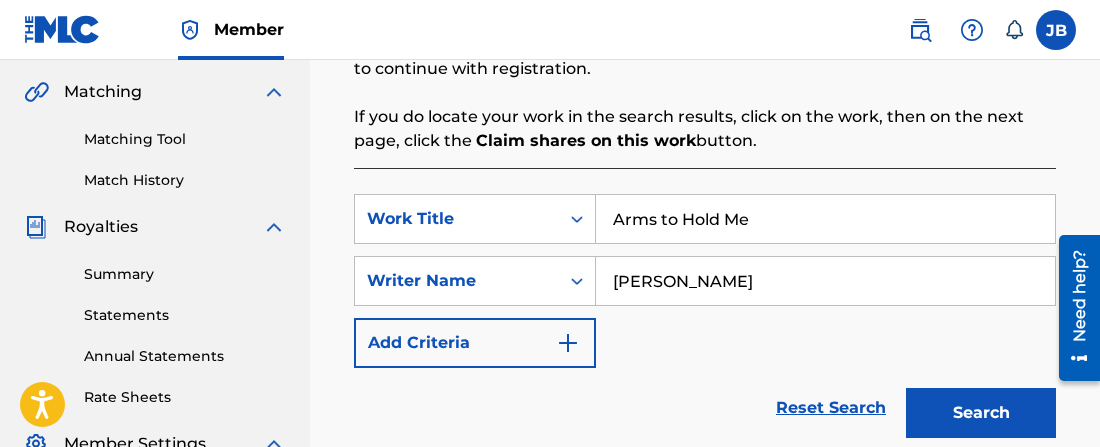 type on "[PERSON_NAME]" 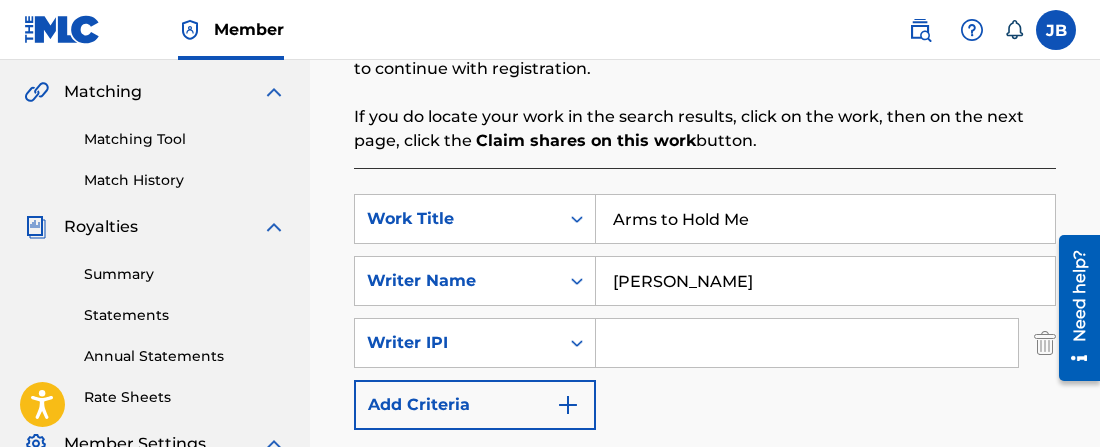 click at bounding box center (807, 343) 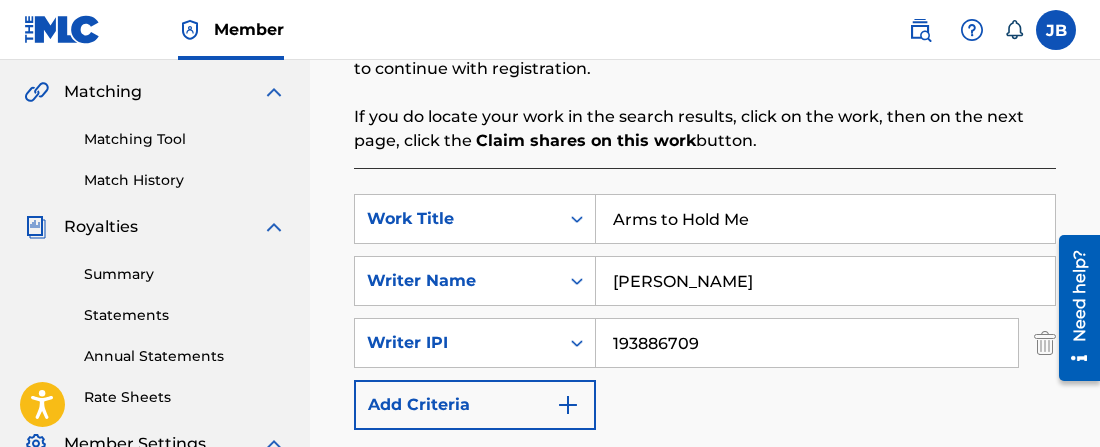 type on "193886709" 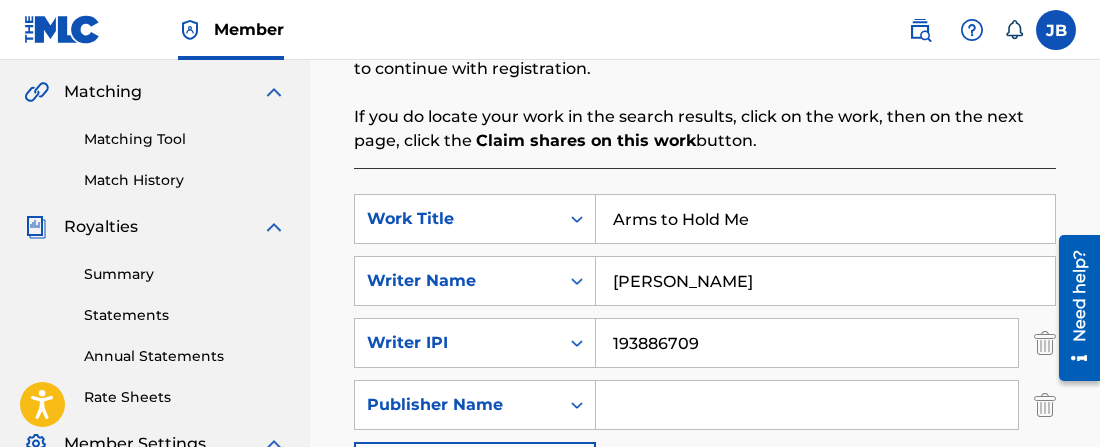 click at bounding box center [807, 405] 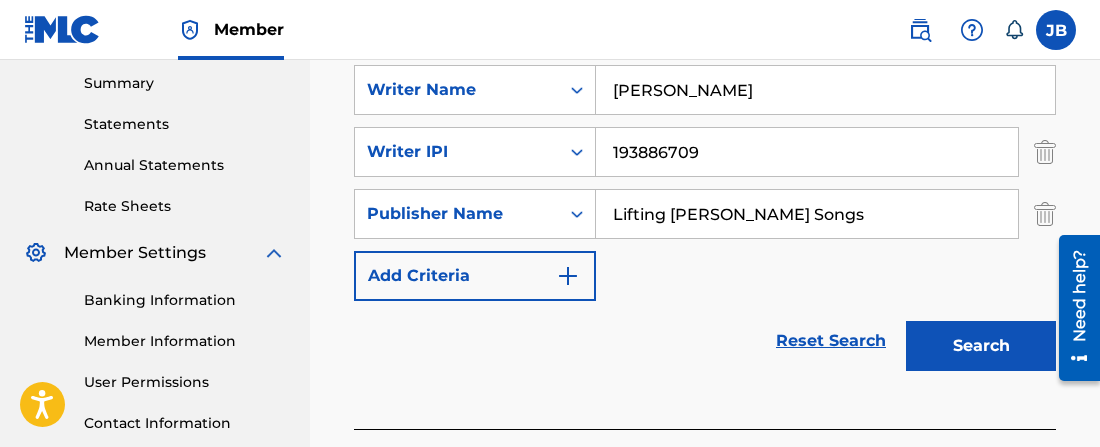 scroll, scrollTop: 664, scrollLeft: 0, axis: vertical 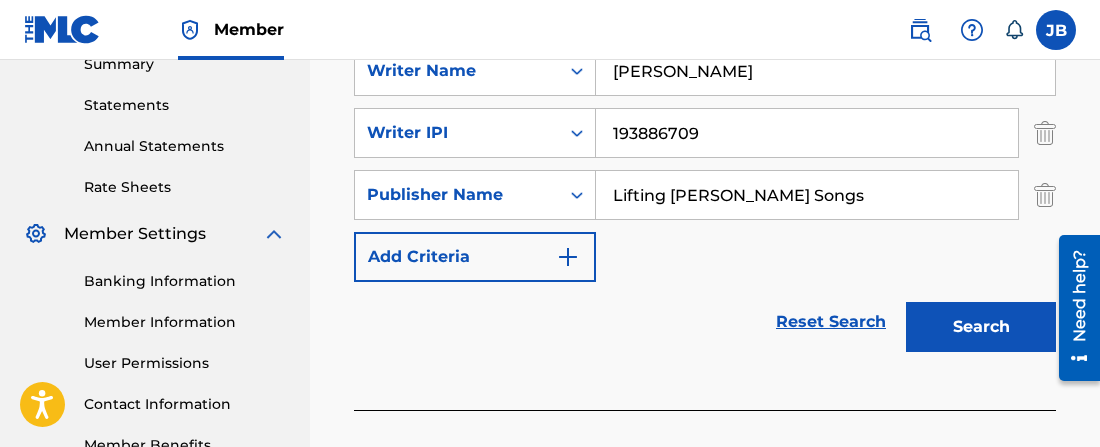 type on "Lifting [PERSON_NAME] Songs" 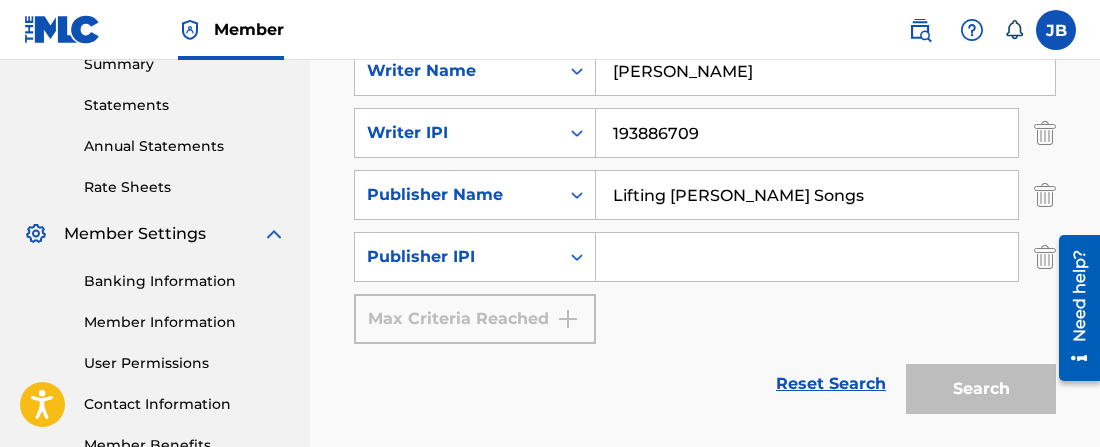 click at bounding box center [807, 257] 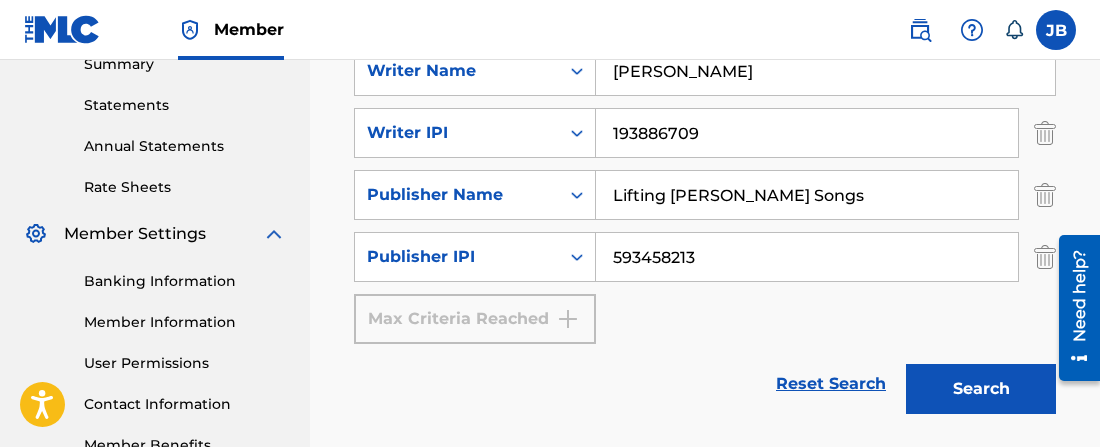 type on "593458213" 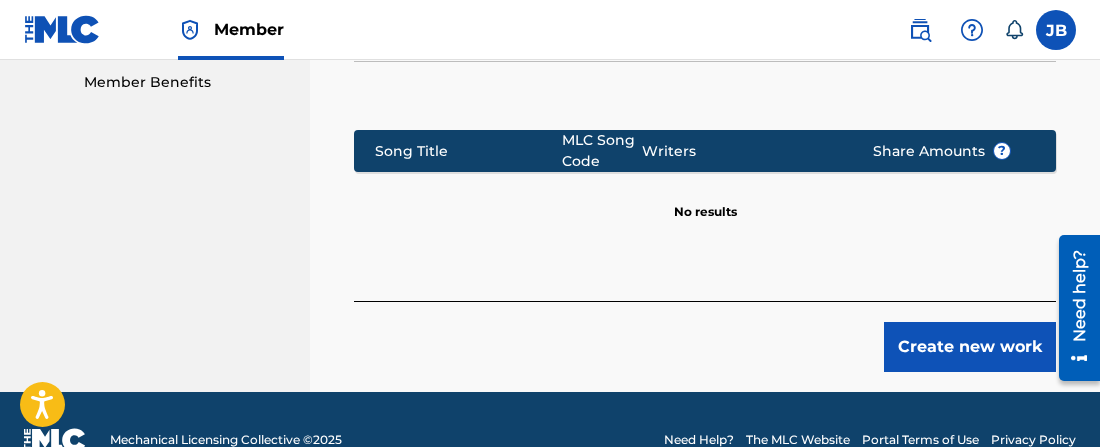 scroll, scrollTop: 1030, scrollLeft: 0, axis: vertical 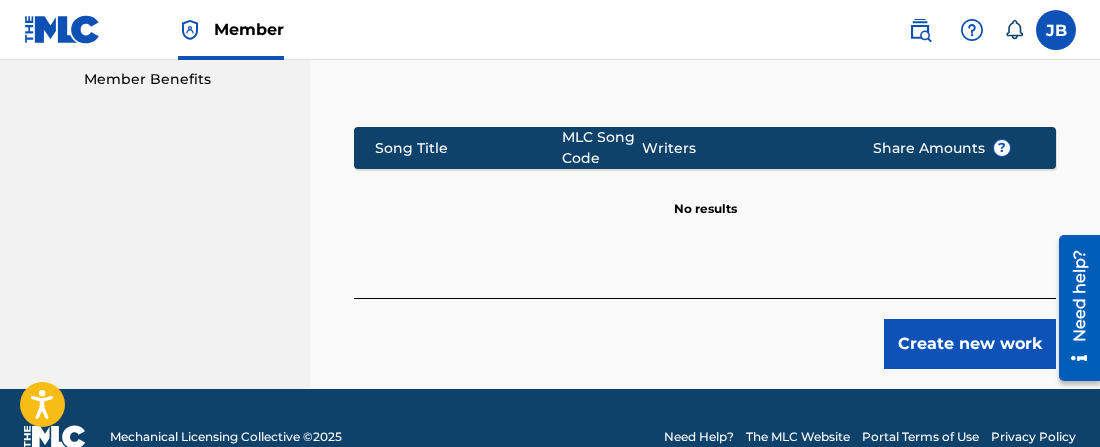 click on "Create new work" at bounding box center [970, 344] 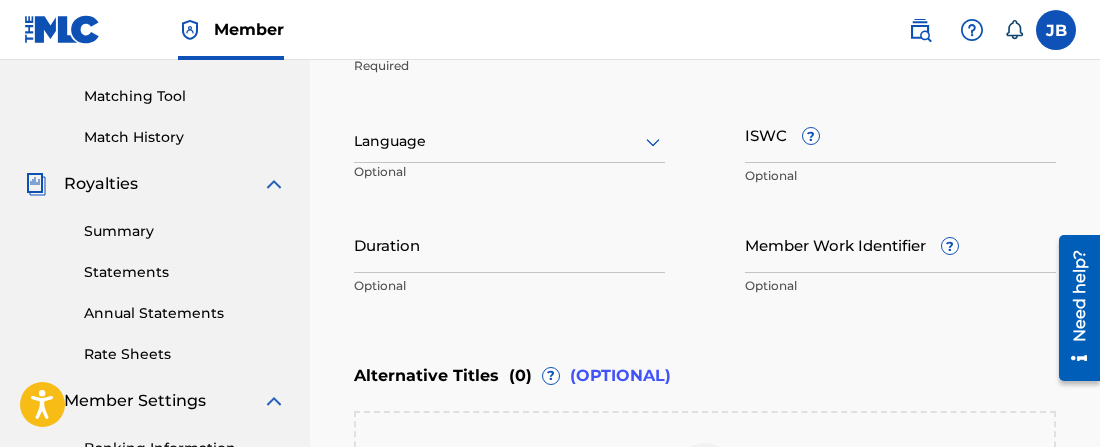 scroll, scrollTop: 486, scrollLeft: 0, axis: vertical 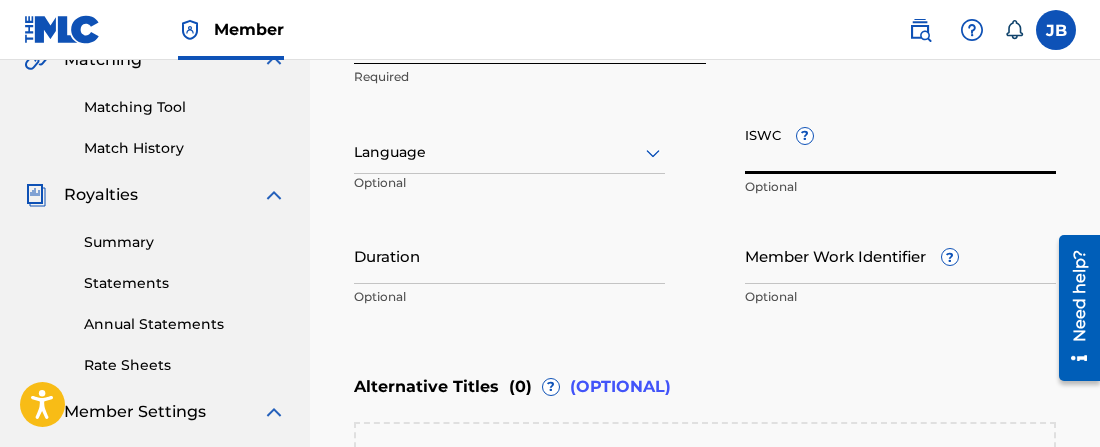 click on "ISWC   ?" at bounding box center (900, 145) 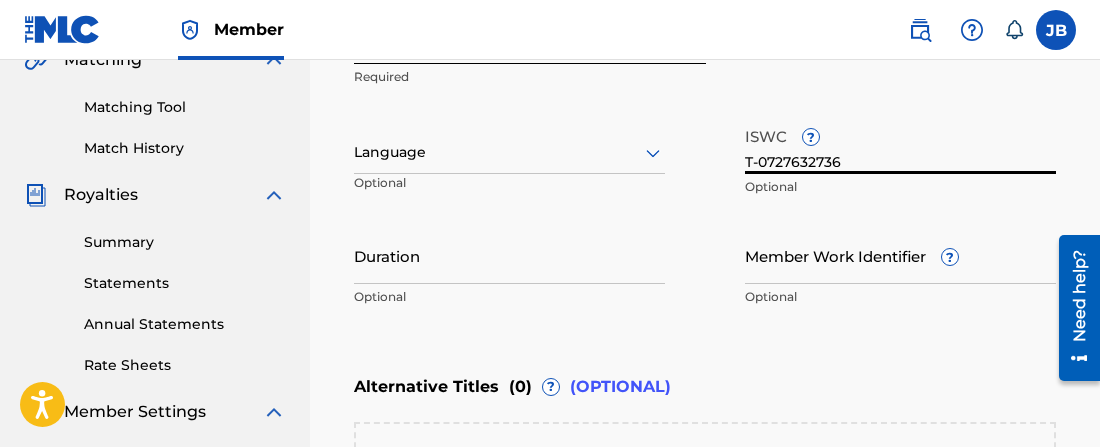 type on "T-0727632736" 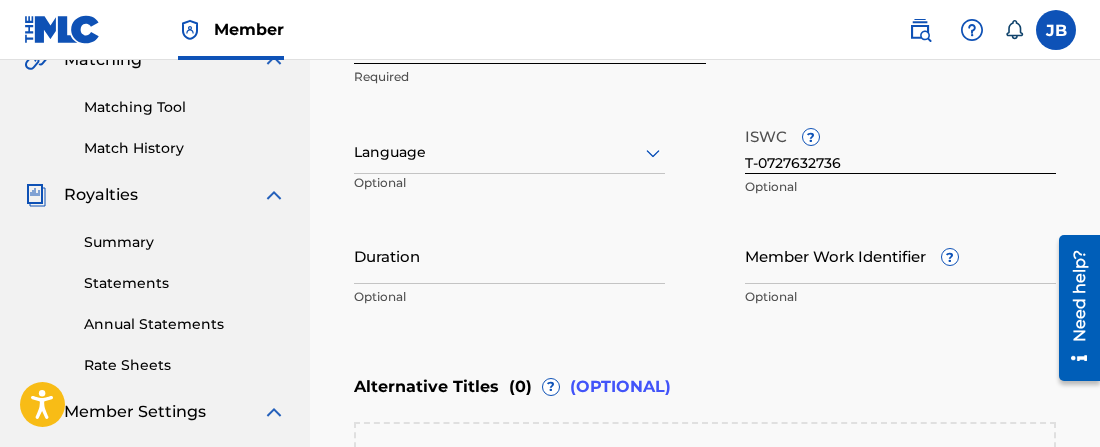 click on "Work Title   Arms to Hold Me Required Language Optional ISWC   ? T-0727632736 Optional Duration   Optional Member Work Identifier   ? Optional" at bounding box center [705, 162] 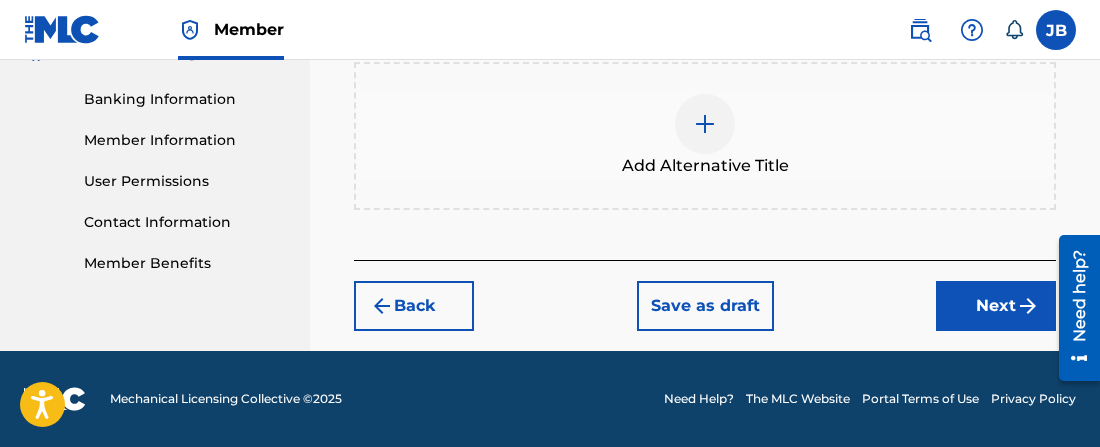 click on "Next" at bounding box center [996, 306] 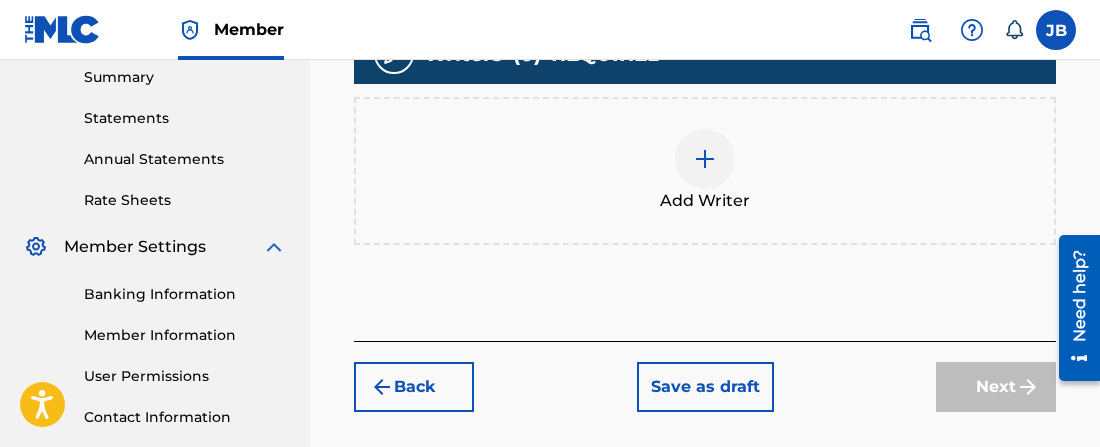 scroll, scrollTop: 672, scrollLeft: 0, axis: vertical 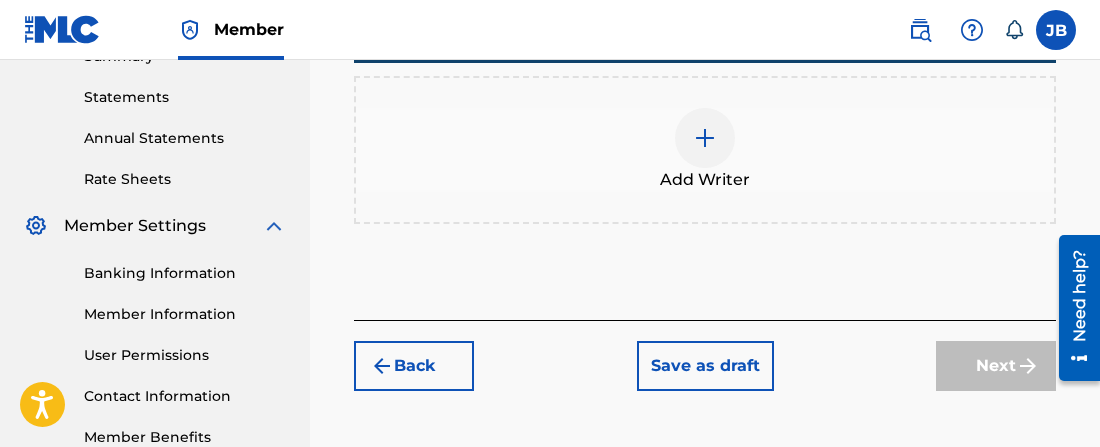 click at bounding box center (705, 138) 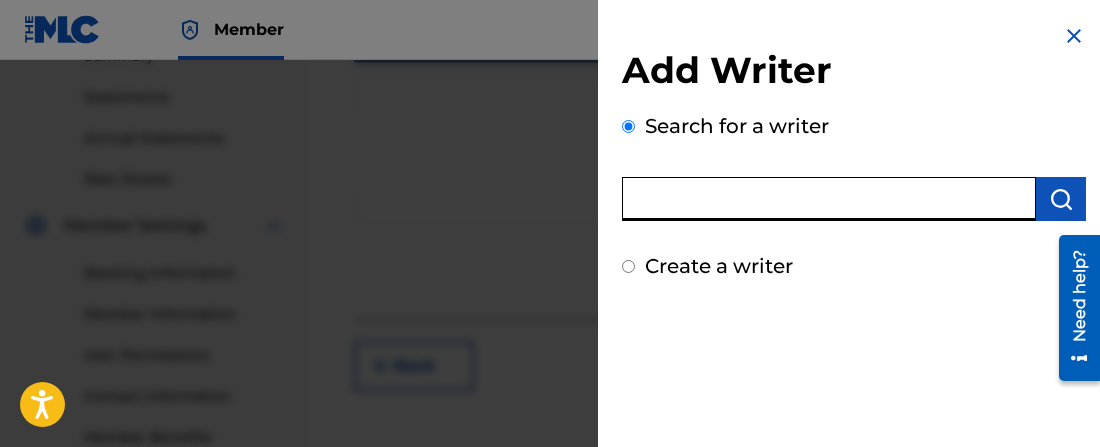 click at bounding box center (829, 199) 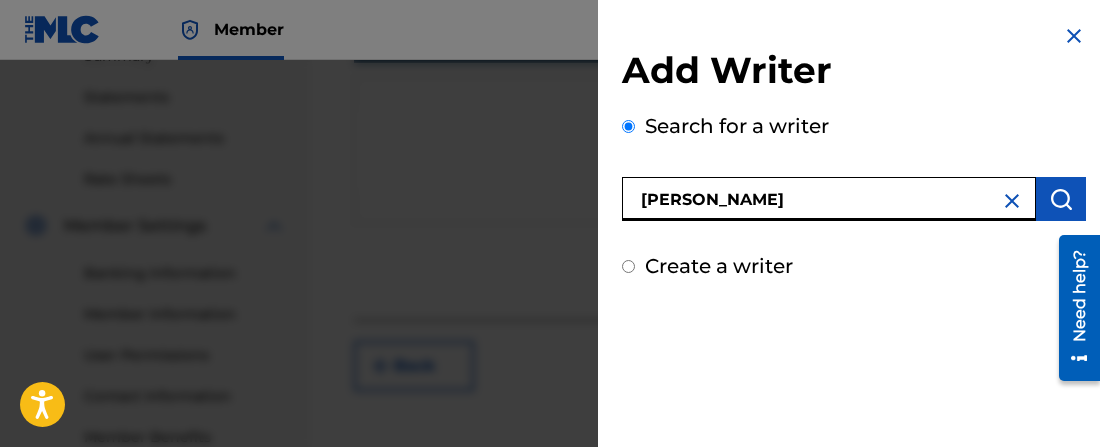 type on "[PERSON_NAME]" 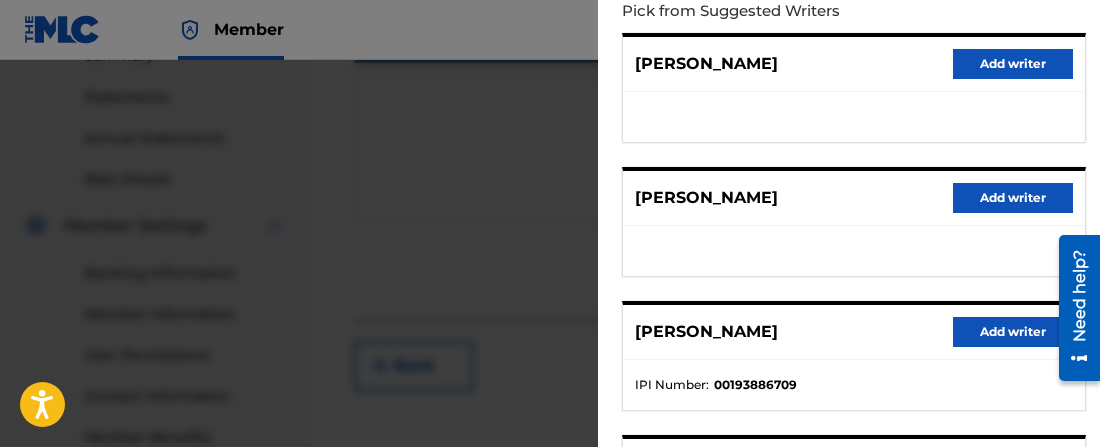 scroll, scrollTop: 250, scrollLeft: 0, axis: vertical 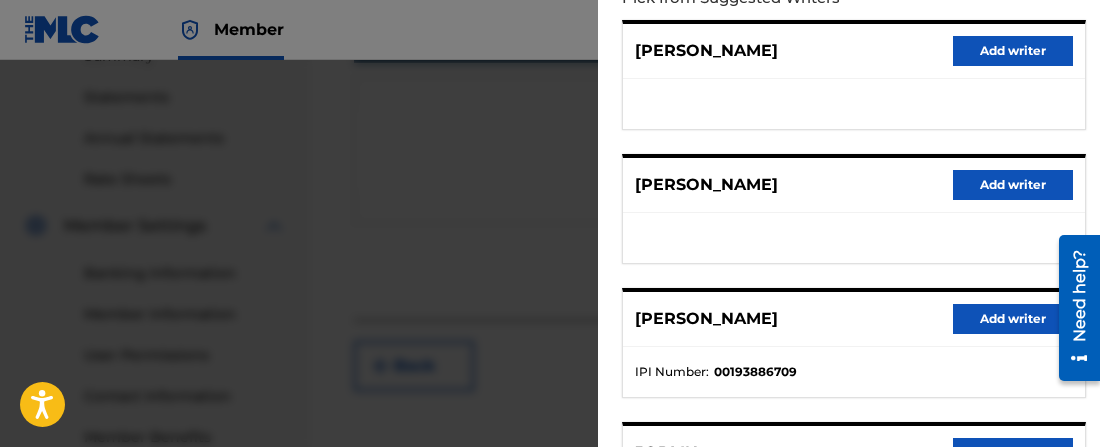 click on "Add writer" at bounding box center (1013, 185) 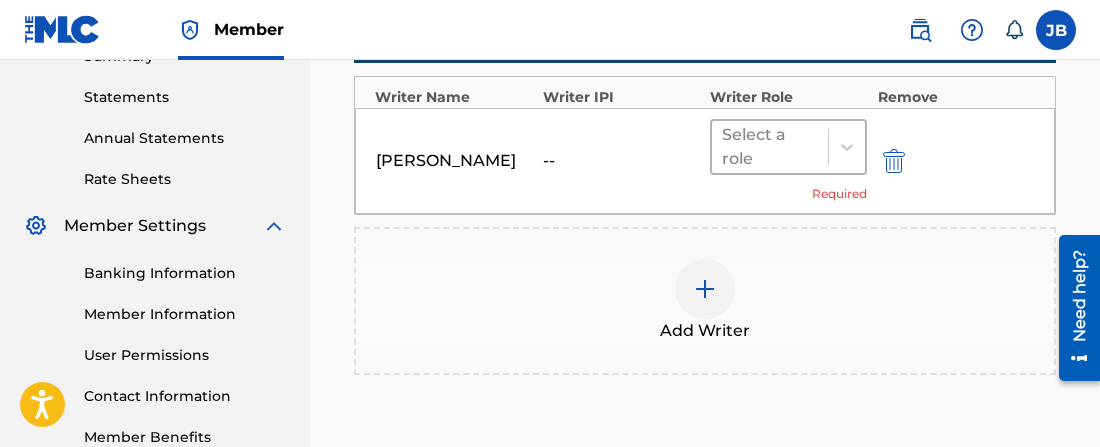 click at bounding box center [770, 147] 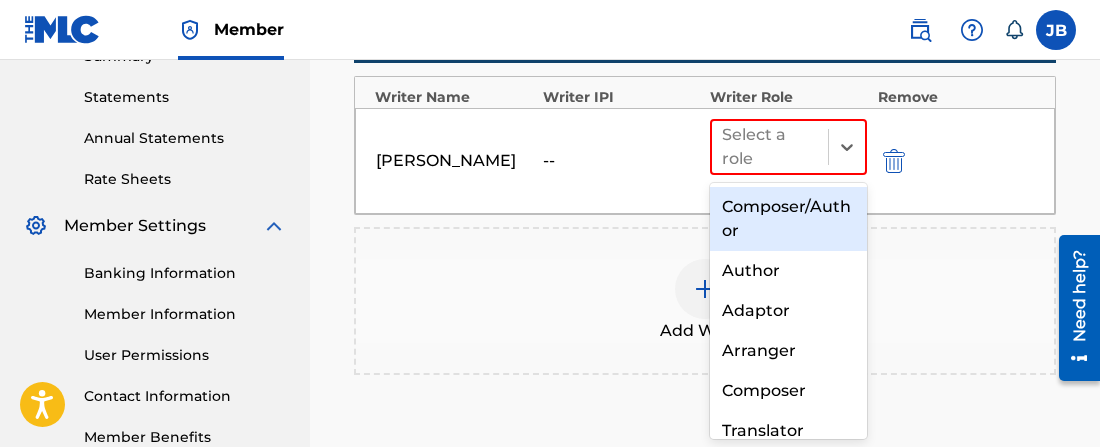 click on "Composer/Author" at bounding box center [788, 219] 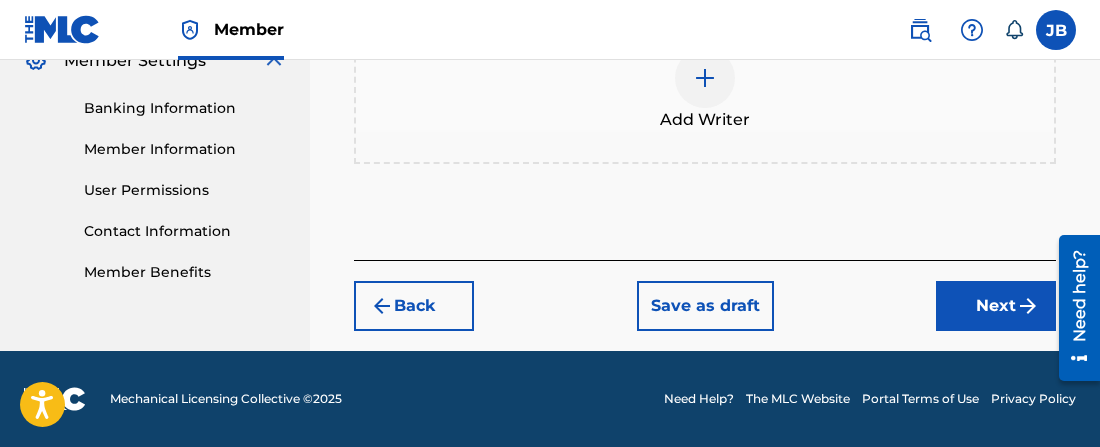 click on "Next" at bounding box center [996, 306] 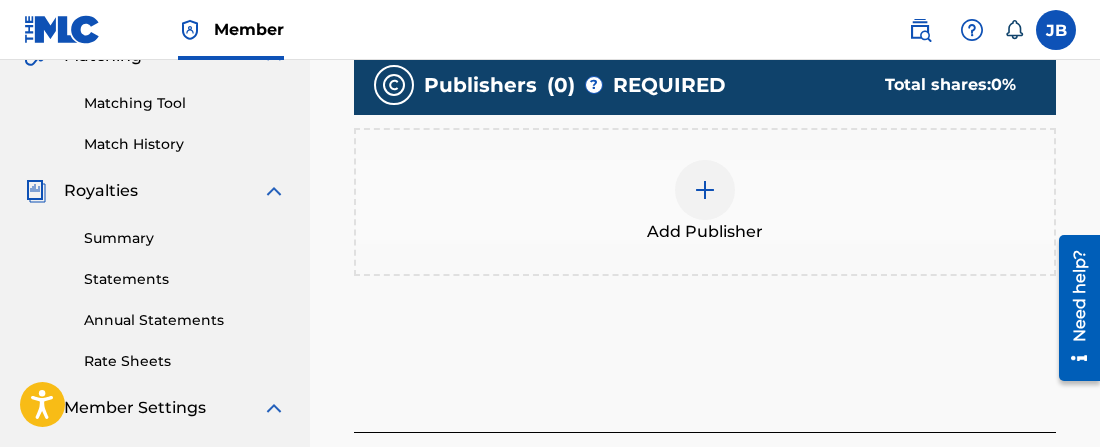 scroll, scrollTop: 537, scrollLeft: 0, axis: vertical 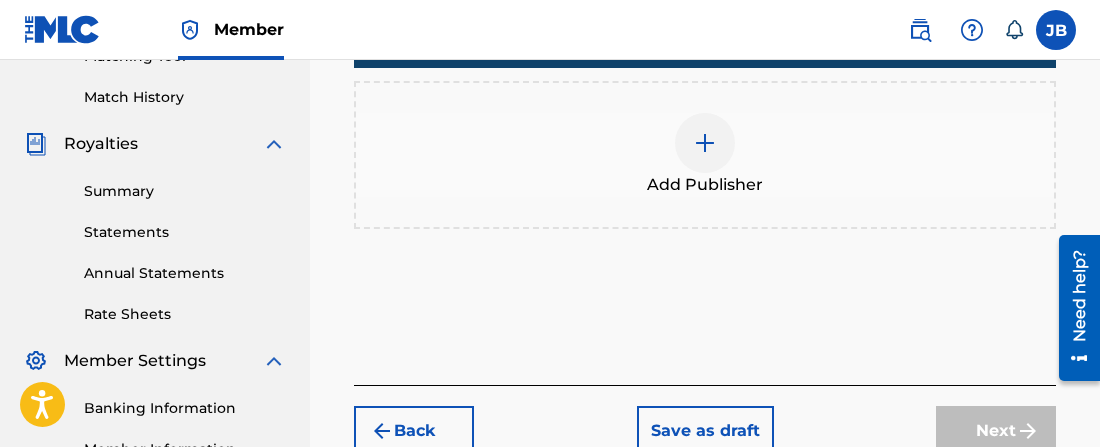 click at bounding box center [705, 143] 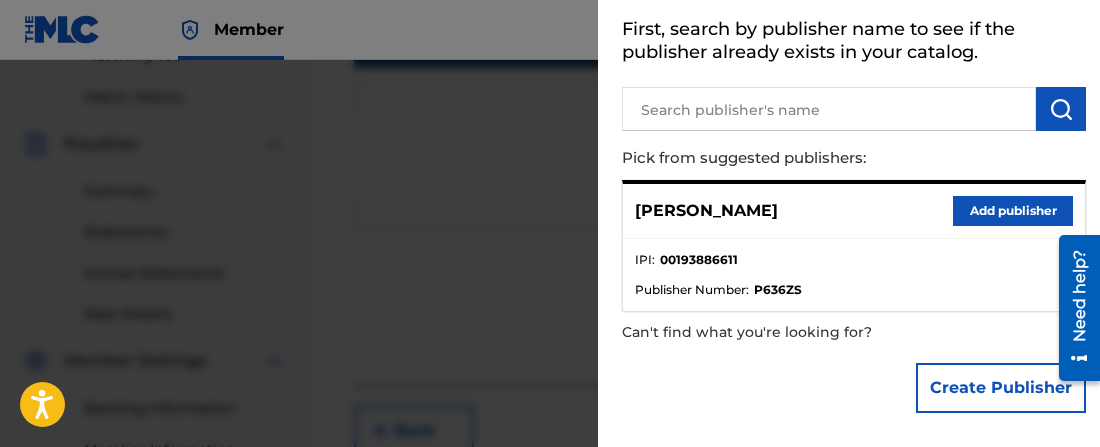 scroll, scrollTop: 97, scrollLeft: 0, axis: vertical 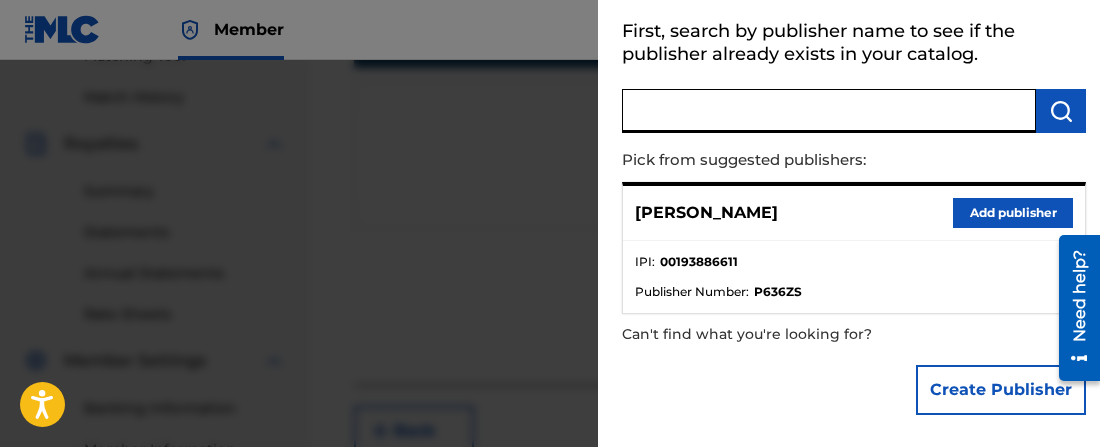 click at bounding box center (829, 111) 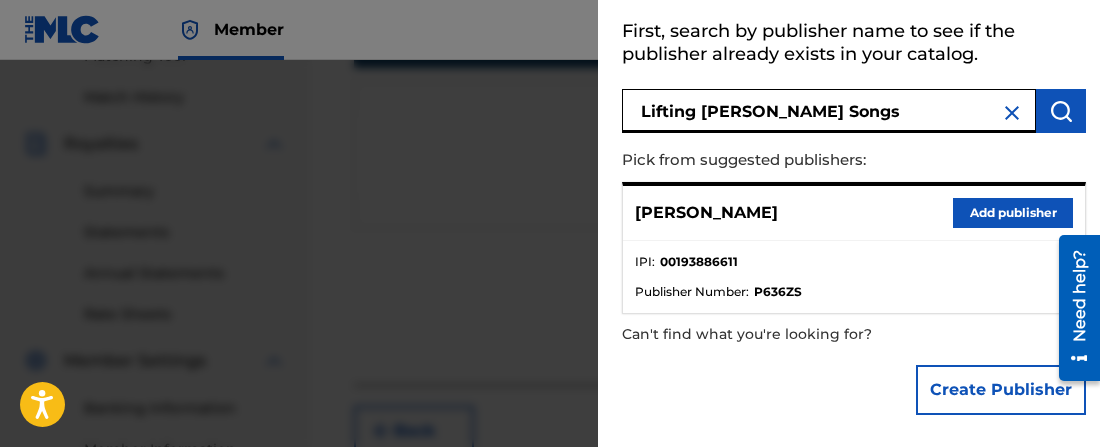 type on "Lifting [PERSON_NAME] Songs" 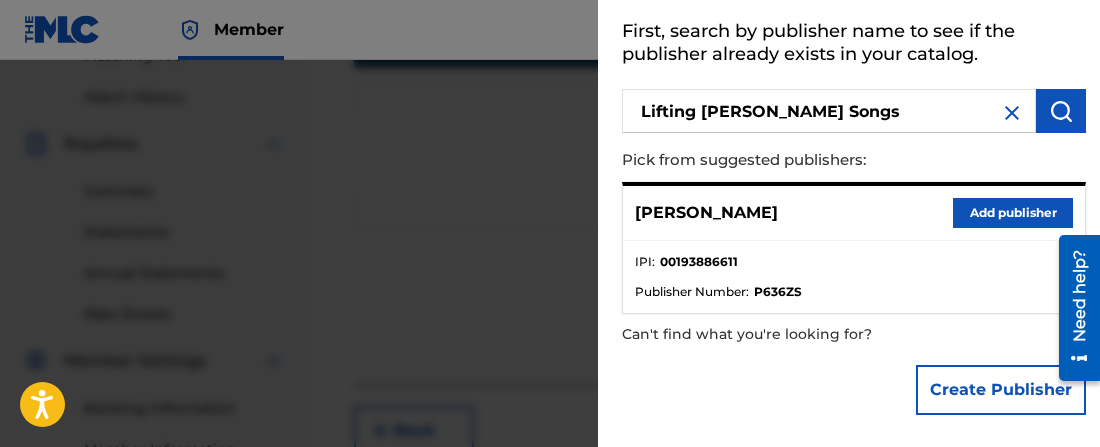 click at bounding box center (1061, 111) 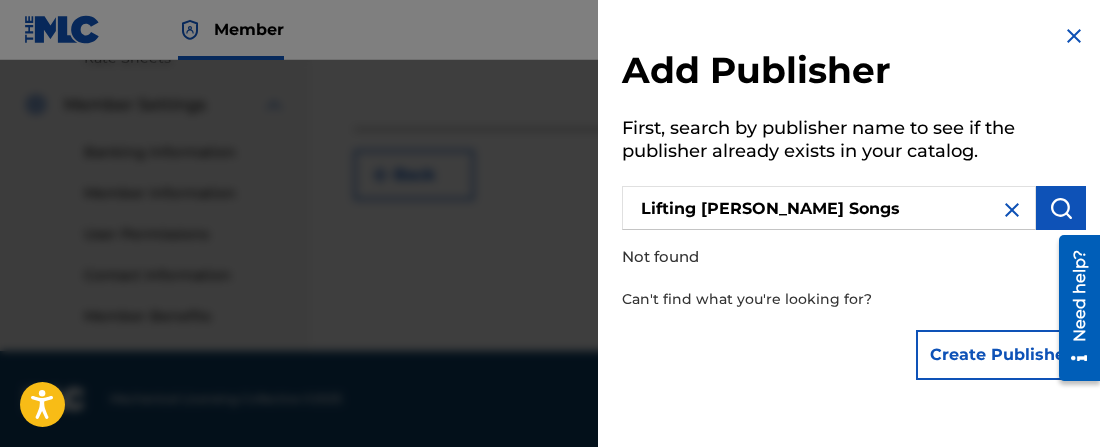 scroll, scrollTop: 793, scrollLeft: 0, axis: vertical 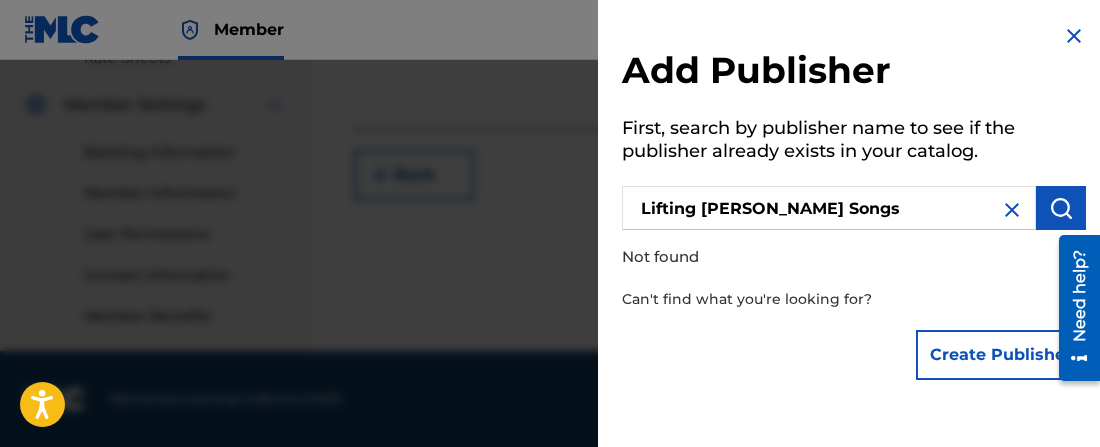 click on "Create Publisher" at bounding box center [1001, 355] 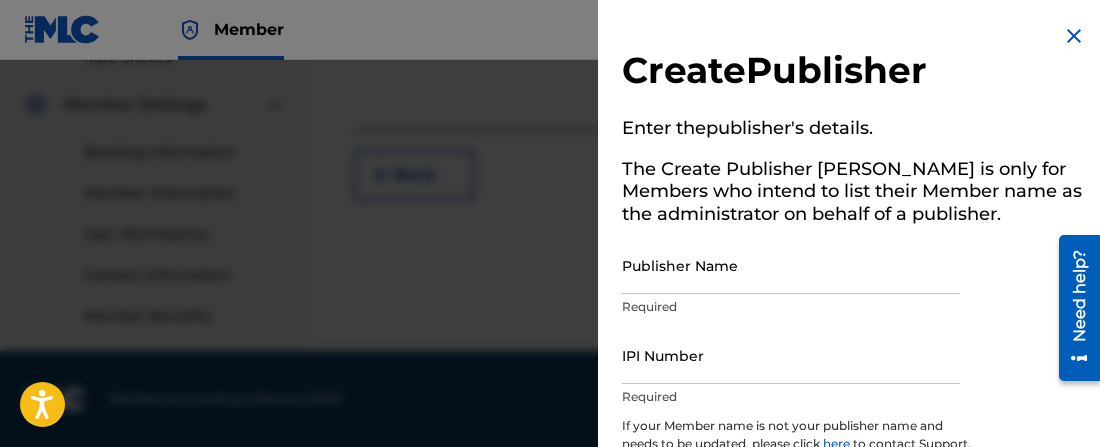click on "Publisher Name" at bounding box center (791, 265) 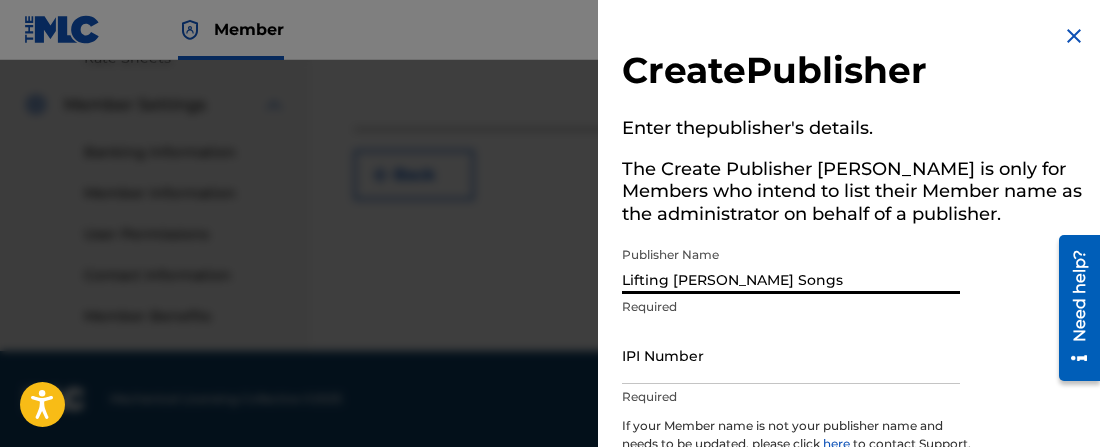 type on "Lifting [PERSON_NAME] Songs" 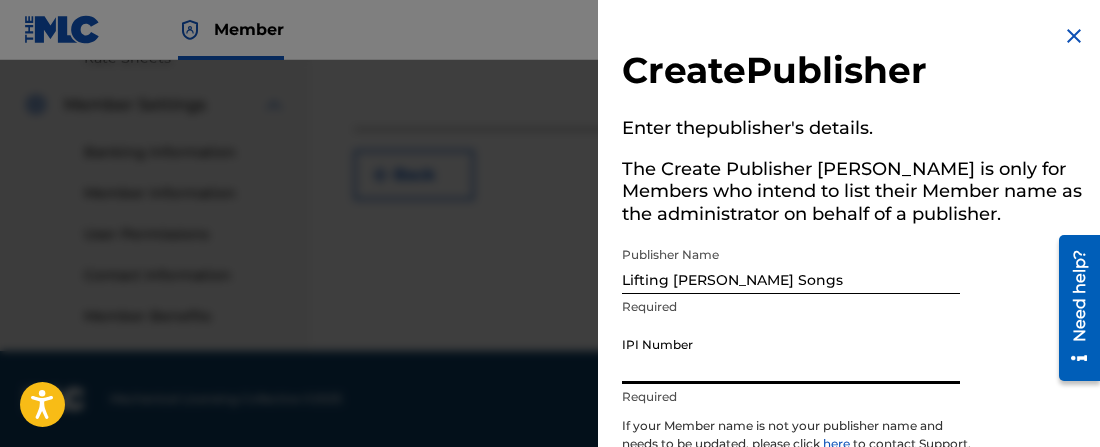 click on "IPI Number" at bounding box center (791, 355) 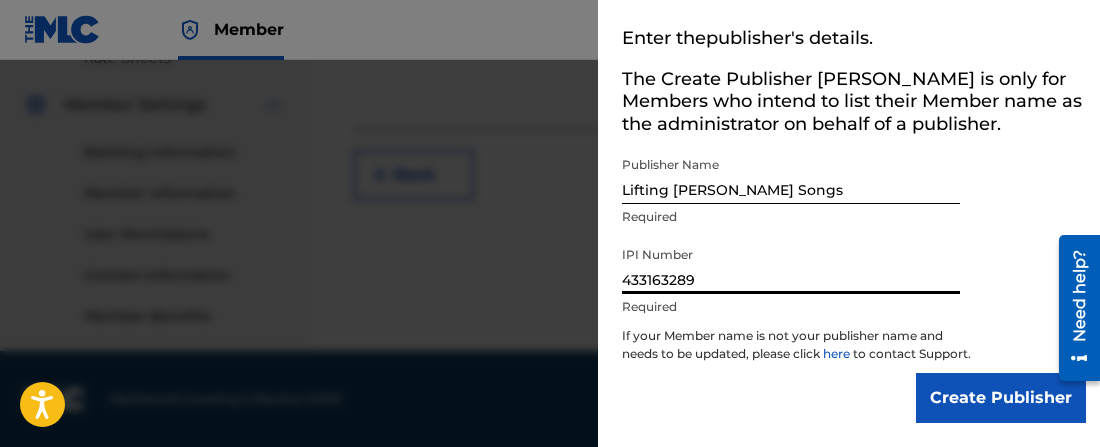 type on "433163289" 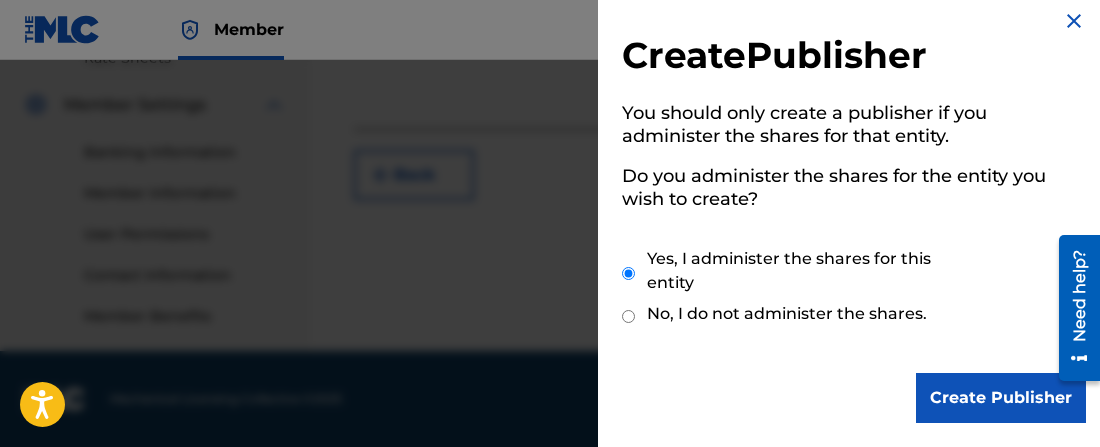 scroll, scrollTop: 13, scrollLeft: 0, axis: vertical 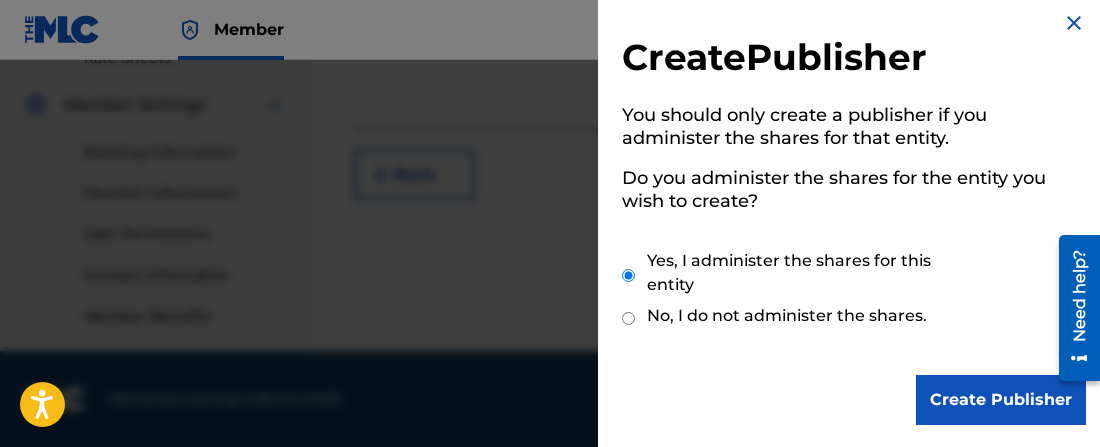 click on "Create Publisher" at bounding box center [1001, 400] 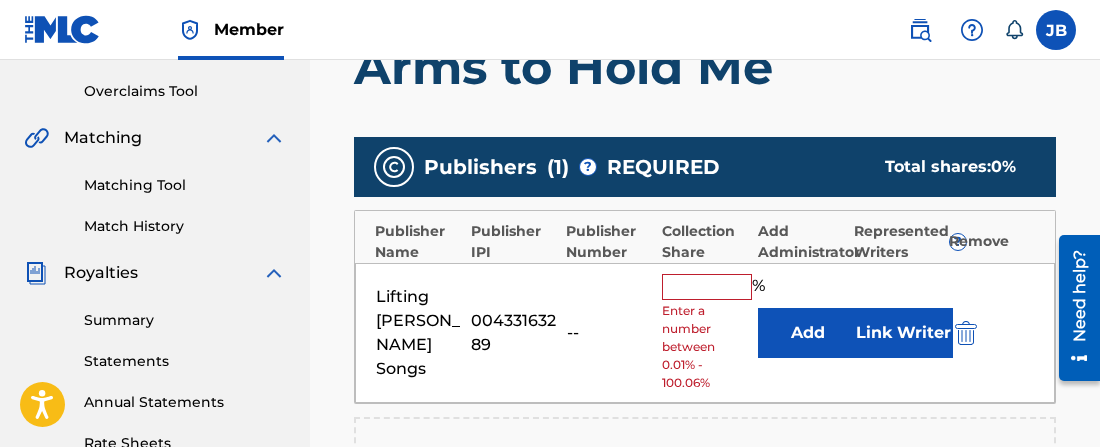 scroll, scrollTop: 461, scrollLeft: 0, axis: vertical 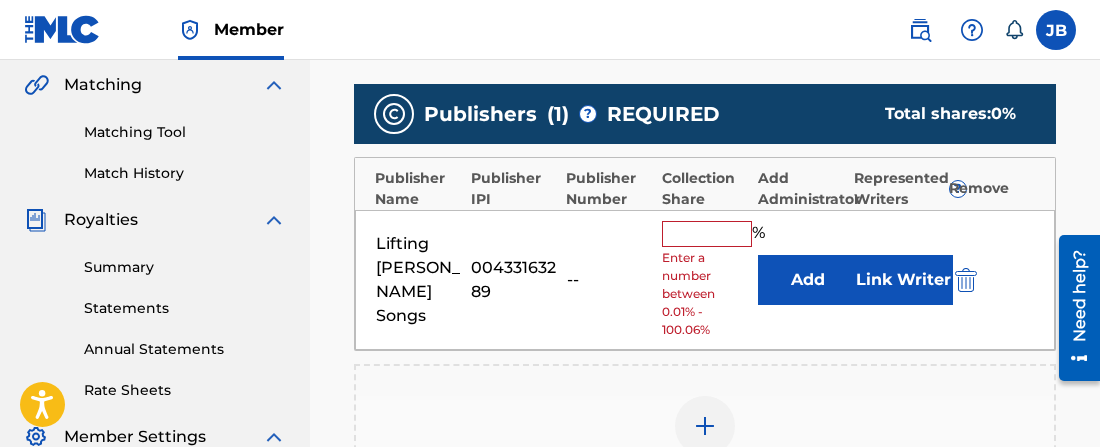 click at bounding box center (707, 234) 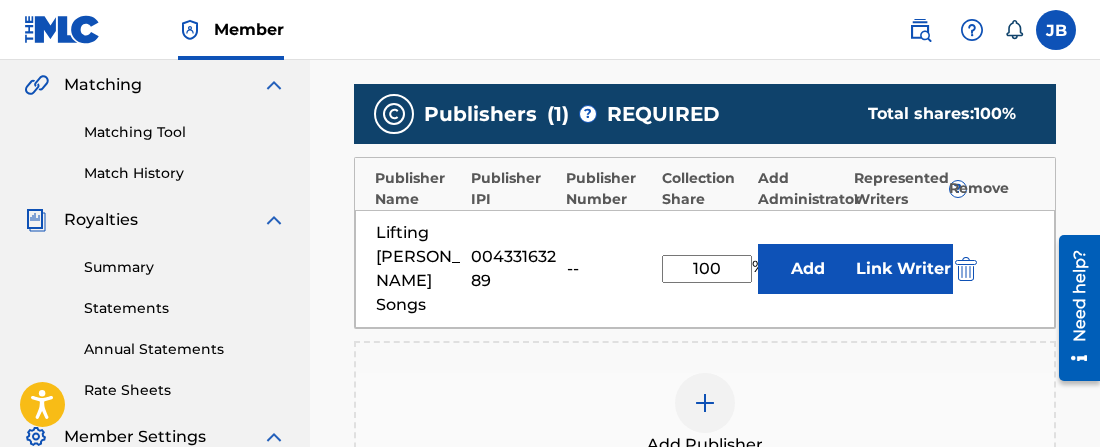 type on "100" 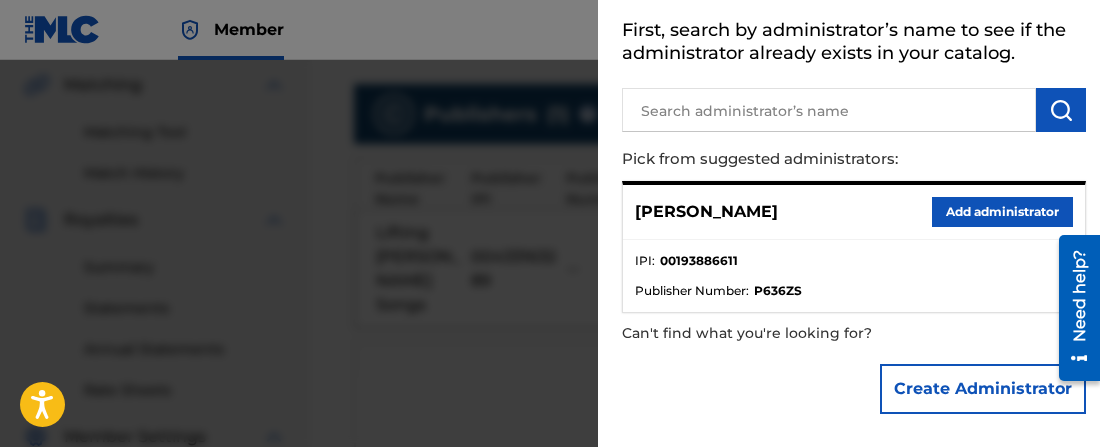 scroll, scrollTop: 97, scrollLeft: 0, axis: vertical 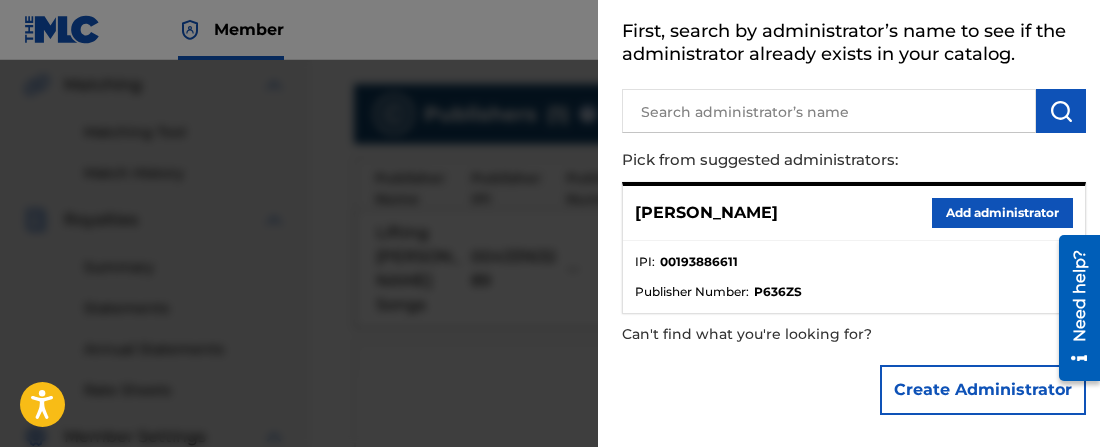 click on "Add administrator" at bounding box center (1002, 213) 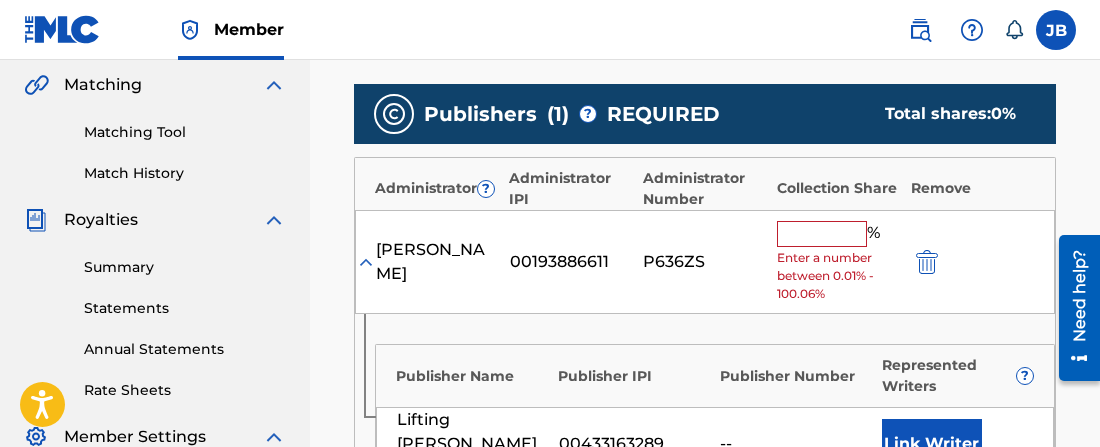 click at bounding box center [822, 234] 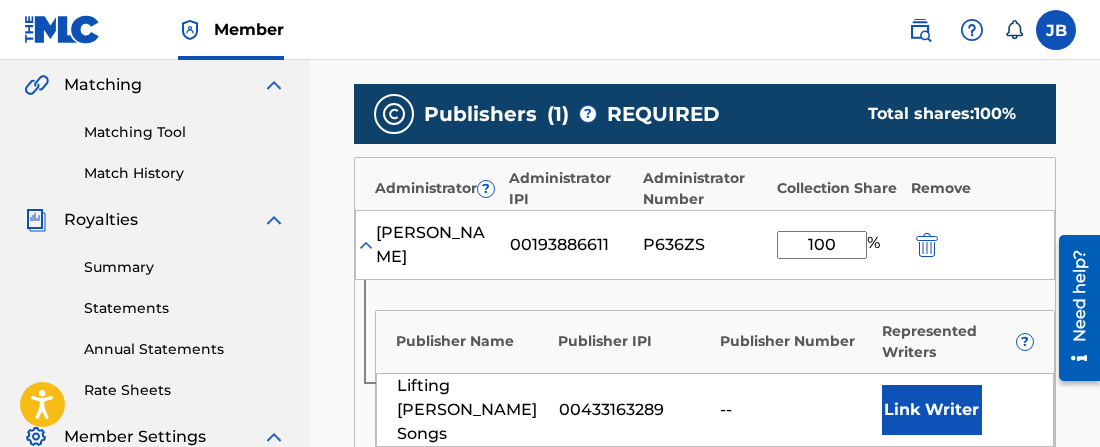 type on "100" 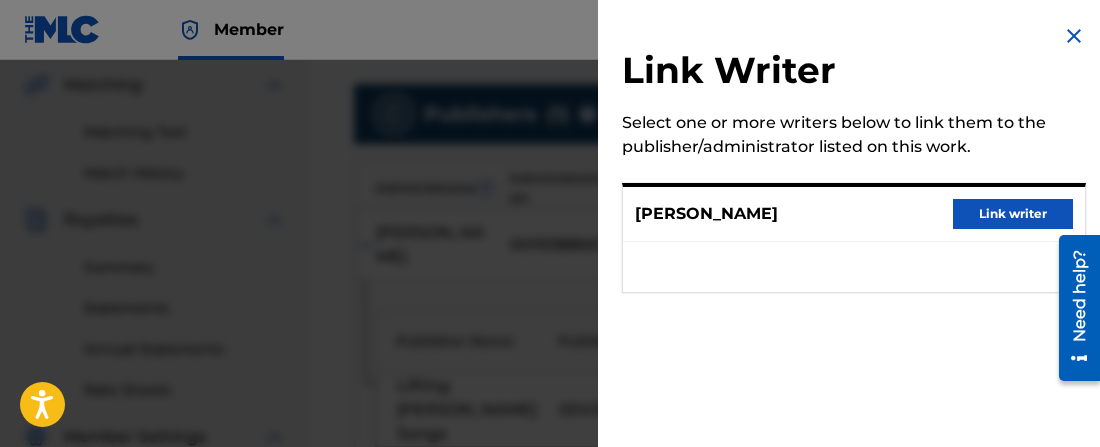 click on "Link writer" at bounding box center [1013, 214] 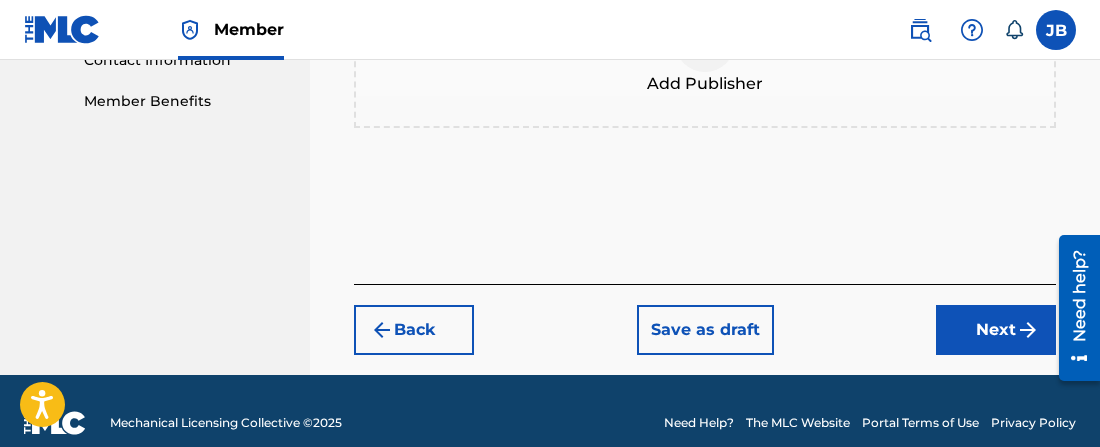click on "Next" at bounding box center [996, 330] 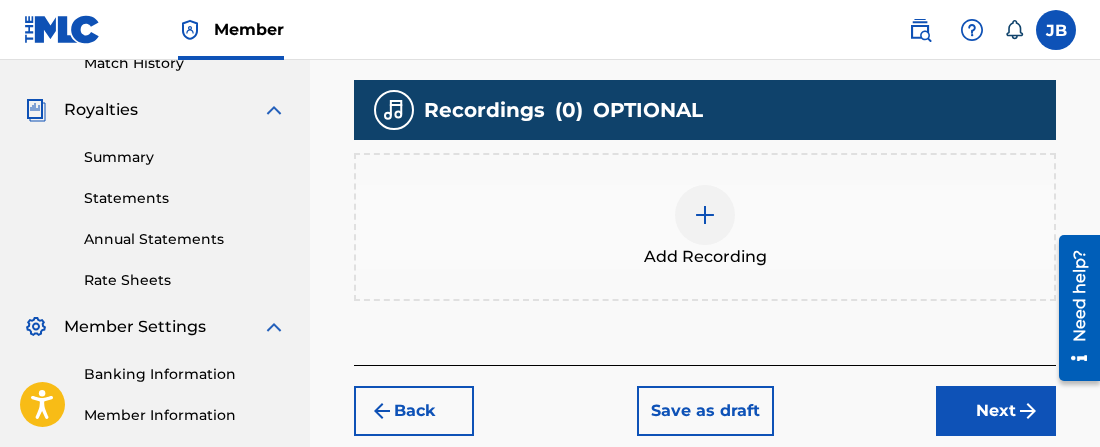 scroll, scrollTop: 587, scrollLeft: 0, axis: vertical 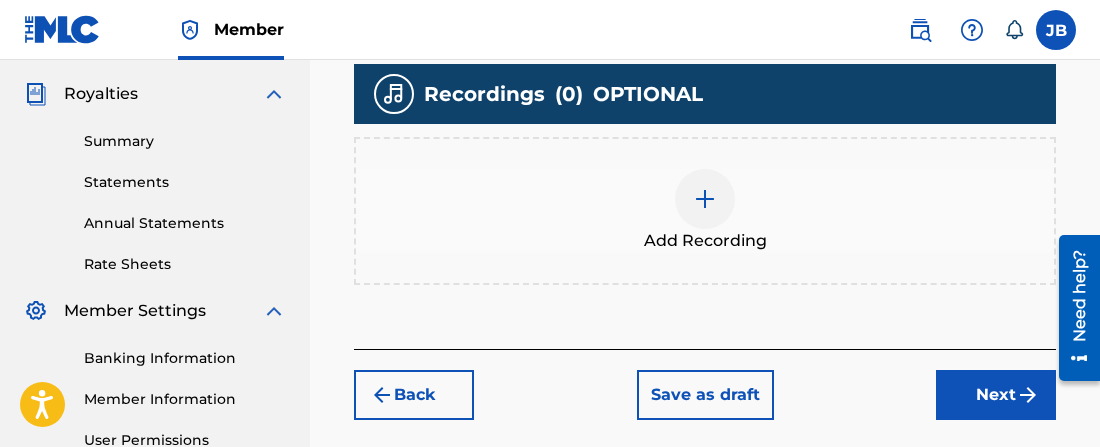 click at bounding box center (705, 199) 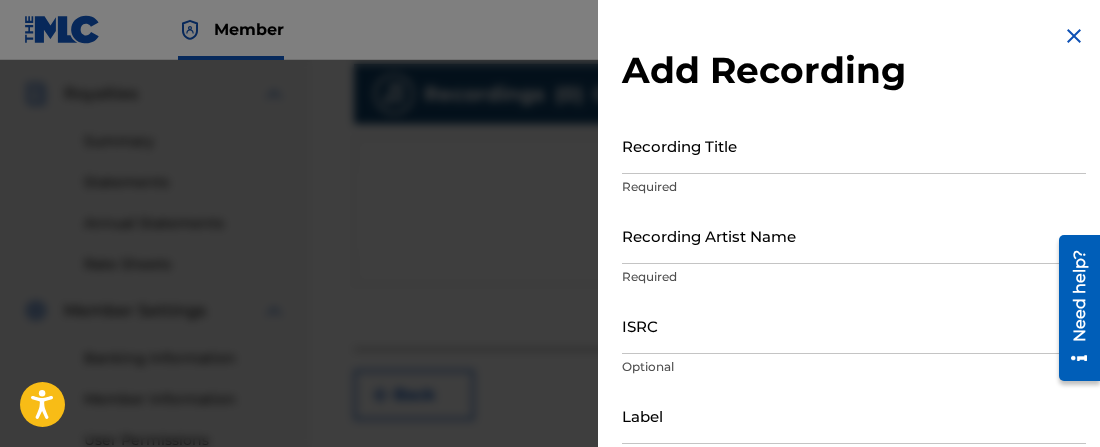 click on "Recording Title" at bounding box center (854, 145) 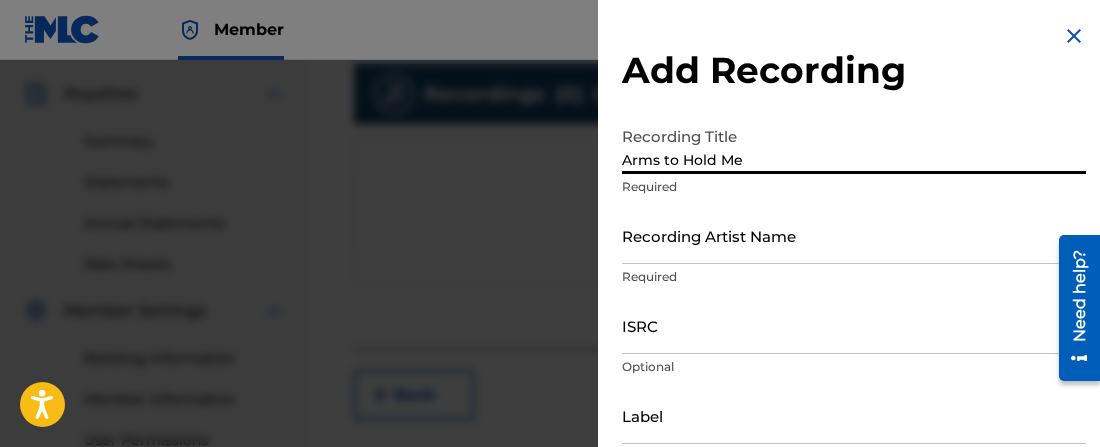 type on "Arms to Hold Me" 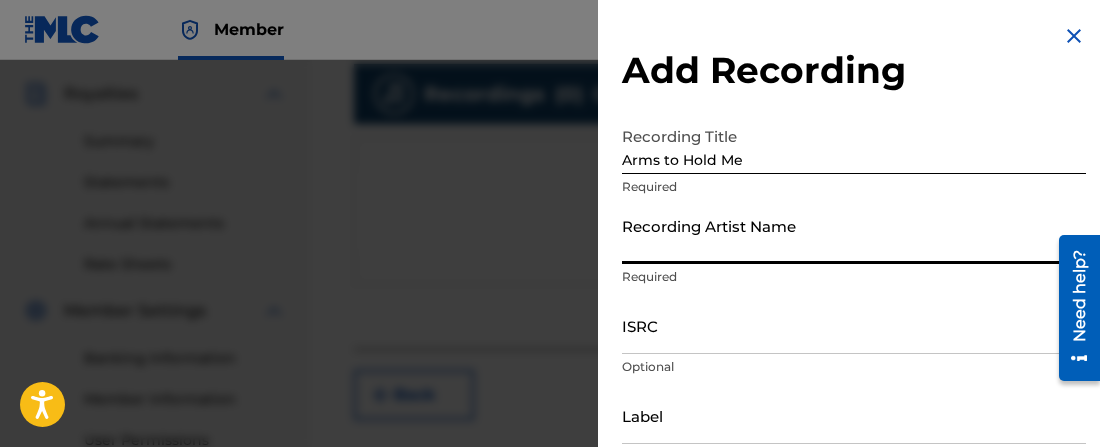 click on "Recording Artist Name" at bounding box center [854, 235] 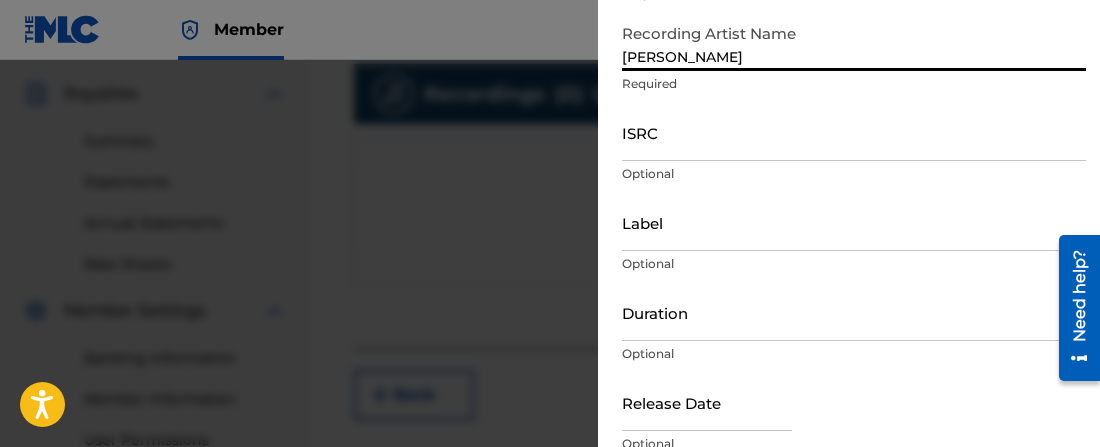 scroll, scrollTop: 255, scrollLeft: 0, axis: vertical 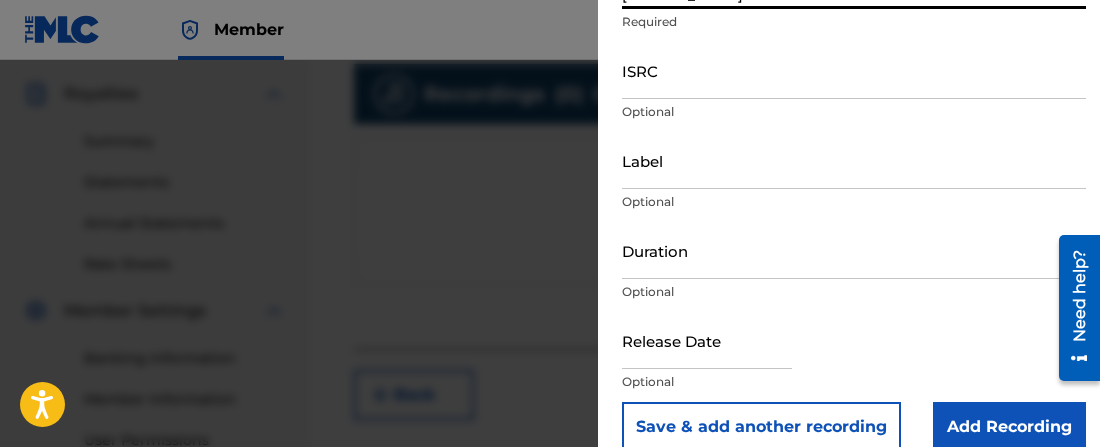 type on "[PERSON_NAME]" 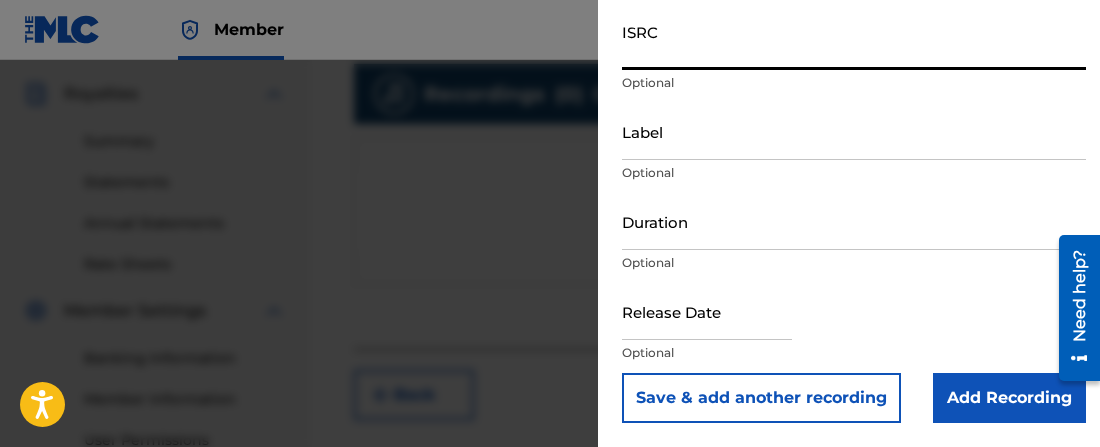 scroll, scrollTop: 284, scrollLeft: 0, axis: vertical 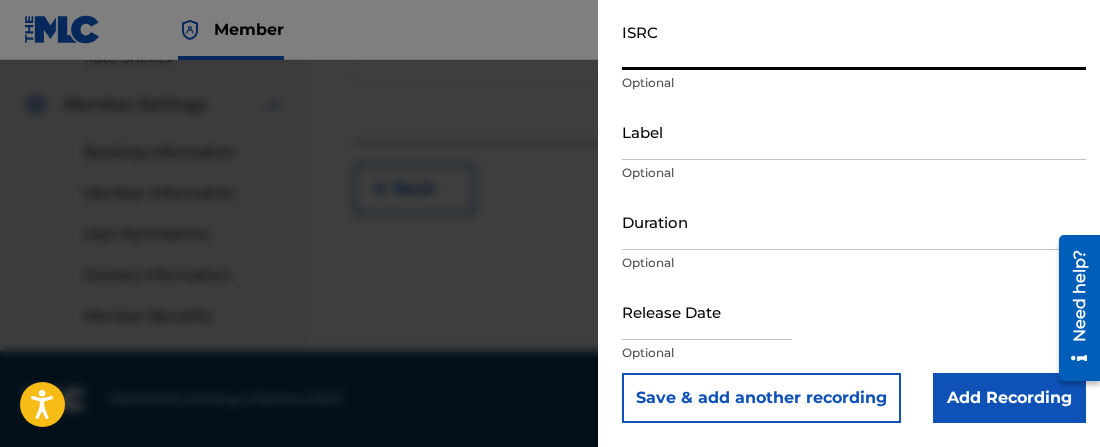 click on "Add Recording" at bounding box center [1009, 398] 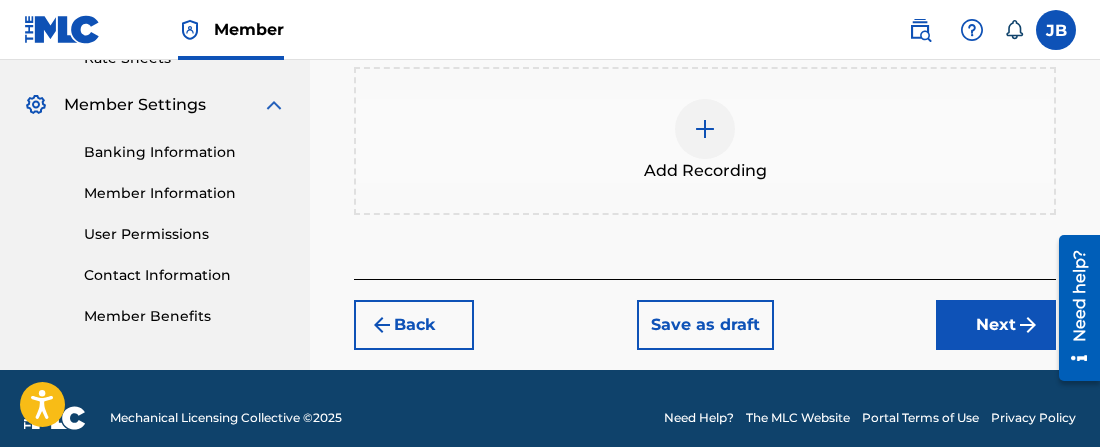 click on "Next" at bounding box center [996, 325] 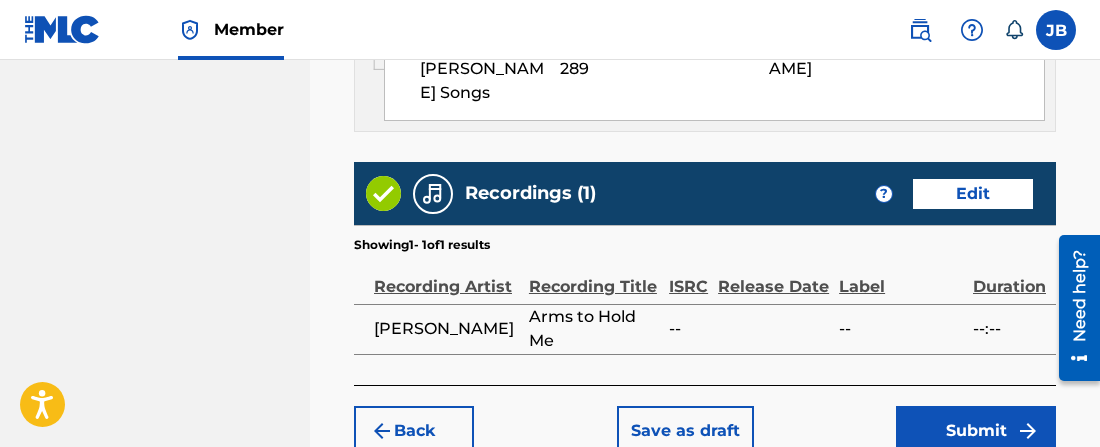 scroll, scrollTop: 1446, scrollLeft: 0, axis: vertical 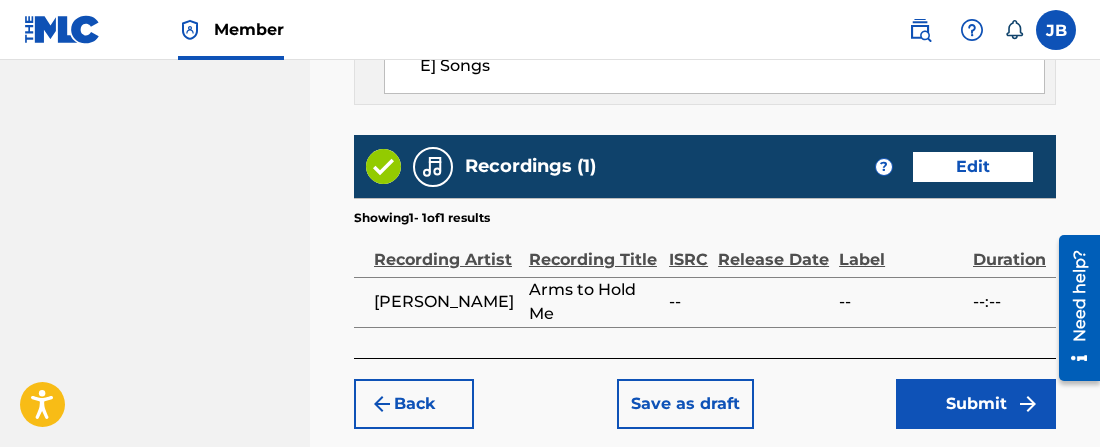 click on "Submit" at bounding box center (976, 404) 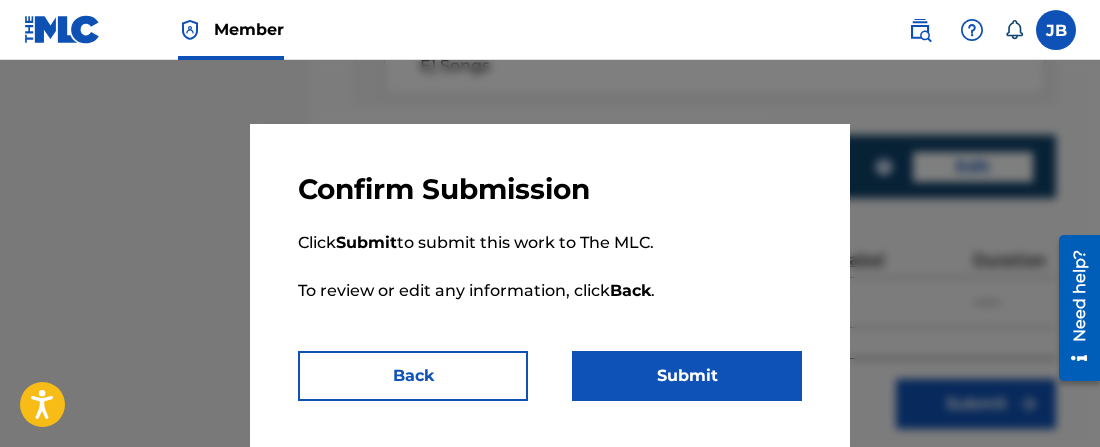 click on "Submit" at bounding box center [687, 376] 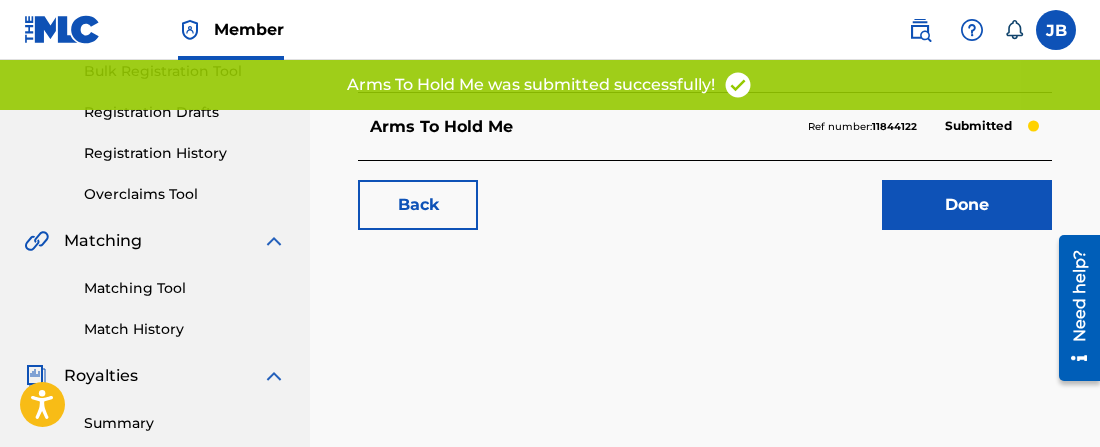 scroll, scrollTop: 327, scrollLeft: 0, axis: vertical 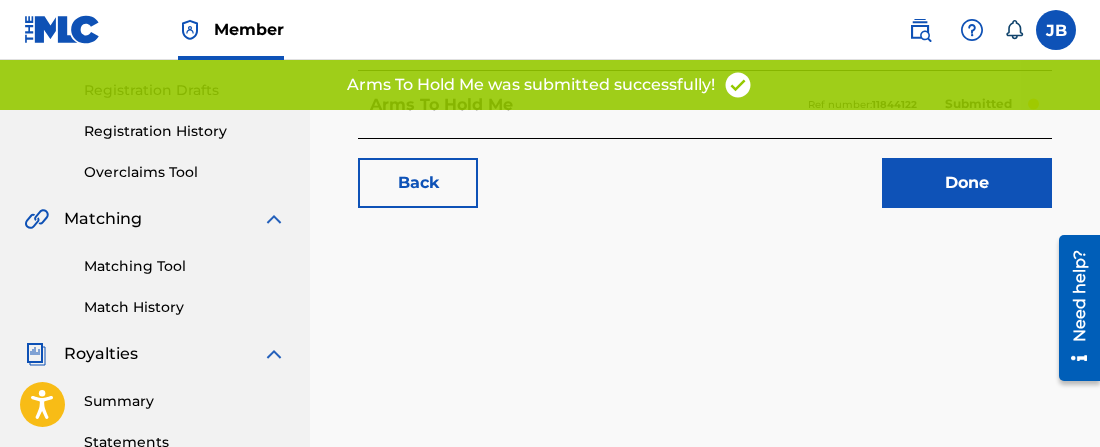 click on "Done" at bounding box center [967, 183] 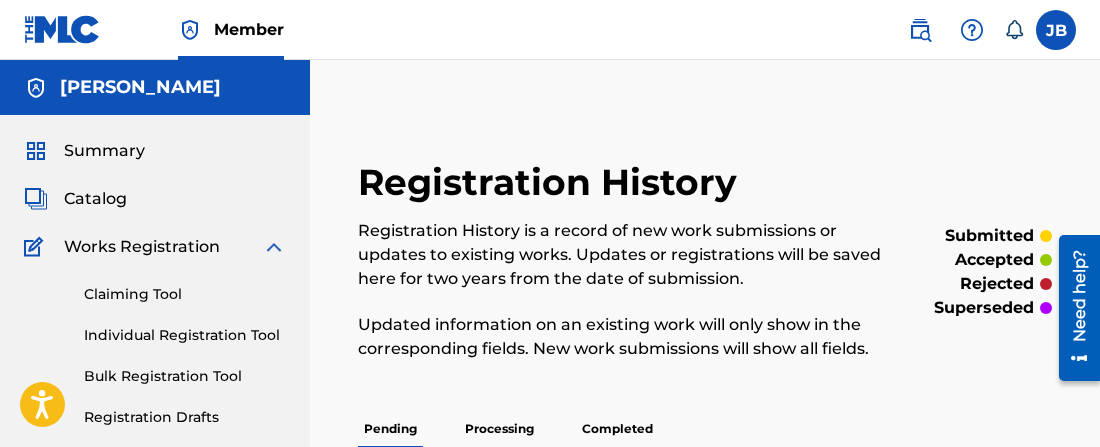 scroll, scrollTop: 0, scrollLeft: 0, axis: both 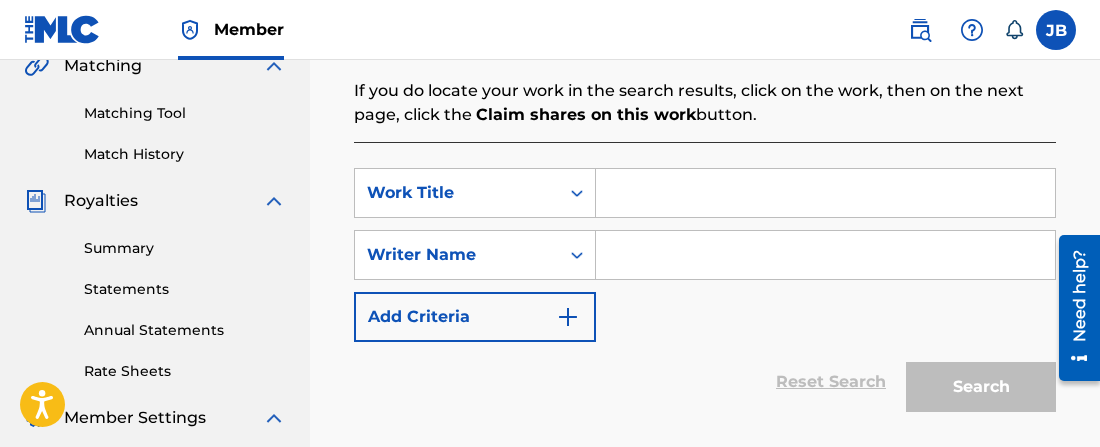click at bounding box center (825, 193) 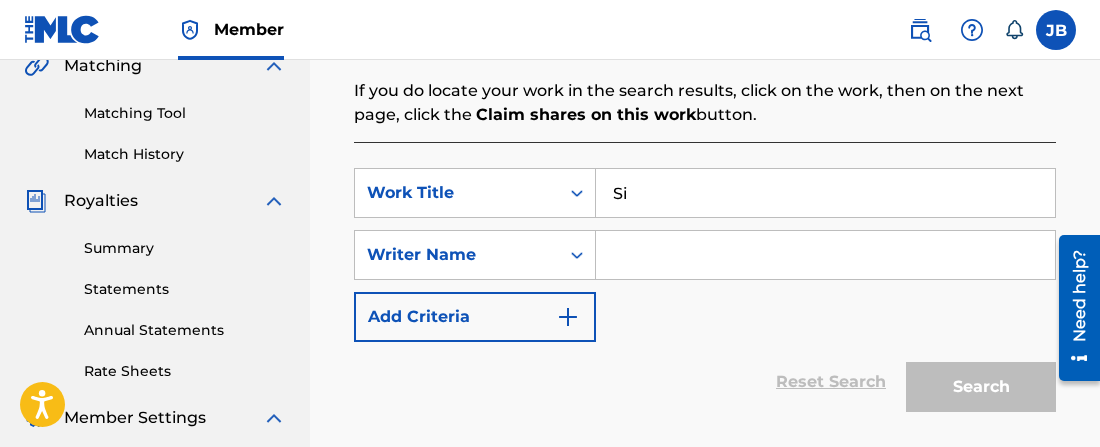 type on "S" 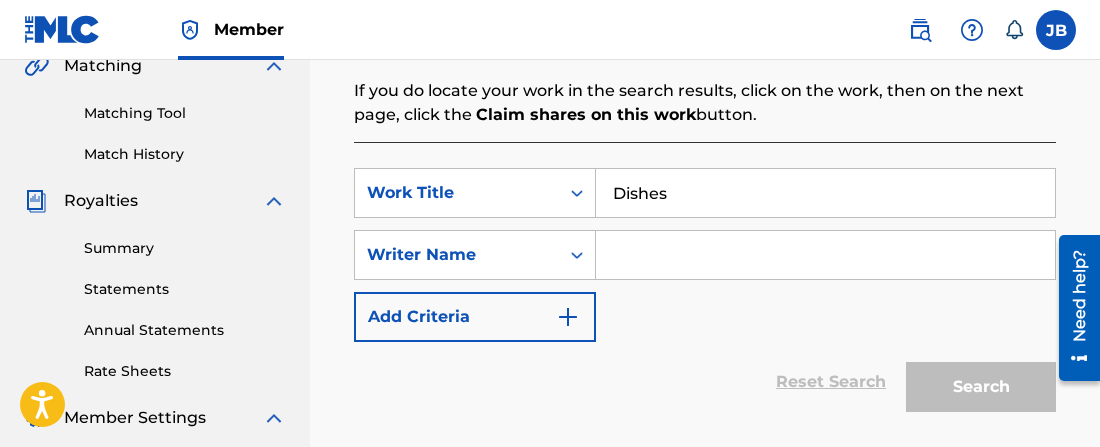 type on "Dishes" 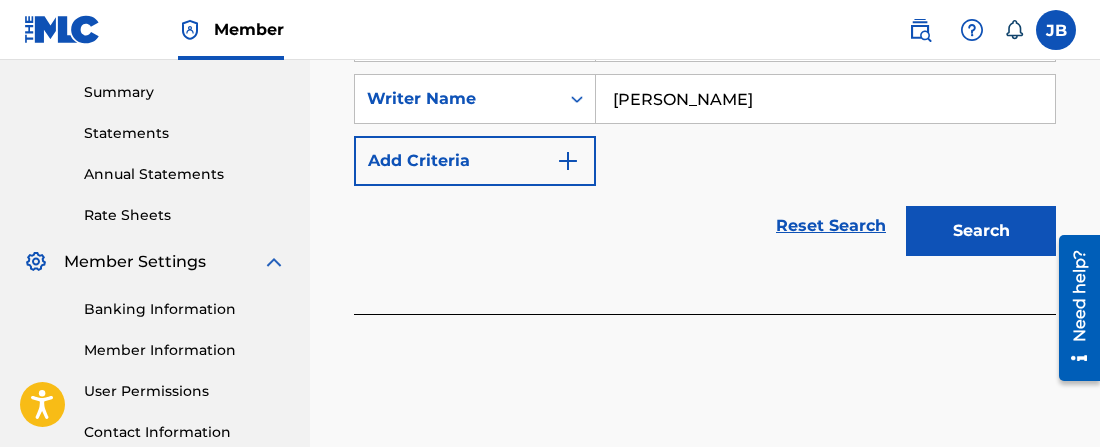 scroll, scrollTop: 655, scrollLeft: 0, axis: vertical 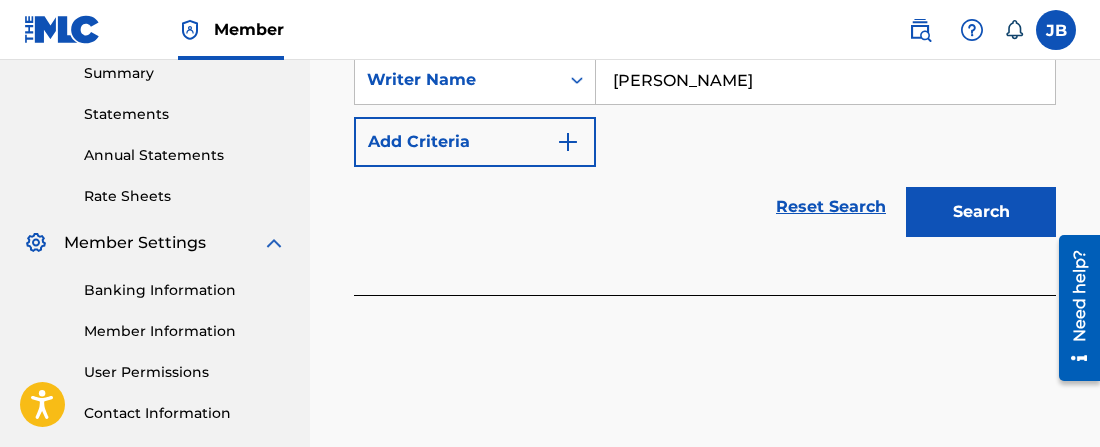 type on "[PERSON_NAME]" 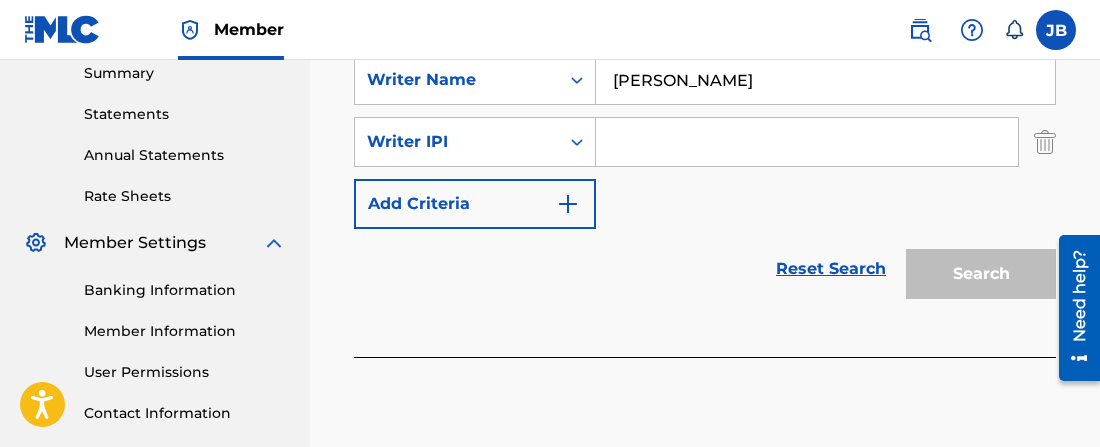 click at bounding box center (807, 142) 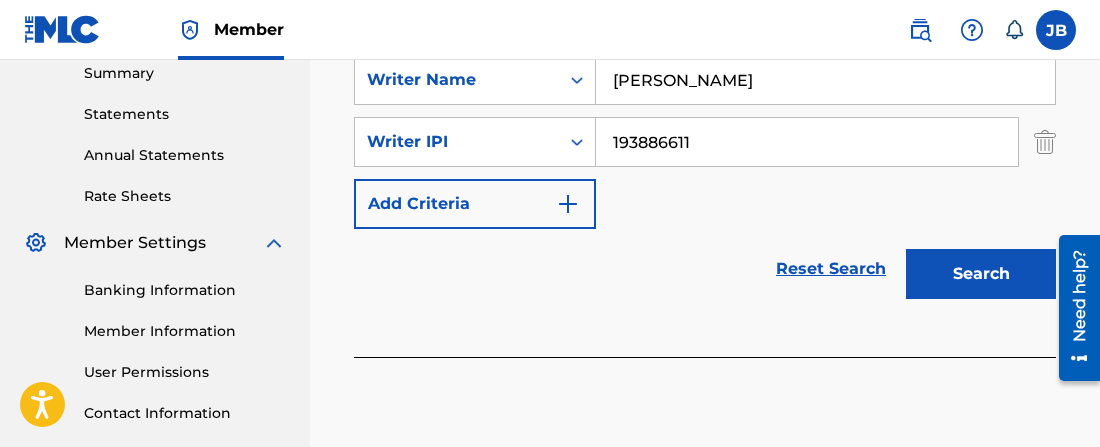 type on "193886611" 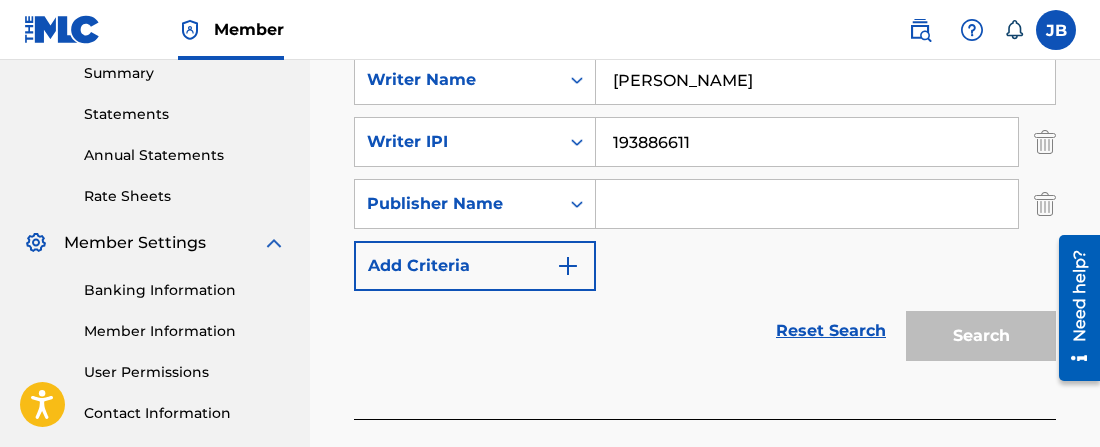 click at bounding box center (807, 204) 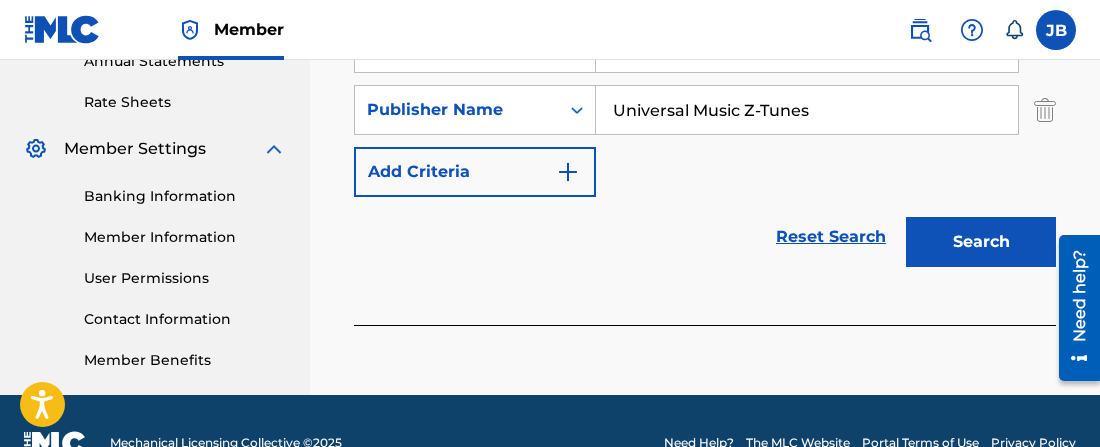 scroll, scrollTop: 793, scrollLeft: 0, axis: vertical 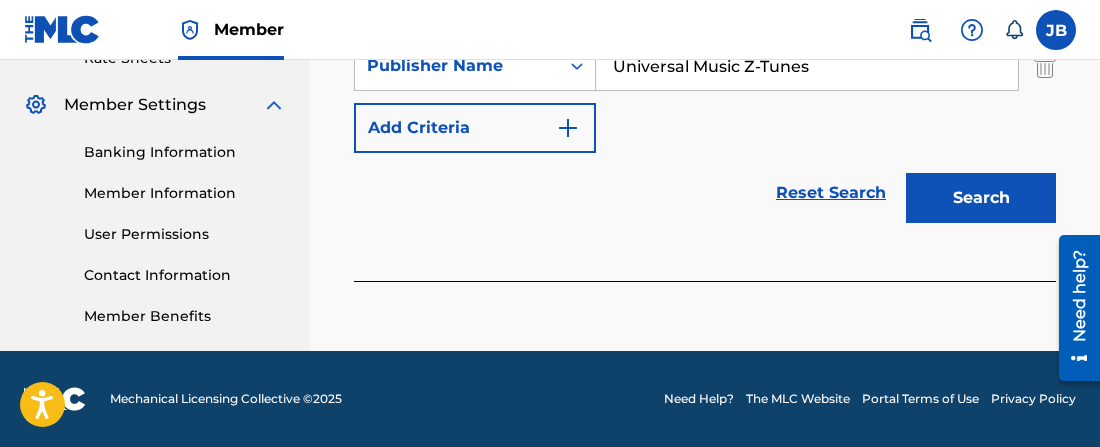 type on "Universal Music Z-Tunes" 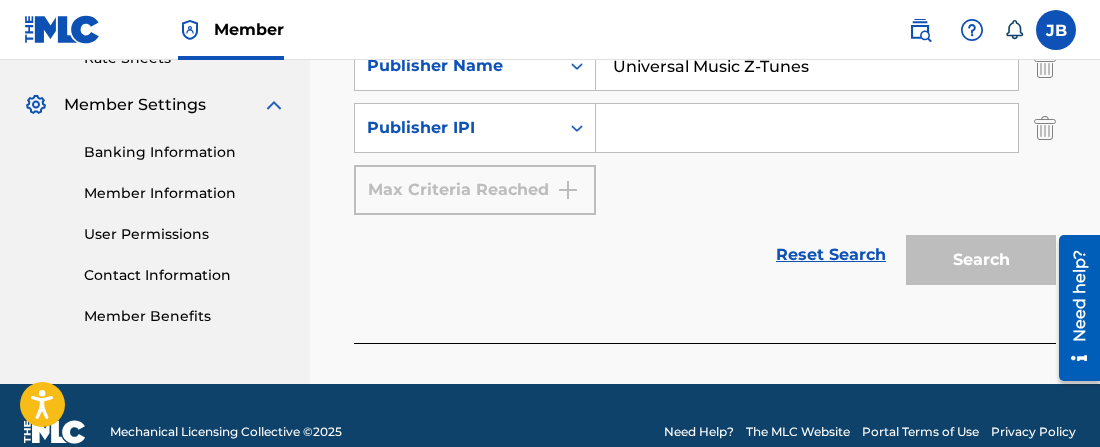 click at bounding box center (807, 128) 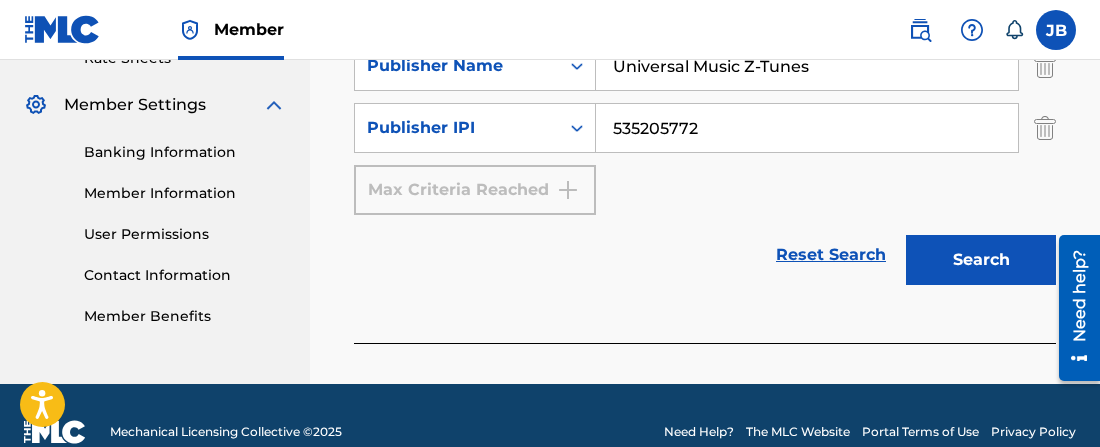 type on "535205772" 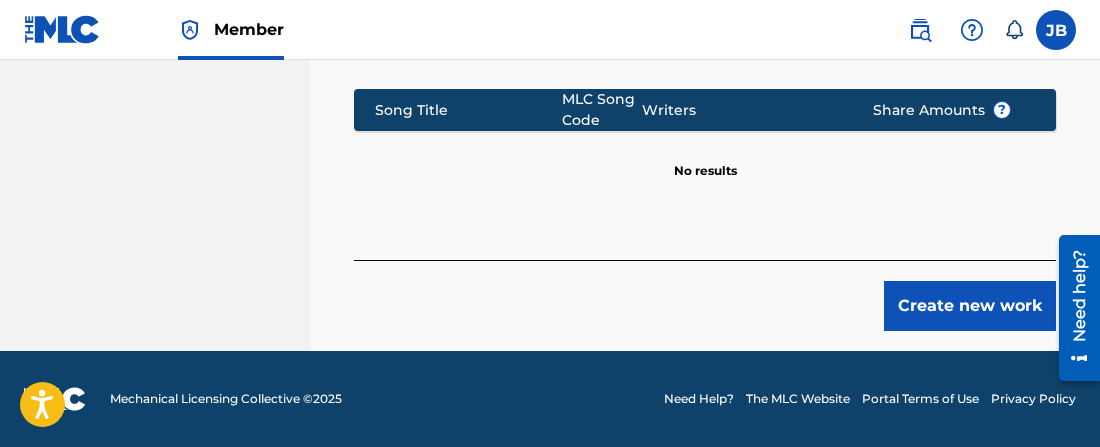 scroll, scrollTop: 1068, scrollLeft: 0, axis: vertical 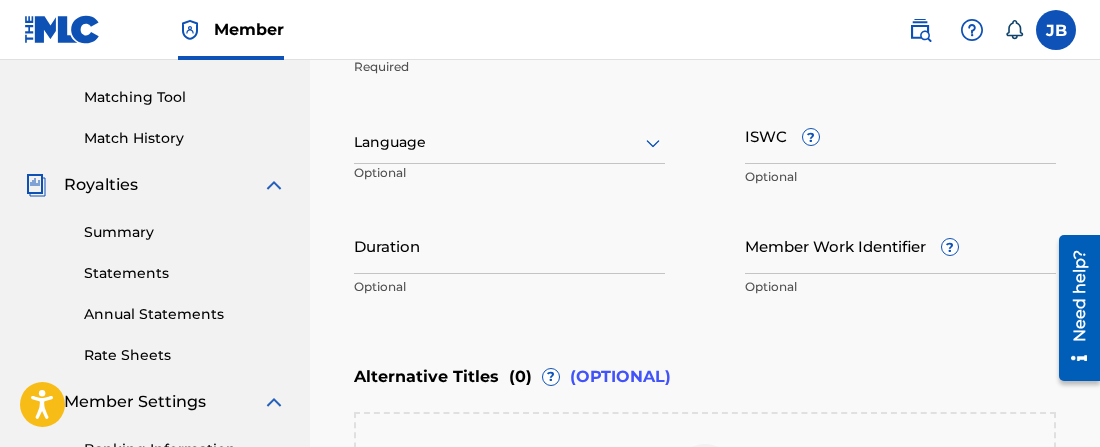 click on "ISWC   ?" at bounding box center (900, 135) 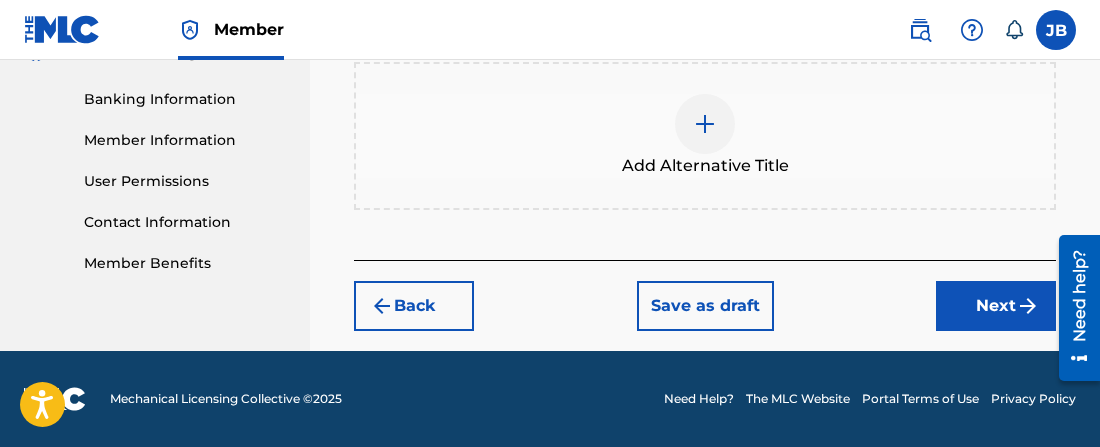 scroll, scrollTop: 846, scrollLeft: 0, axis: vertical 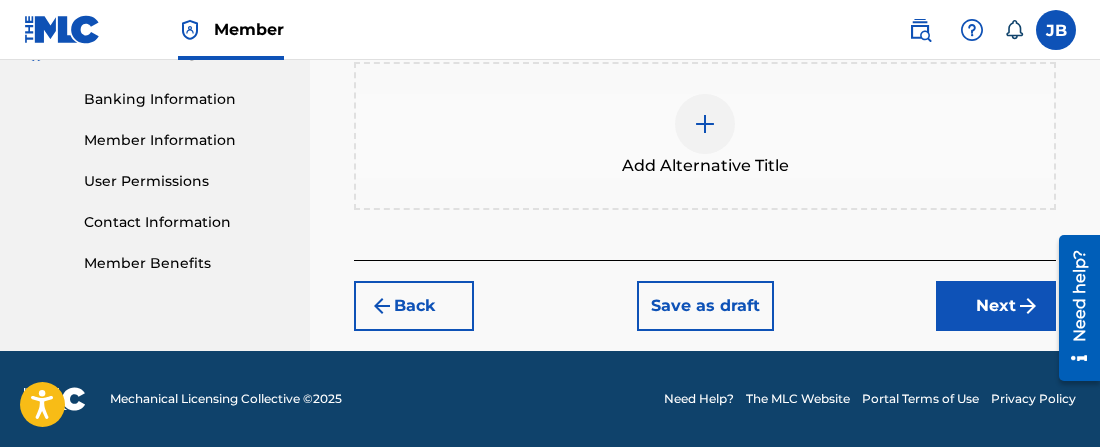 type on "T-0728578151" 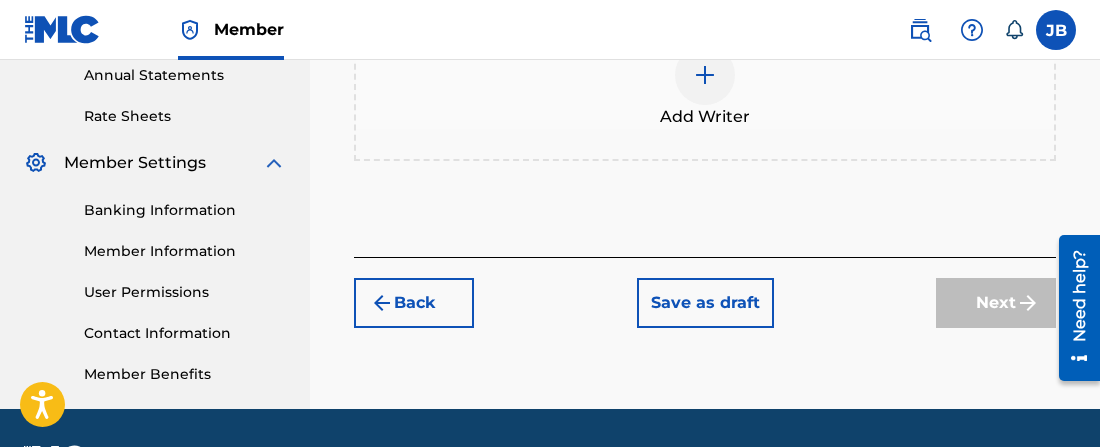 scroll, scrollTop: 703, scrollLeft: 0, axis: vertical 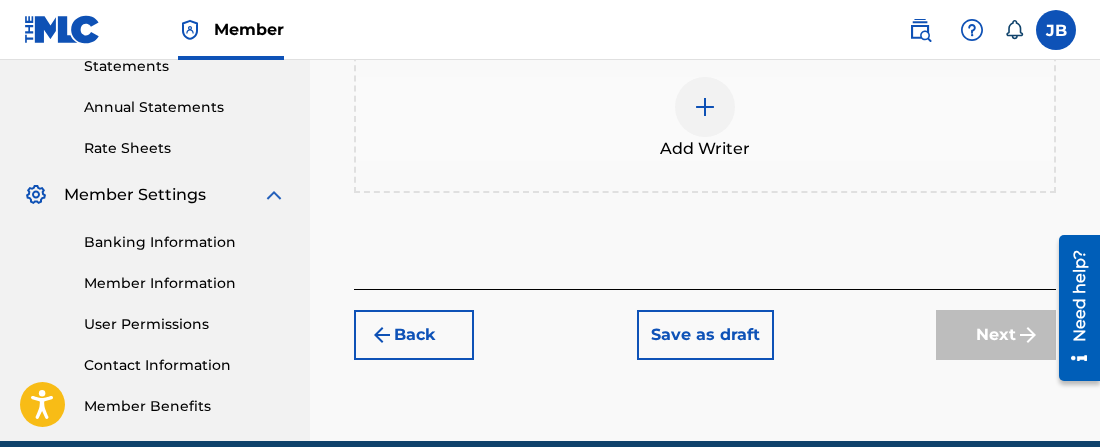 click at bounding box center [705, 107] 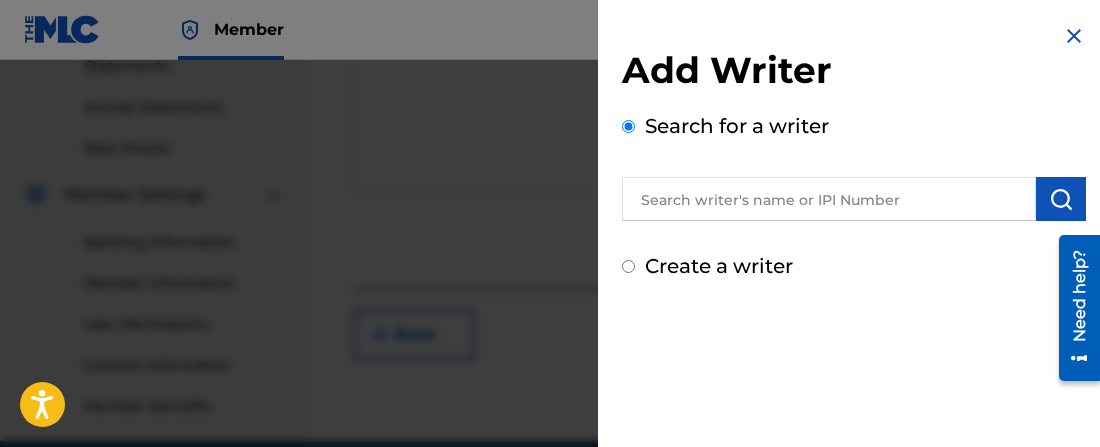 click at bounding box center [829, 199] 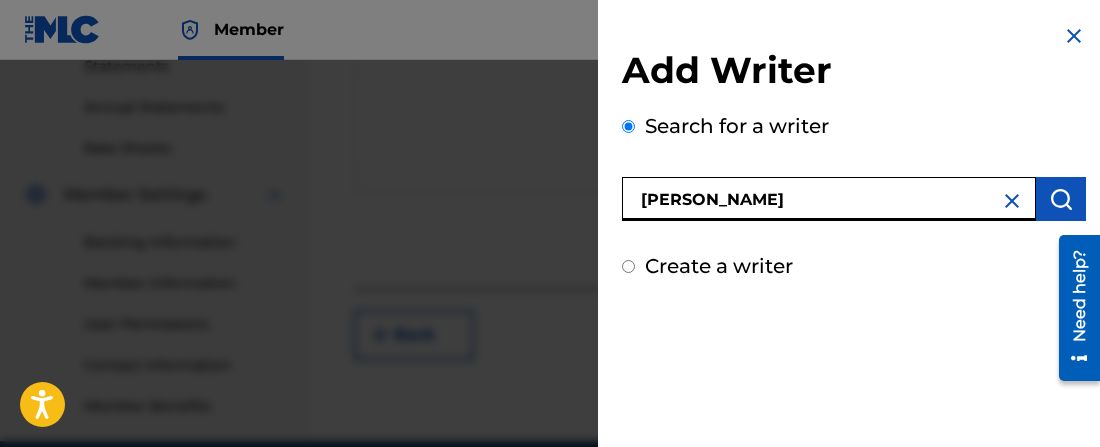 type on "[PERSON_NAME]" 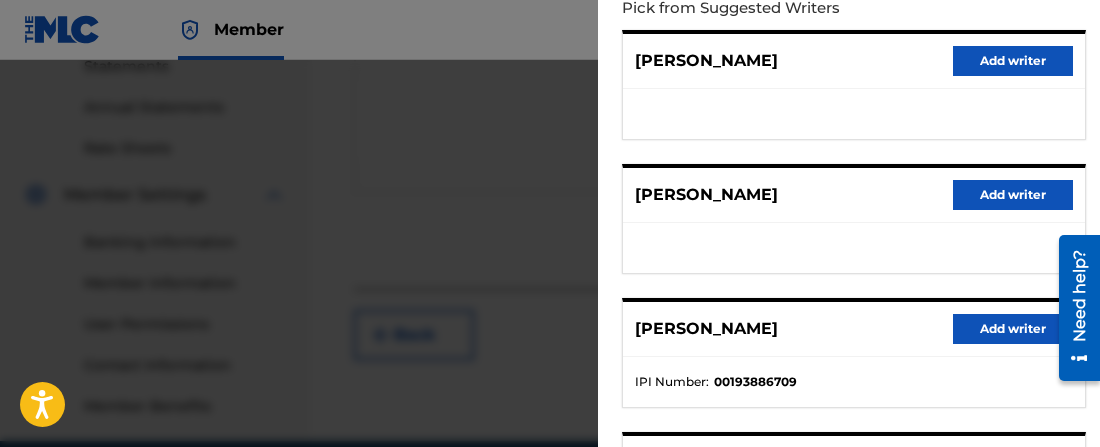 scroll, scrollTop: 246, scrollLeft: 0, axis: vertical 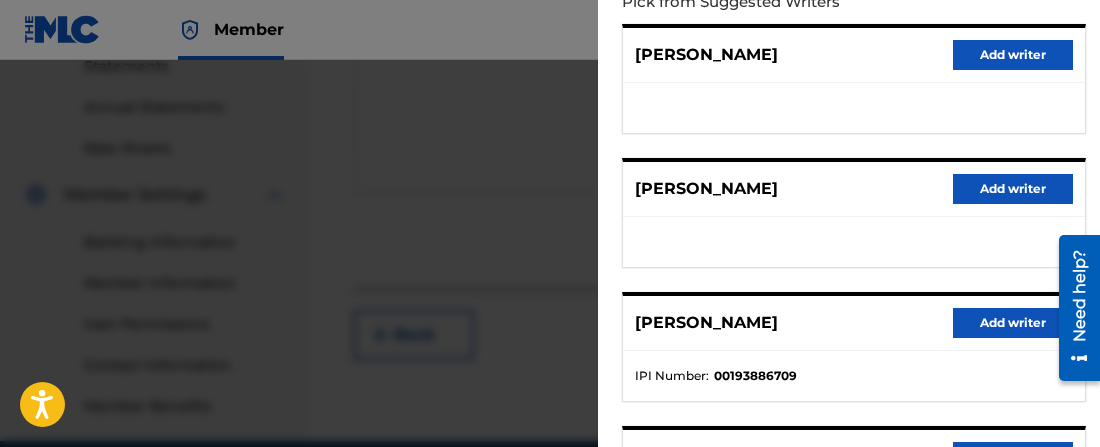 click on "Add writer" at bounding box center (1013, 55) 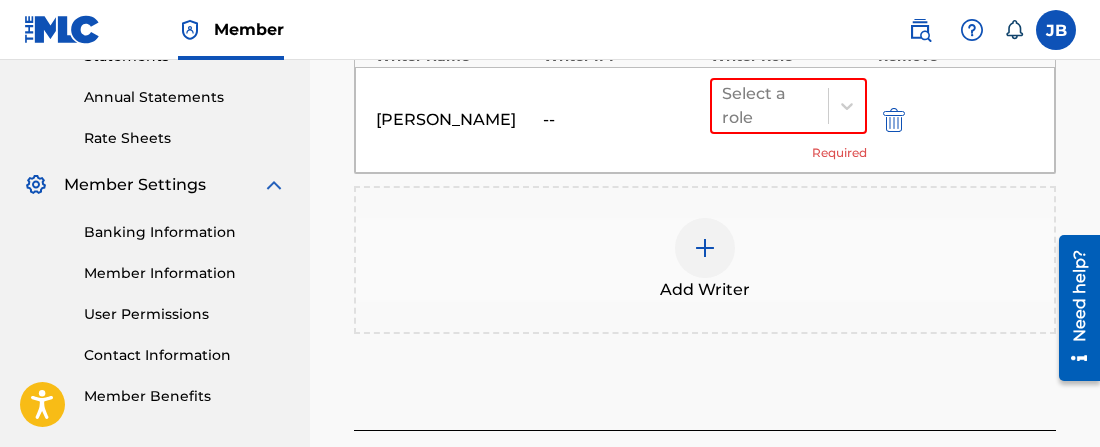 scroll, scrollTop: 717, scrollLeft: 0, axis: vertical 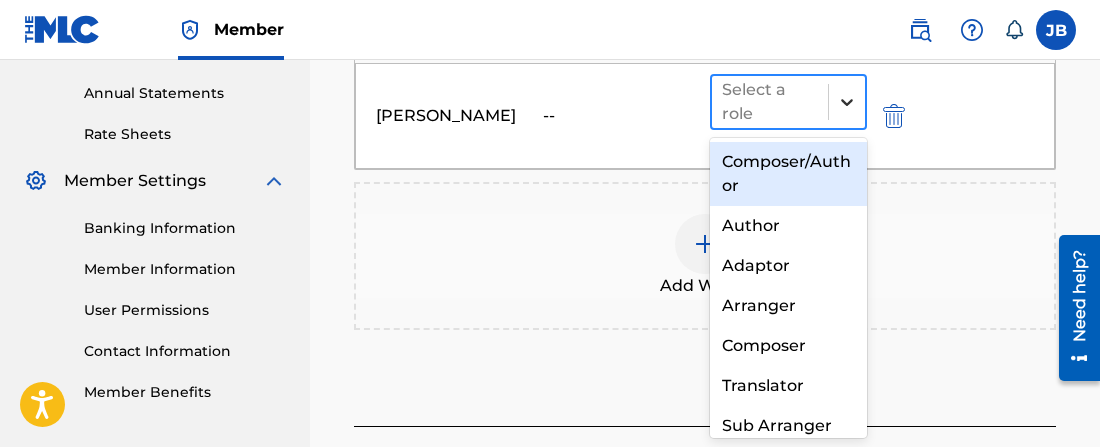 click 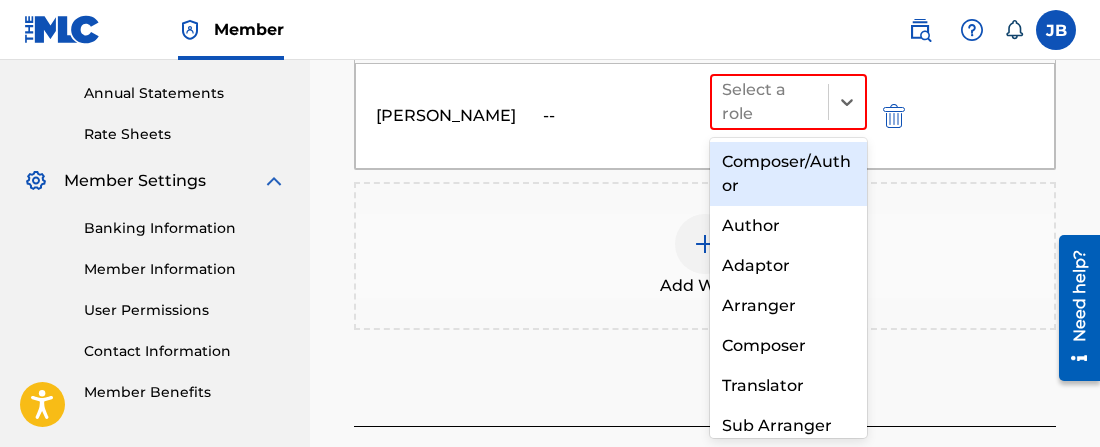 click on "Composer/Author" at bounding box center [788, 174] 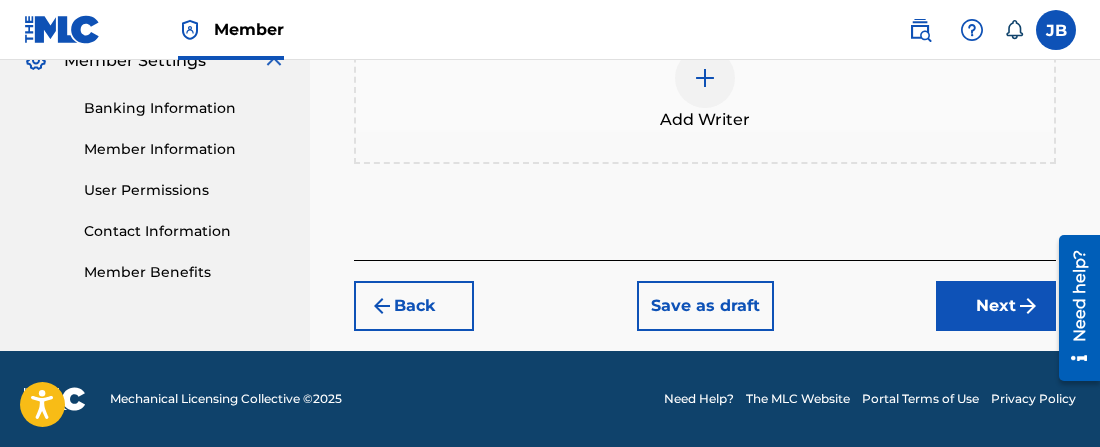 click on "Next" at bounding box center [996, 306] 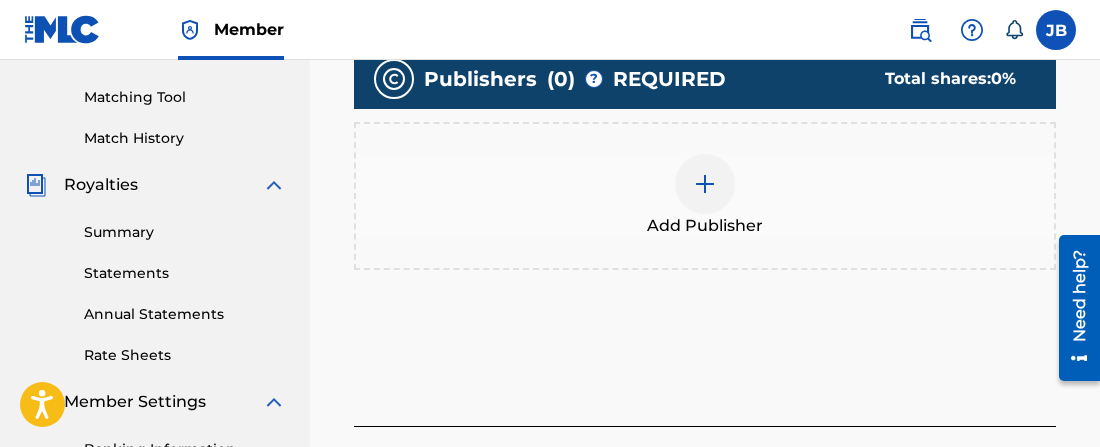 scroll, scrollTop: 576, scrollLeft: 0, axis: vertical 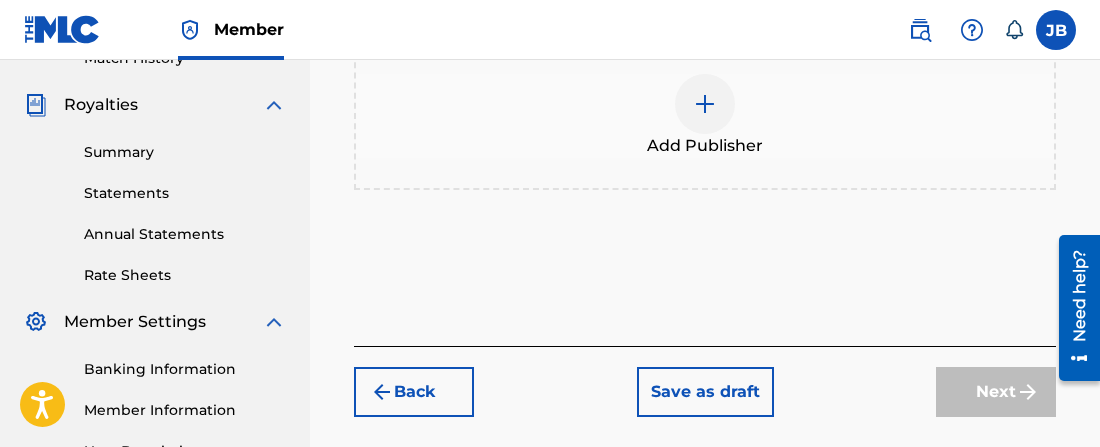click at bounding box center [705, 104] 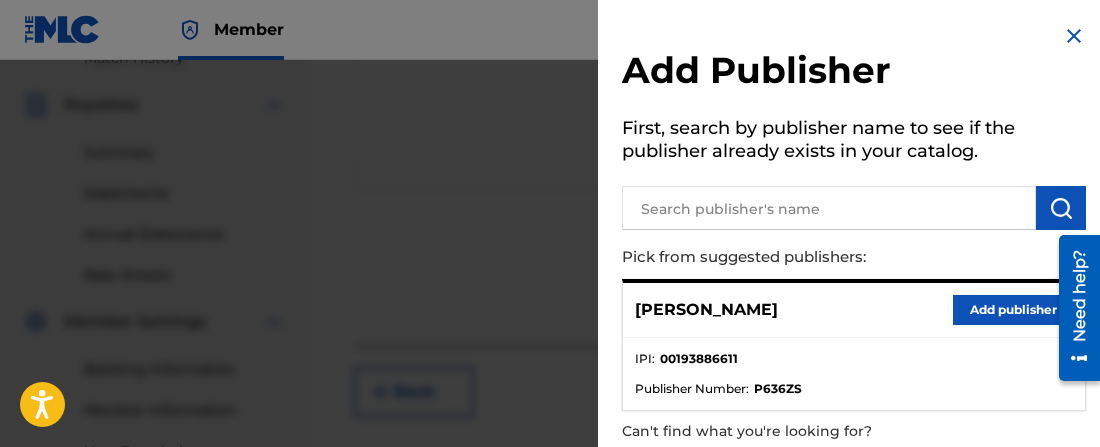 click at bounding box center [829, 208] 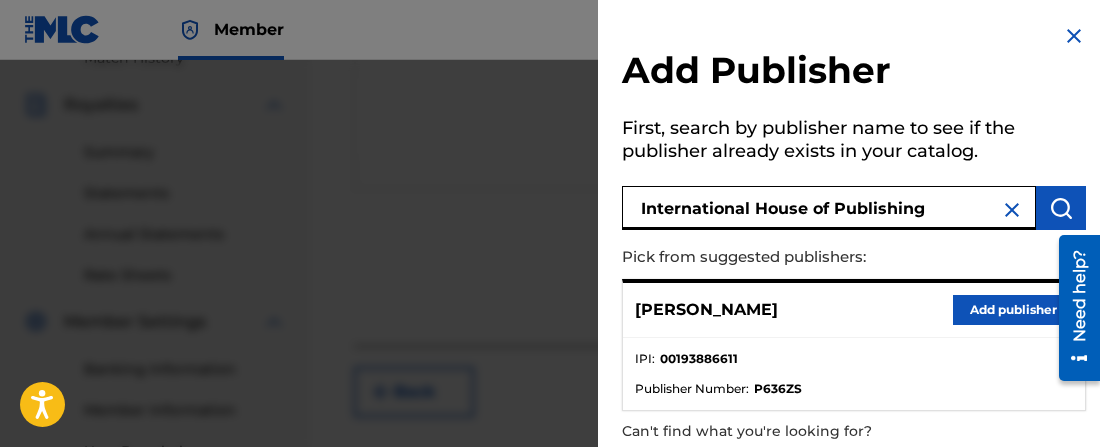 type on "International House of Publishing" 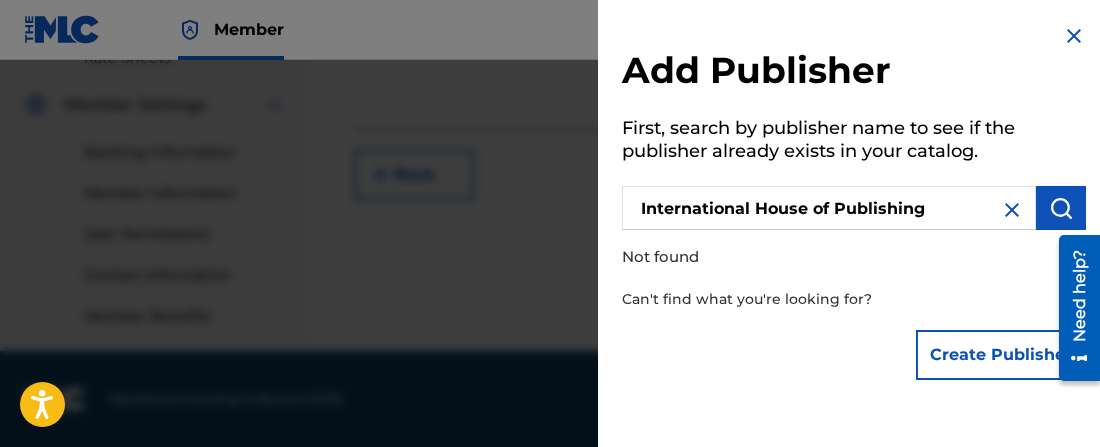 scroll, scrollTop: 793, scrollLeft: 0, axis: vertical 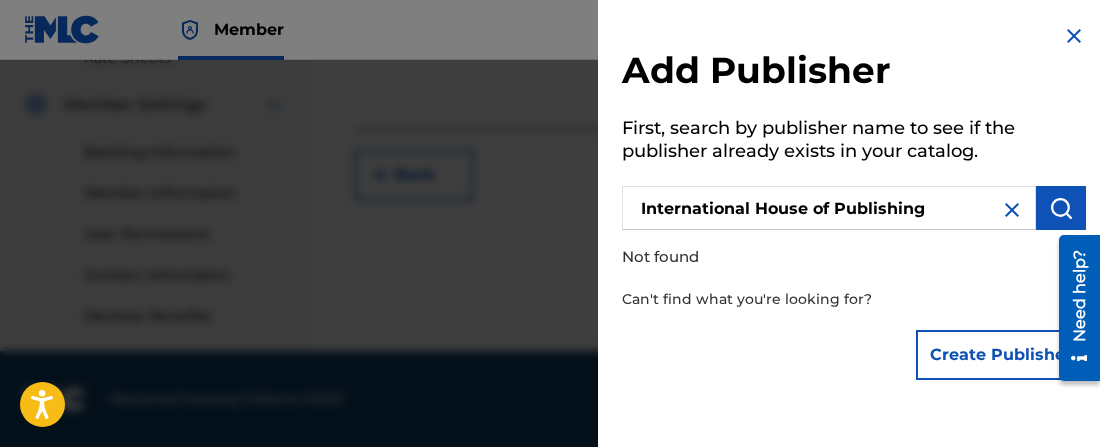 click on "Create Publisher" at bounding box center [1001, 355] 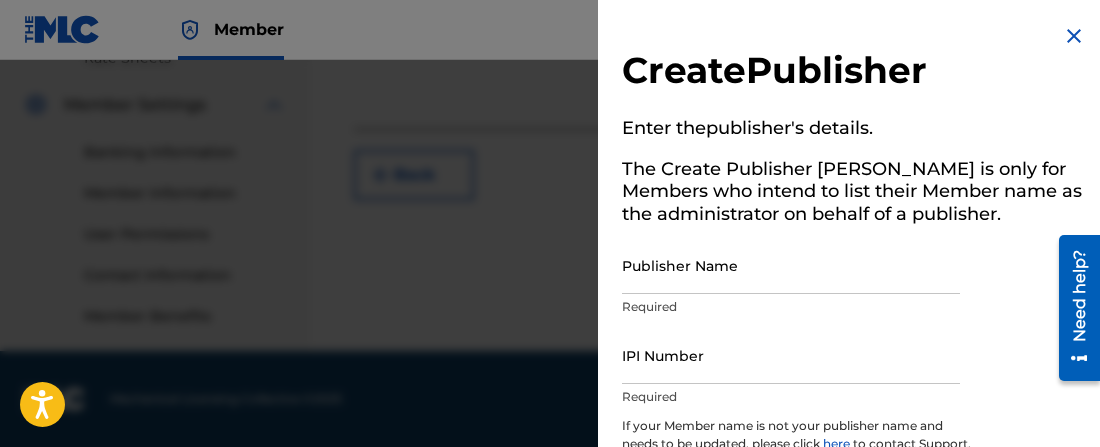 click on "Publisher Name" at bounding box center (791, 265) 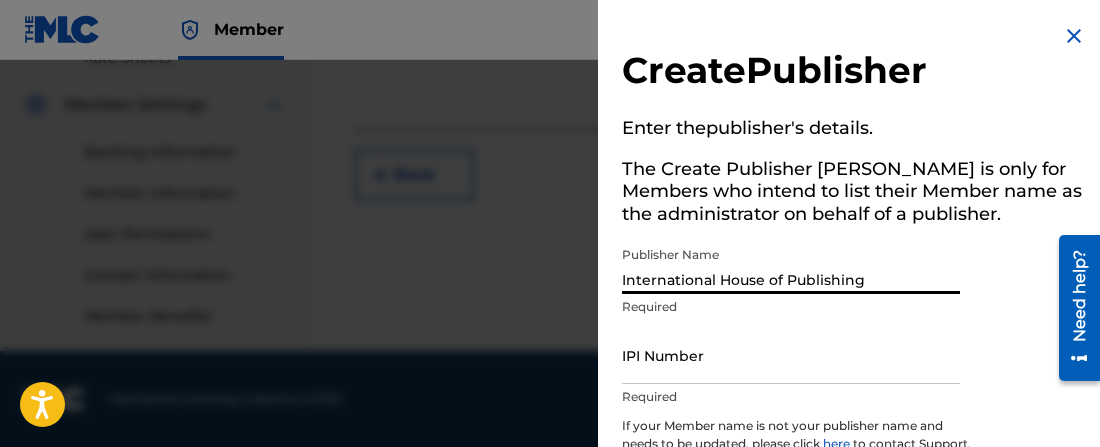 type on "International House of Publishing" 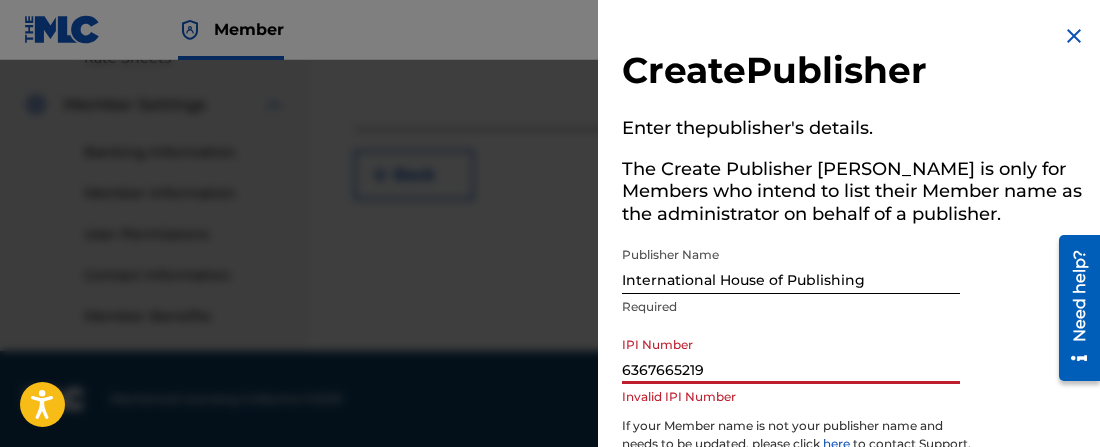 click on "6367665219" at bounding box center (791, 355) 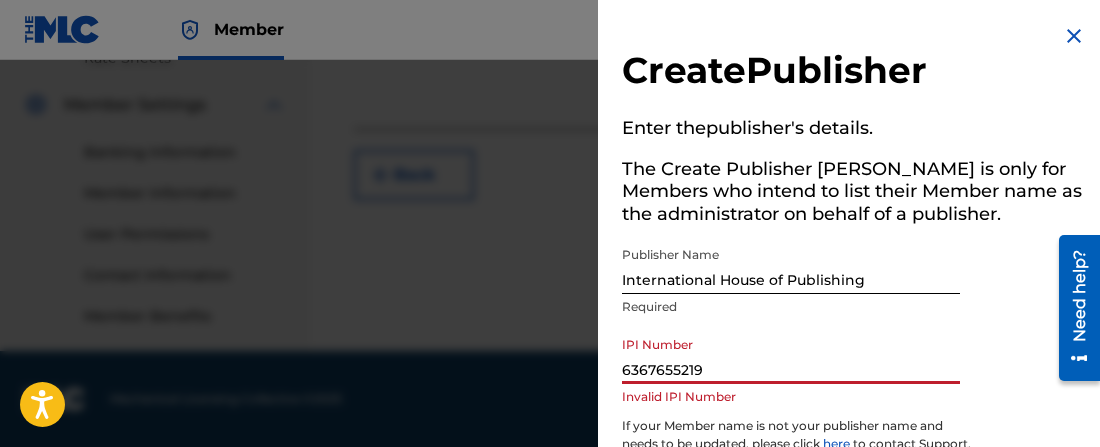 click on "6367655219" at bounding box center [791, 355] 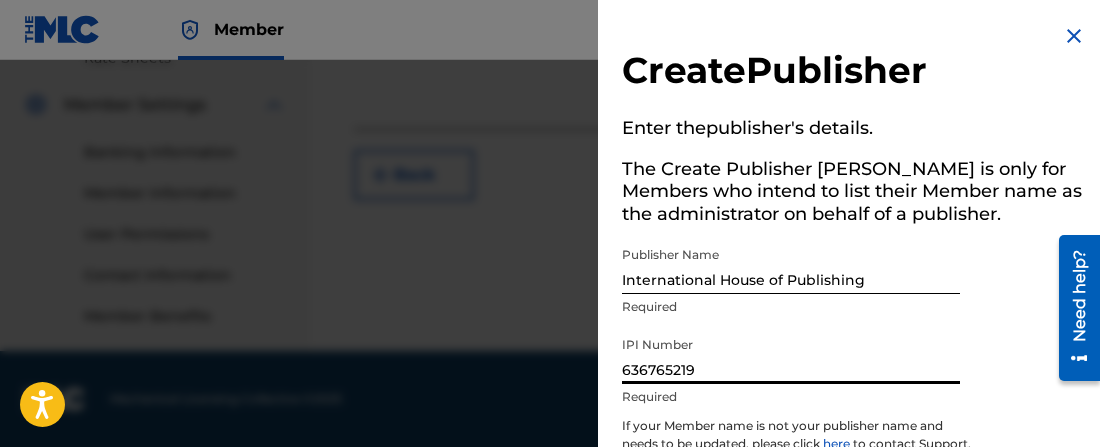 type on "636765219" 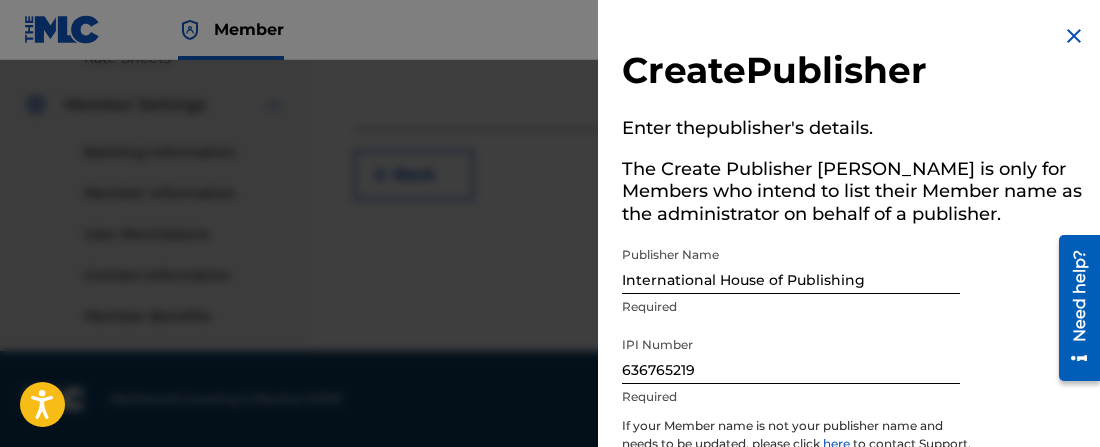 click on "Publisher Name International House of Publishing Required" at bounding box center (791, 282) 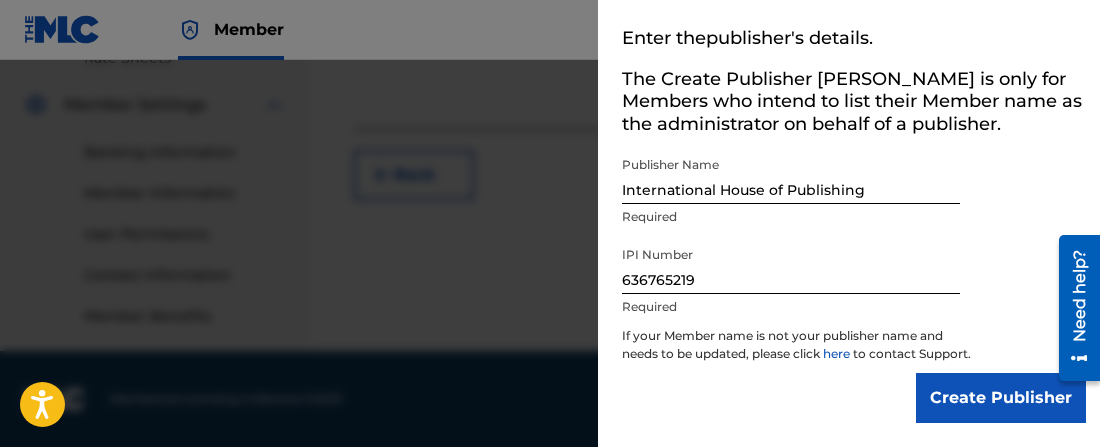 click on "Create Publisher" at bounding box center [1001, 398] 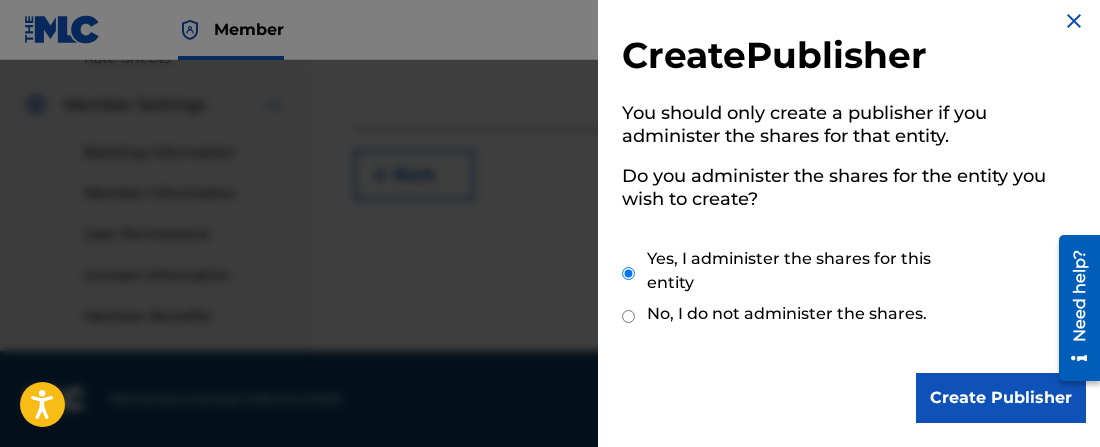 scroll, scrollTop: 13, scrollLeft: 0, axis: vertical 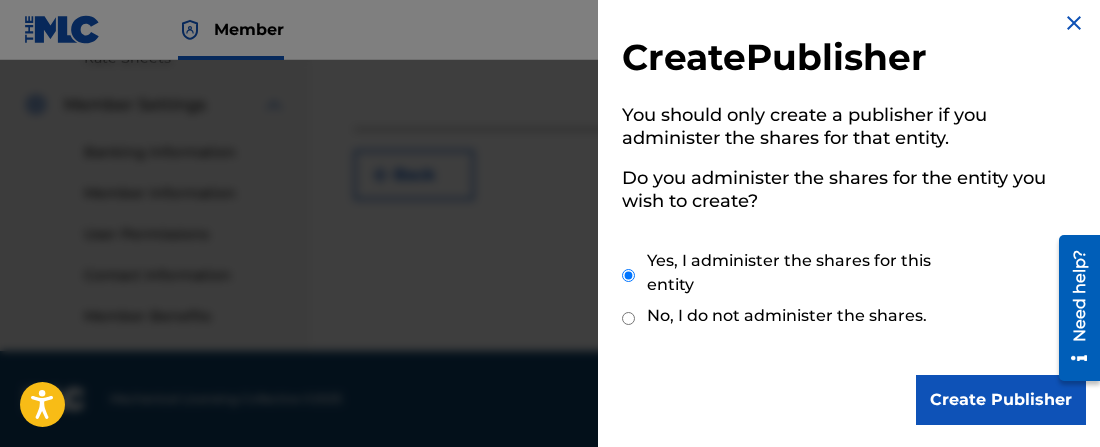click on "Create Publisher" at bounding box center [1001, 400] 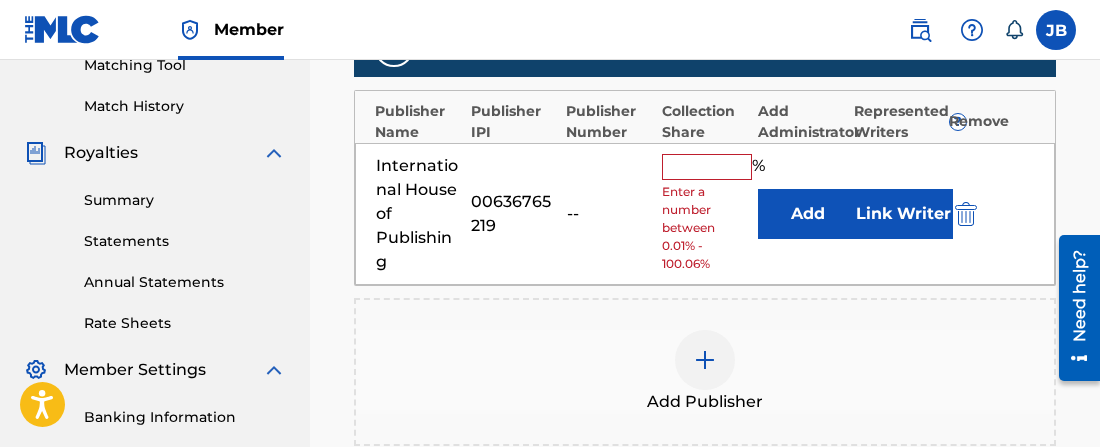 scroll, scrollTop: 497, scrollLeft: 0, axis: vertical 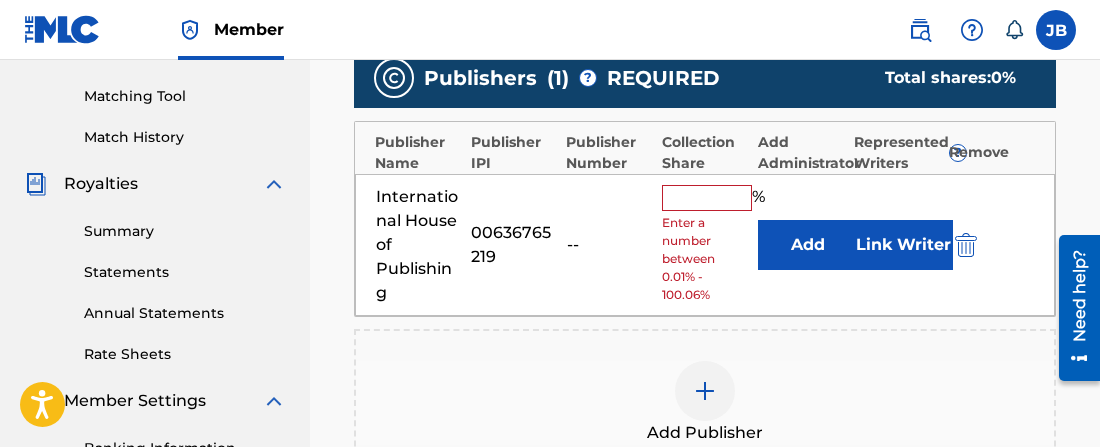click at bounding box center [707, 198] 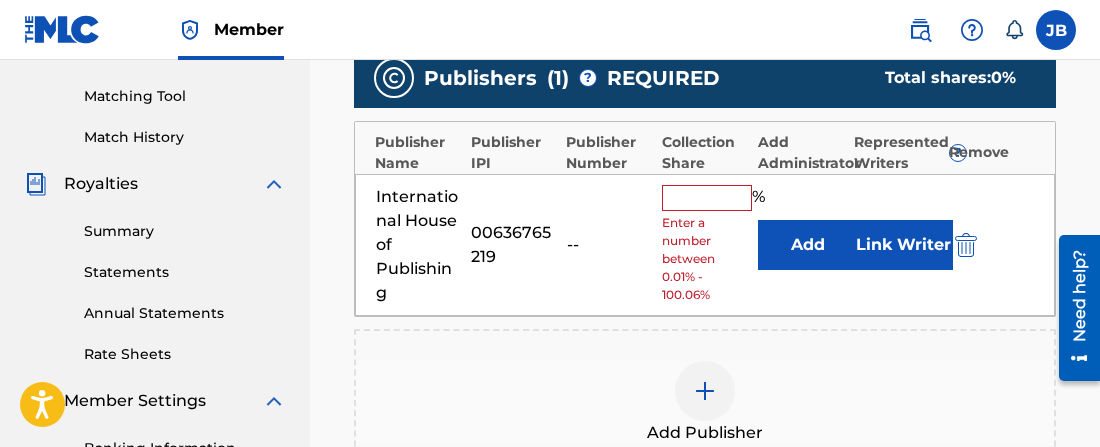 click on "Link Writer" at bounding box center [903, 245] 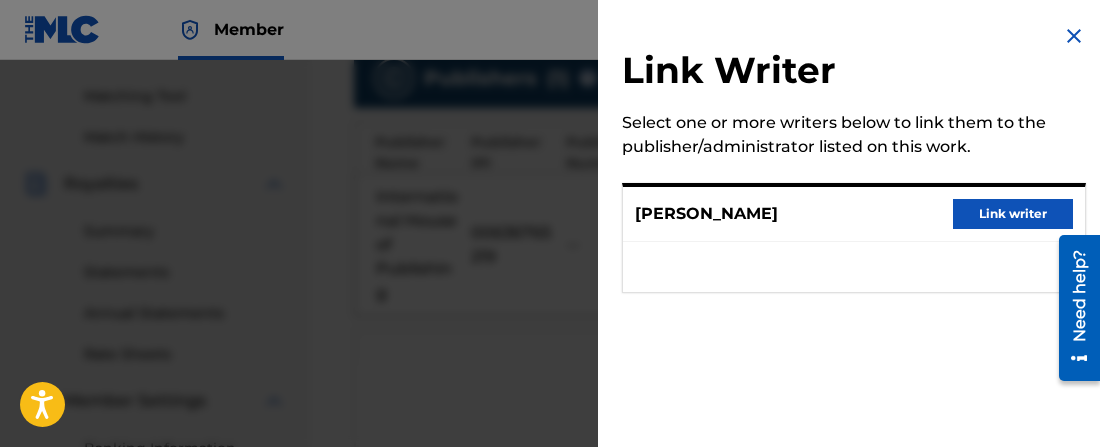 click on "Link writer" at bounding box center (1013, 214) 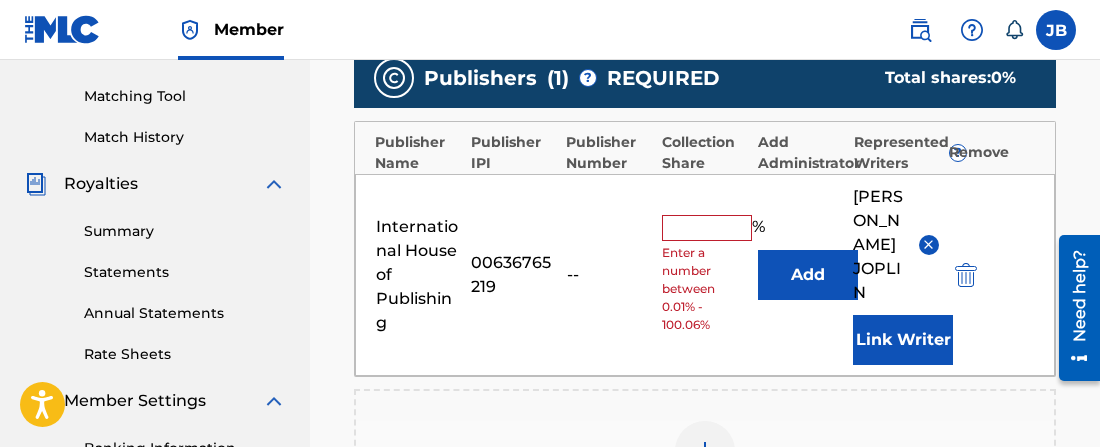 click at bounding box center (707, 228) 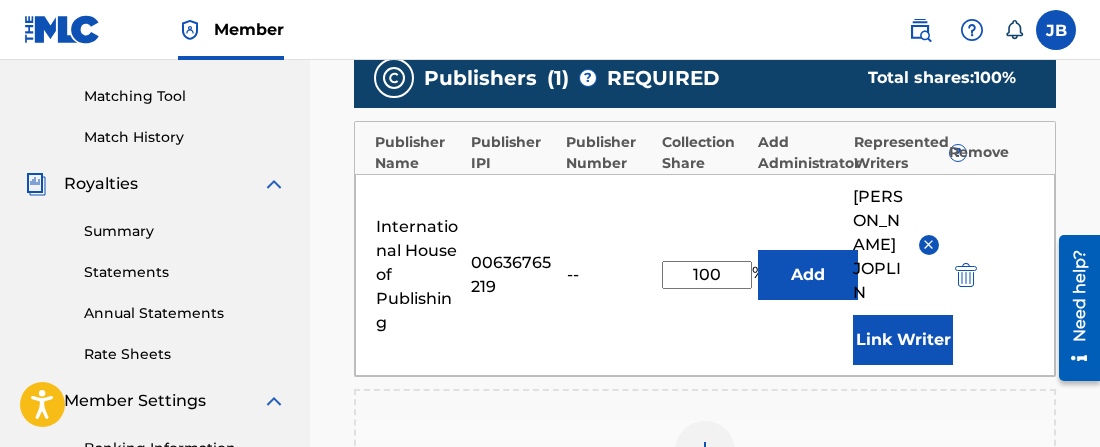type on "100" 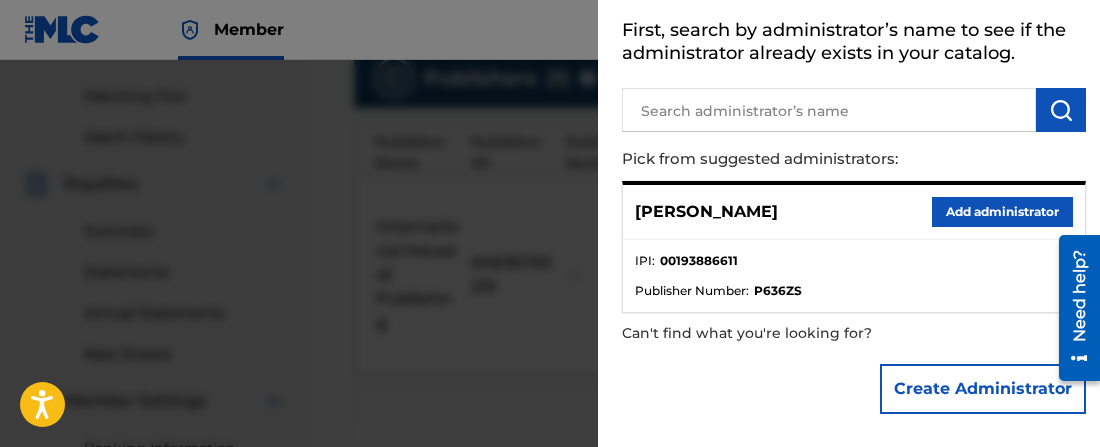 scroll, scrollTop: 97, scrollLeft: 0, axis: vertical 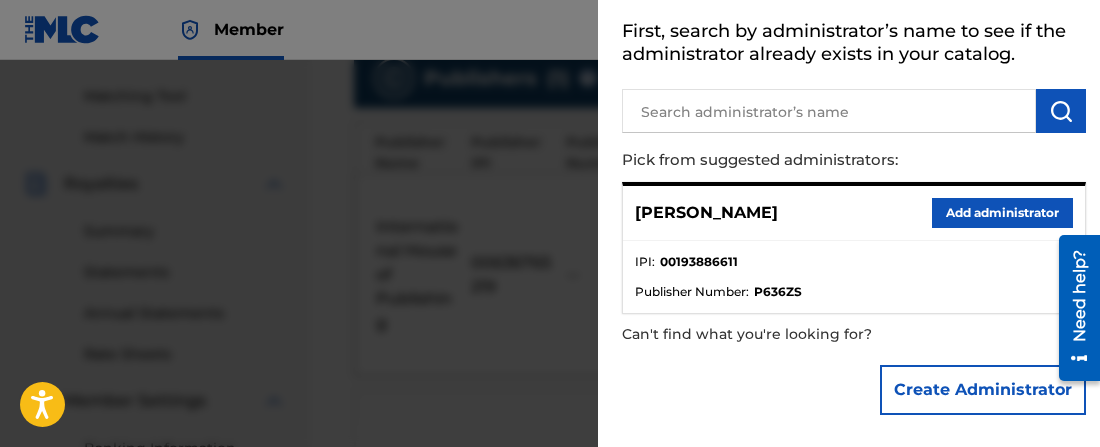 click on "Add administrator" at bounding box center (1002, 213) 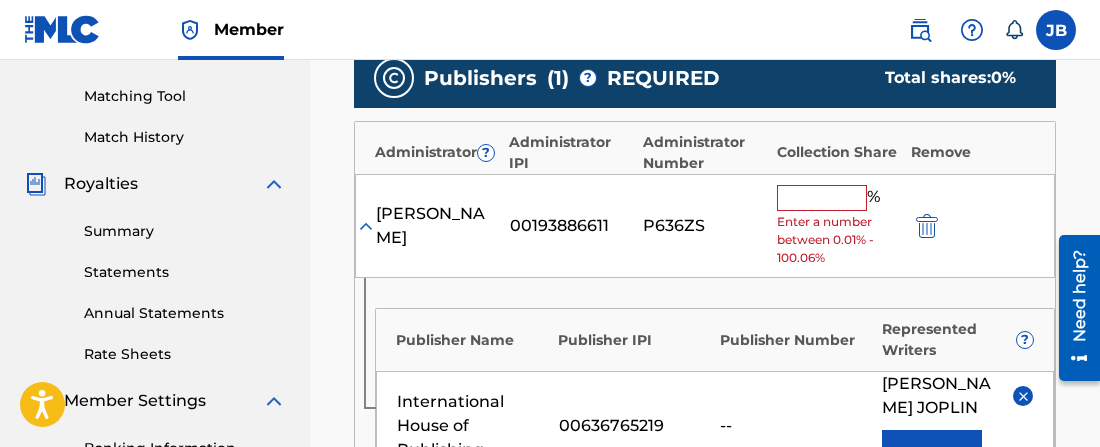 click on "[PERSON_NAME] 00193886611 P636ZS % Enter a number between 0.01% - 100.06%" at bounding box center [705, 226] 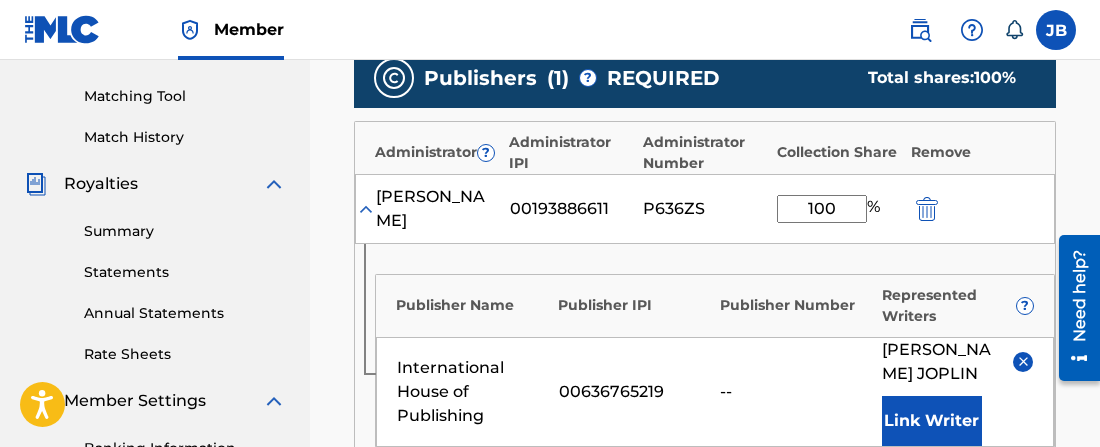 type on "100" 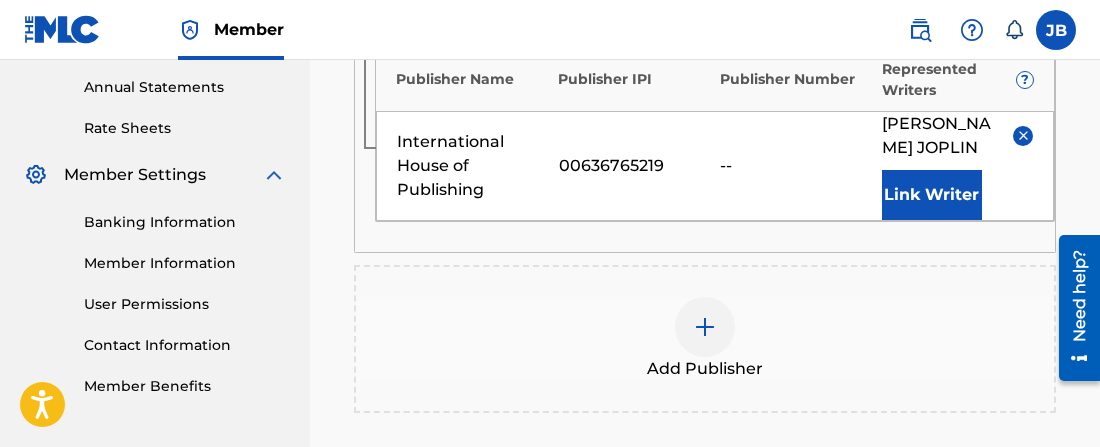 scroll, scrollTop: 807, scrollLeft: 0, axis: vertical 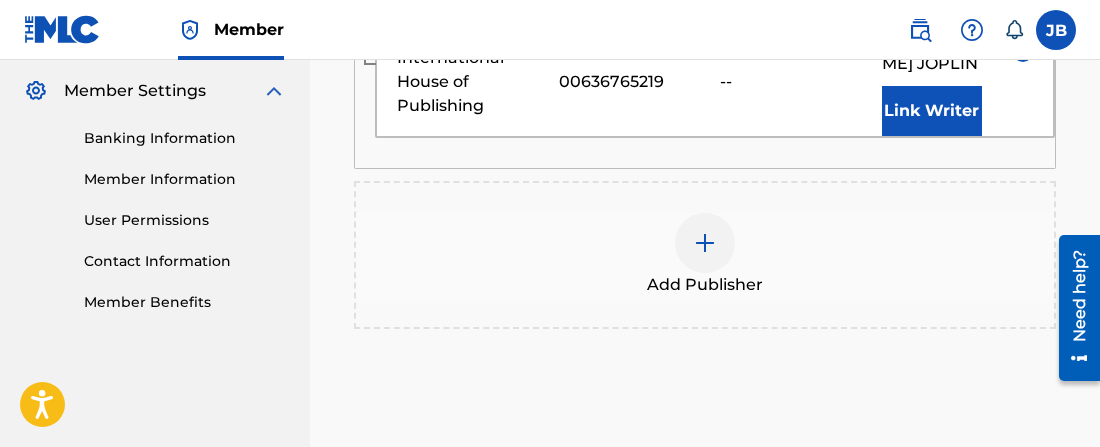click on "Link Writer" at bounding box center [932, 111] 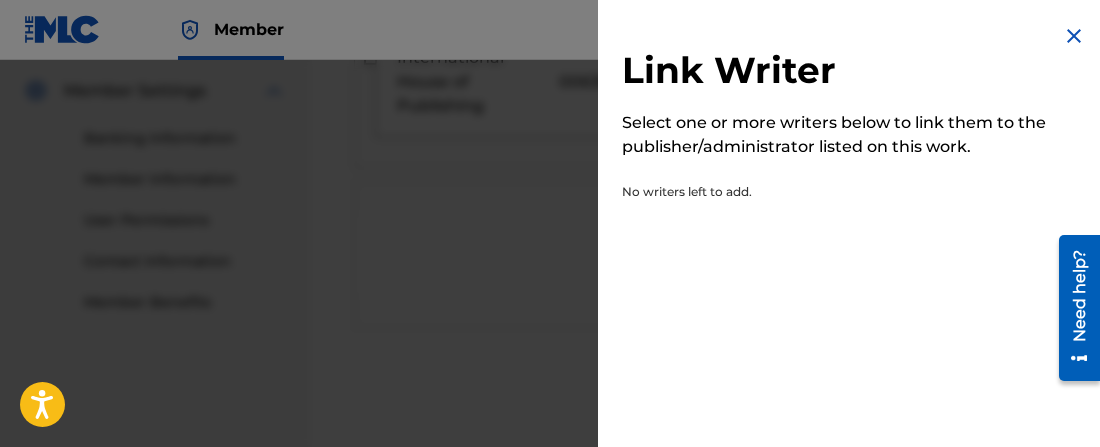 click at bounding box center [1074, 36] 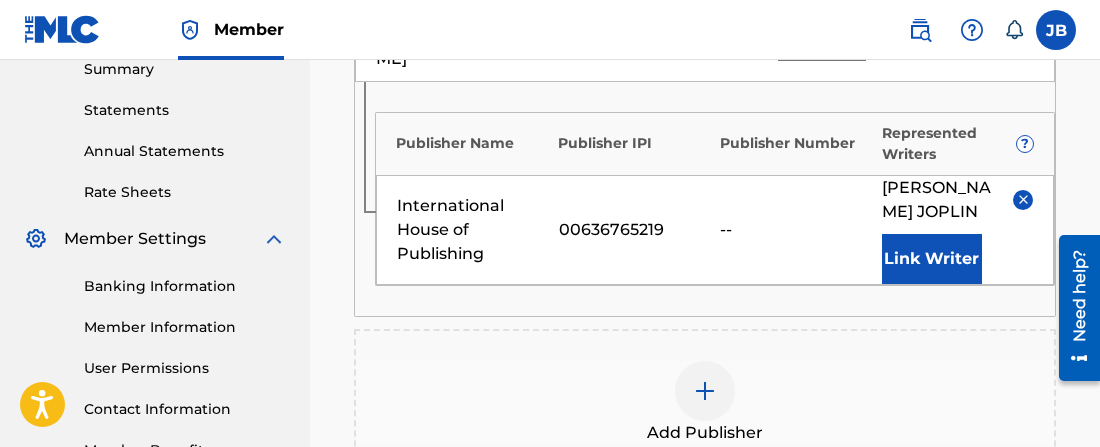 scroll, scrollTop: 566, scrollLeft: 0, axis: vertical 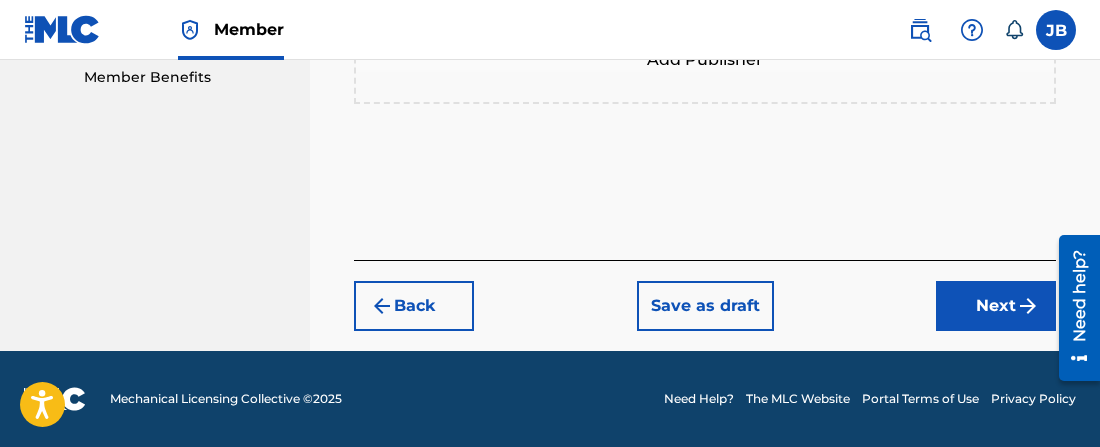 click on "Next" at bounding box center (996, 306) 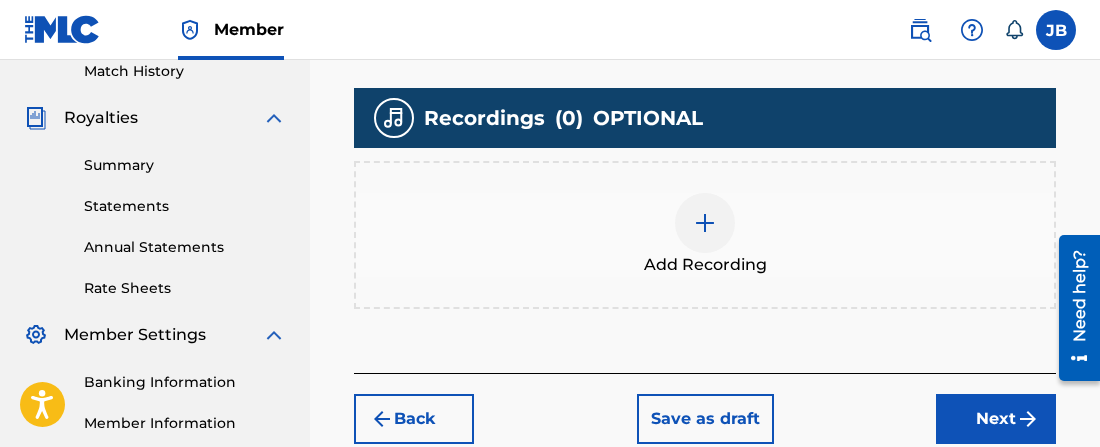 scroll, scrollTop: 515, scrollLeft: 0, axis: vertical 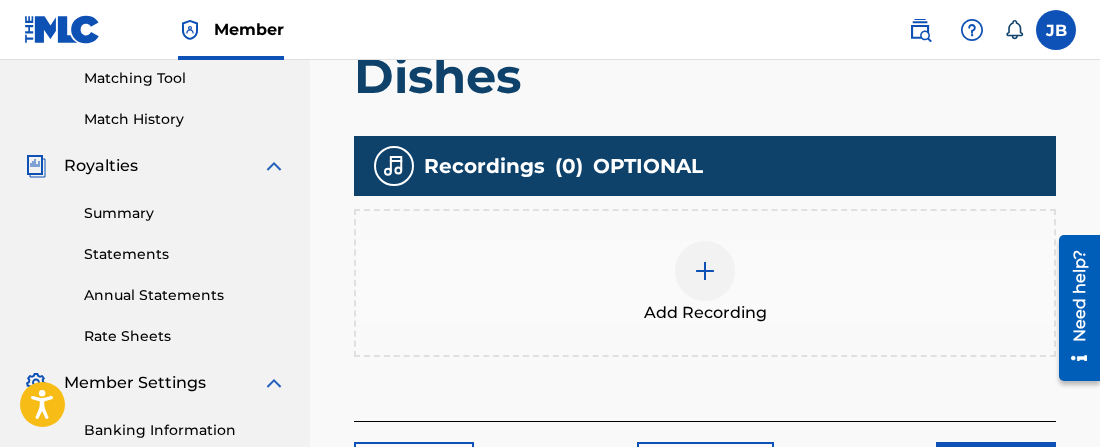 click at bounding box center (705, 271) 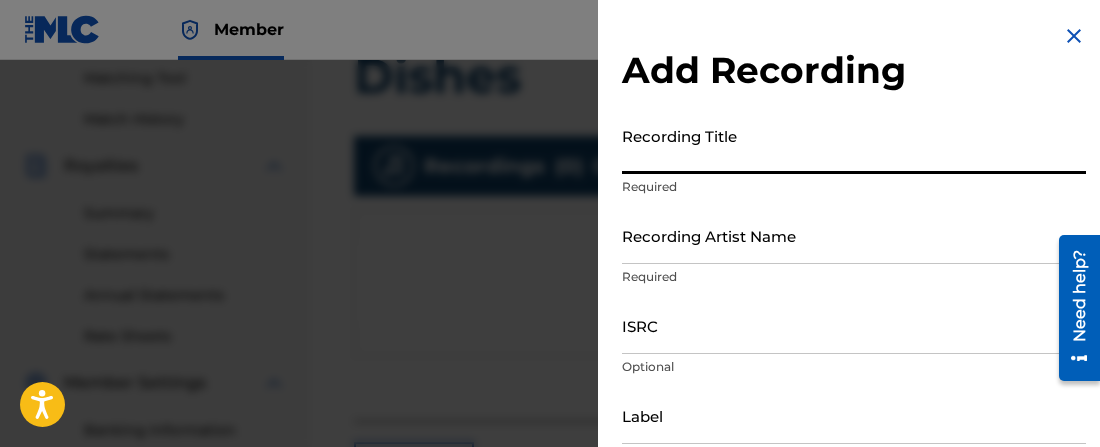 click on "Recording Title" at bounding box center [854, 145] 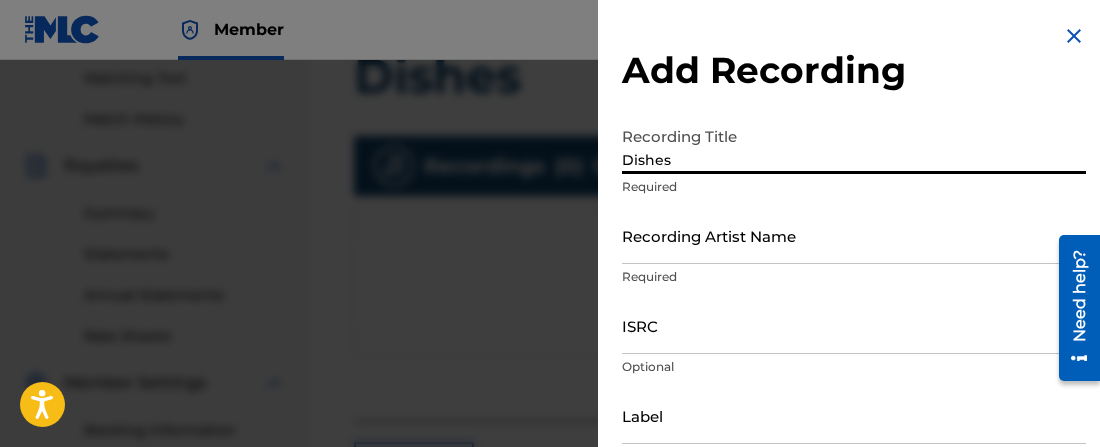 type on "Dishes" 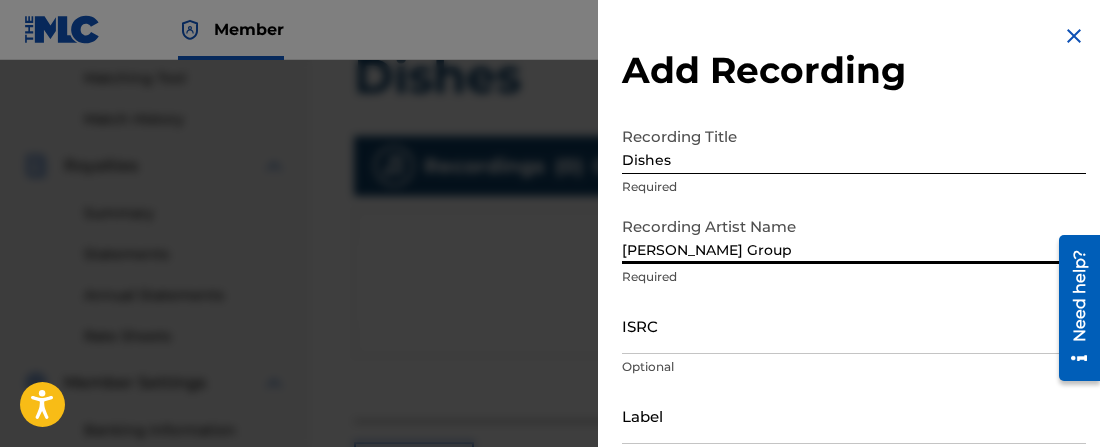 type on "[PERSON_NAME] Group" 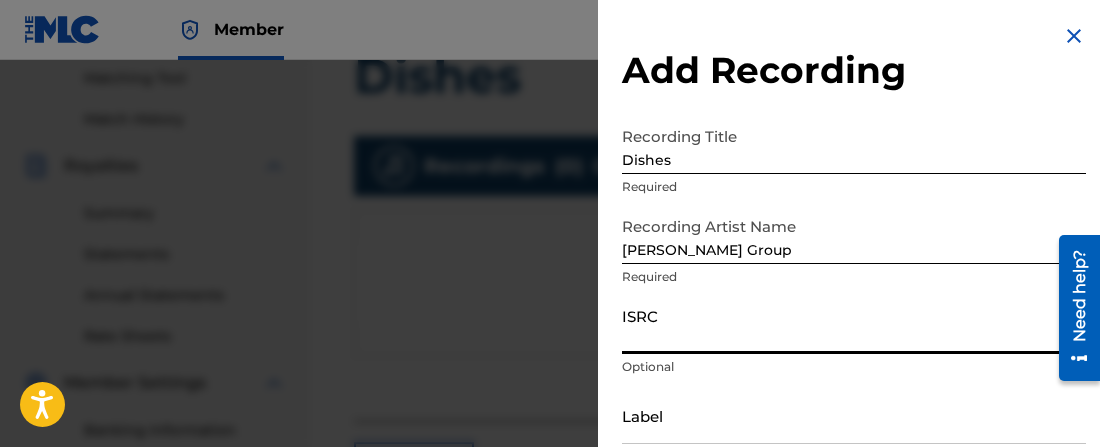 click on "ISRC" at bounding box center (854, 325) 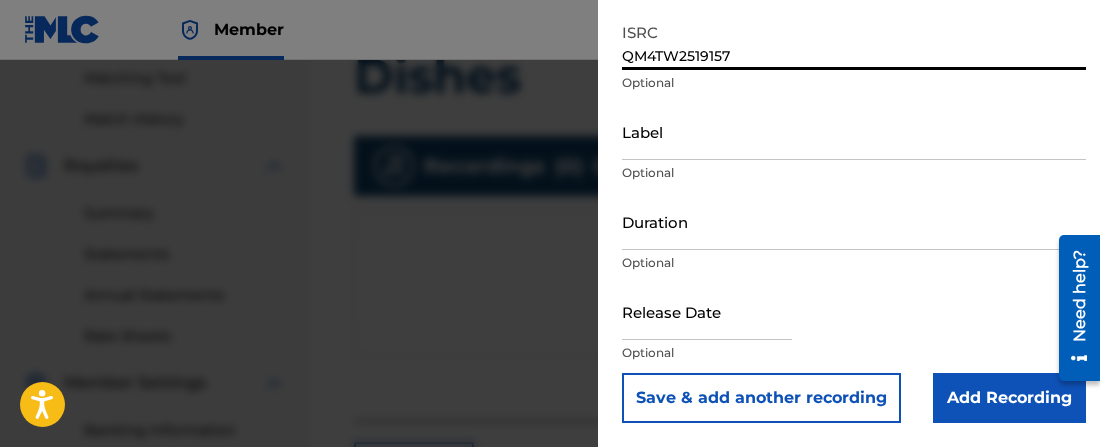 scroll, scrollTop: 284, scrollLeft: 0, axis: vertical 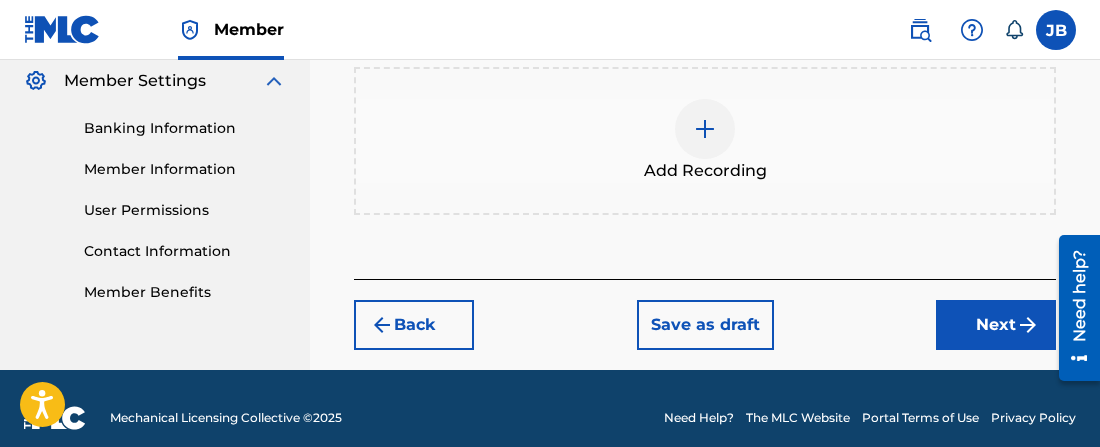 click on "Next" at bounding box center (996, 325) 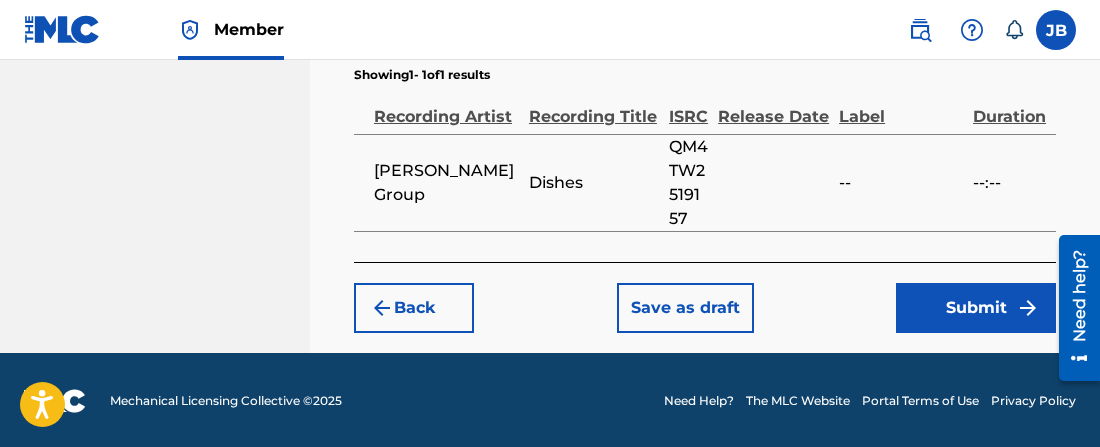 scroll, scrollTop: 1588, scrollLeft: 0, axis: vertical 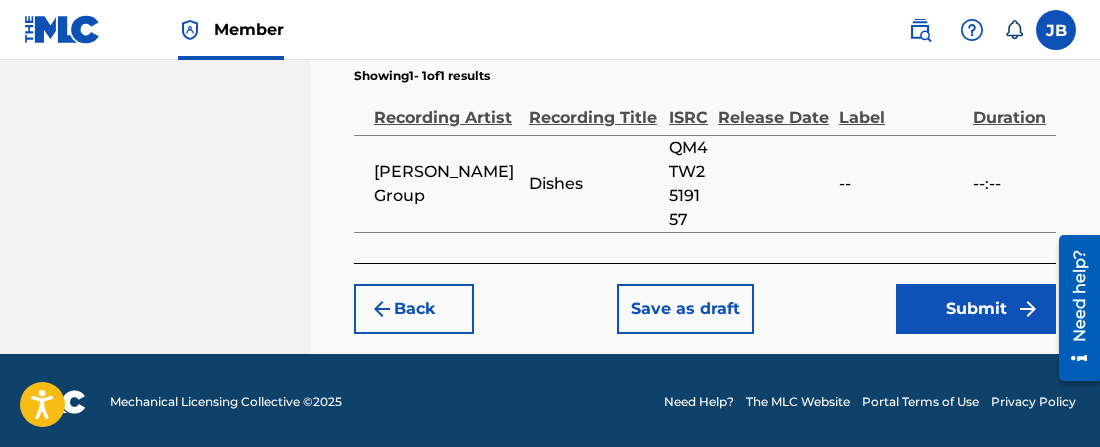 click on "Submit" at bounding box center [976, 309] 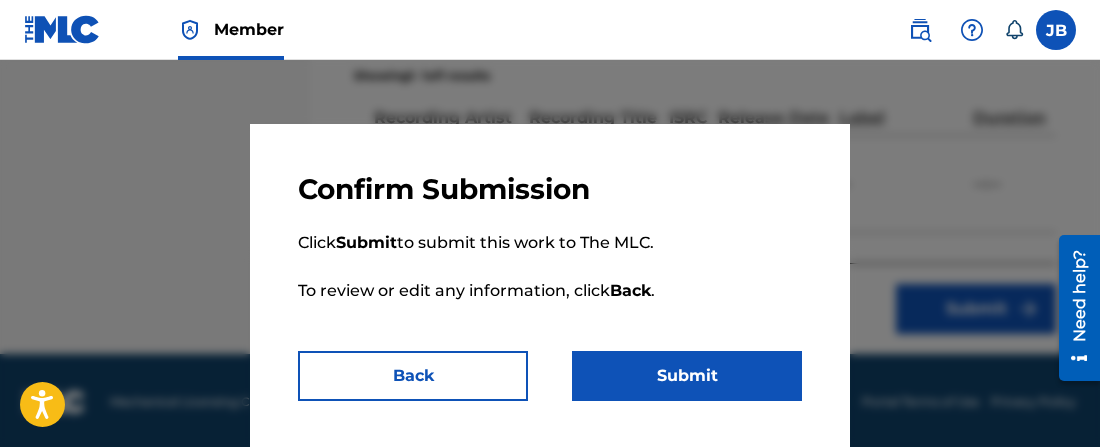 click on "Submit" at bounding box center (687, 376) 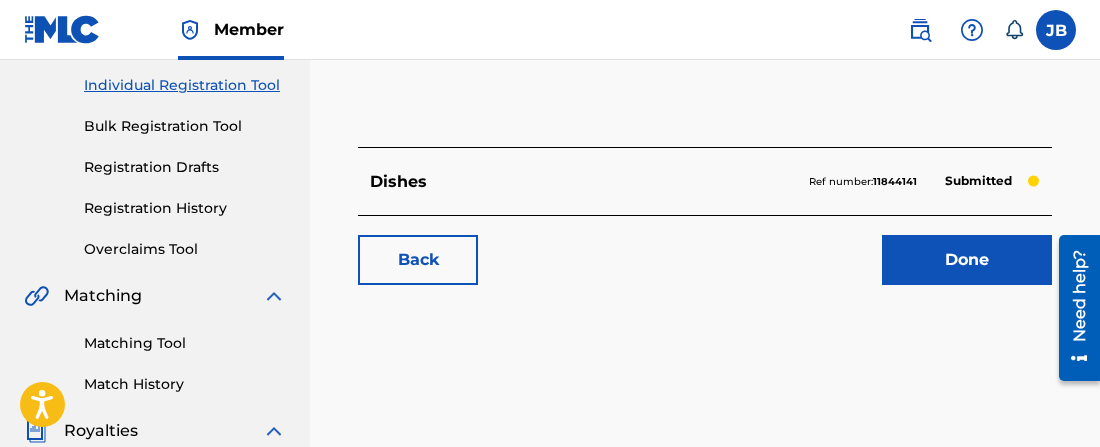 scroll, scrollTop: 252, scrollLeft: 0, axis: vertical 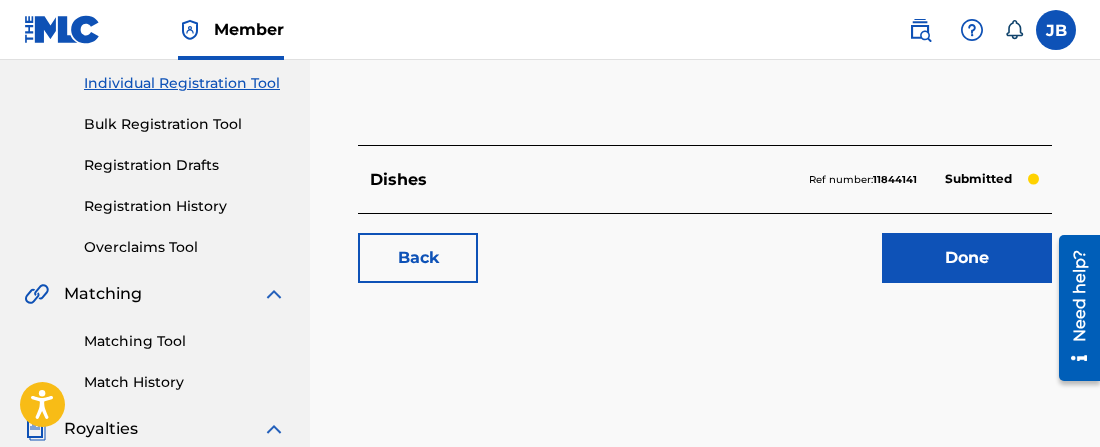 click on "Done" at bounding box center (967, 258) 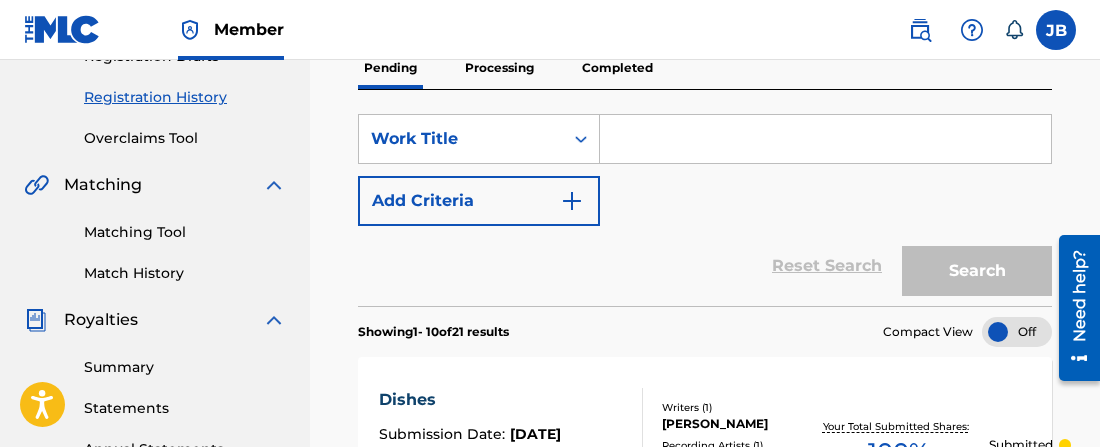 scroll, scrollTop: 365, scrollLeft: 0, axis: vertical 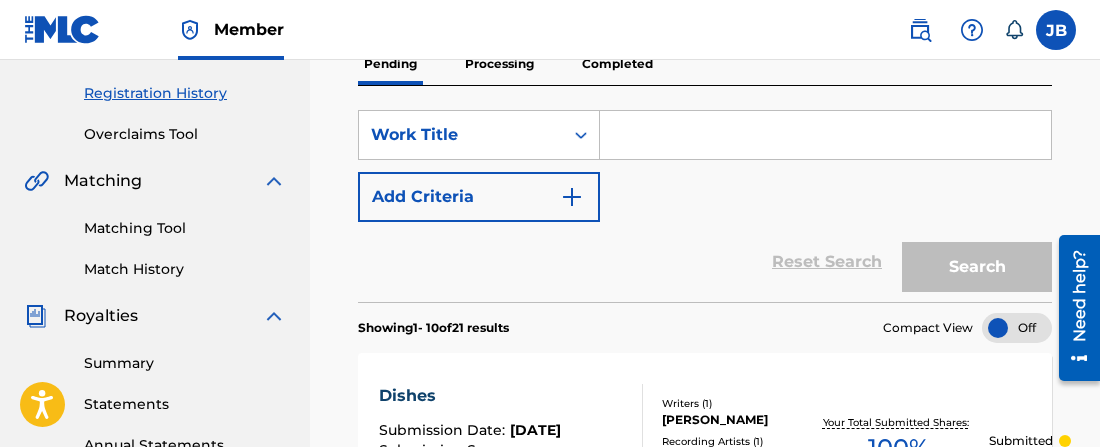 click at bounding box center [825, 135] 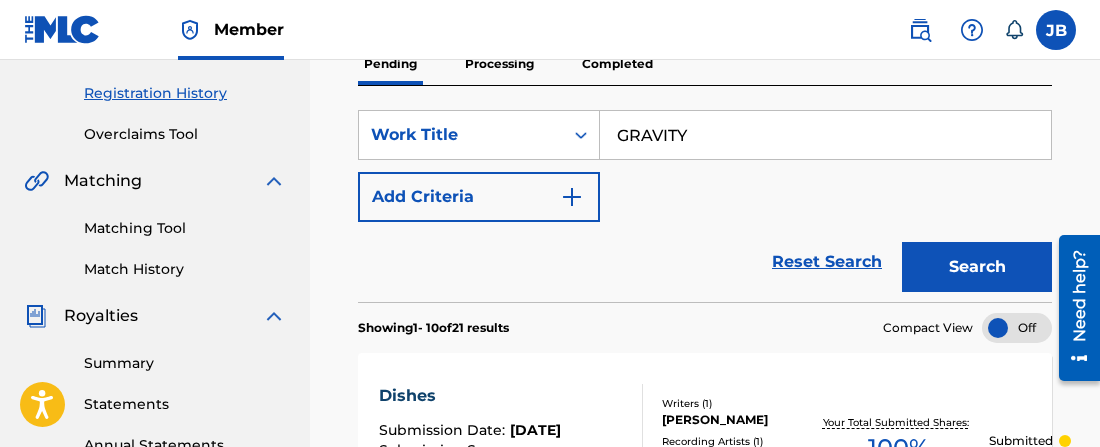 type on "GRAVITY" 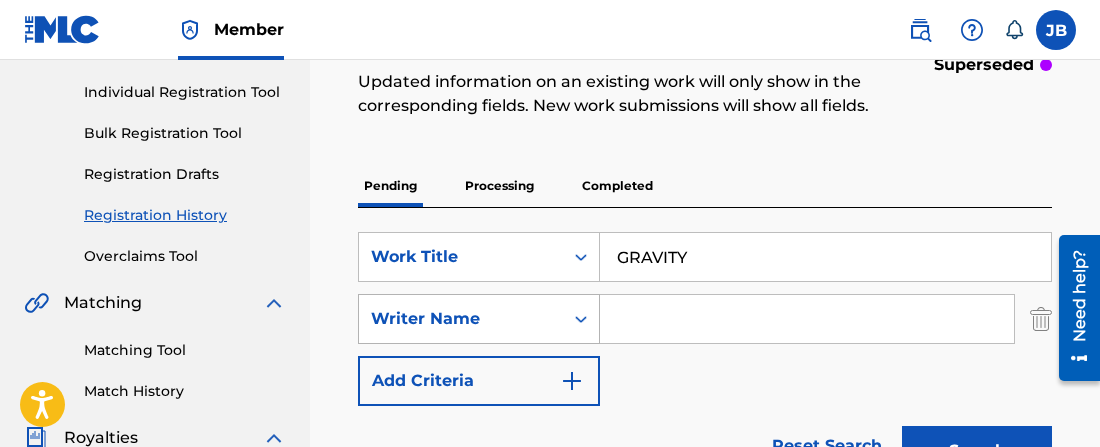 scroll, scrollTop: 192, scrollLeft: 0, axis: vertical 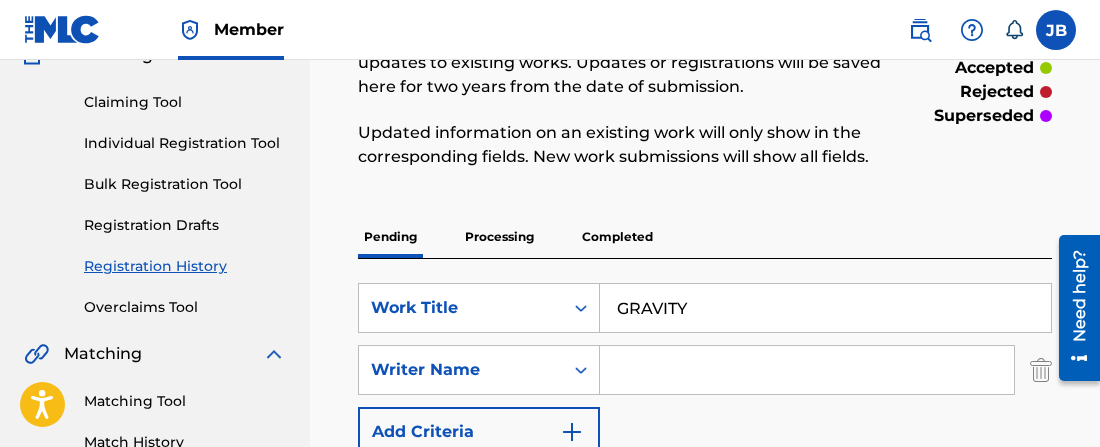 click on "Individual Registration Tool" at bounding box center [185, 143] 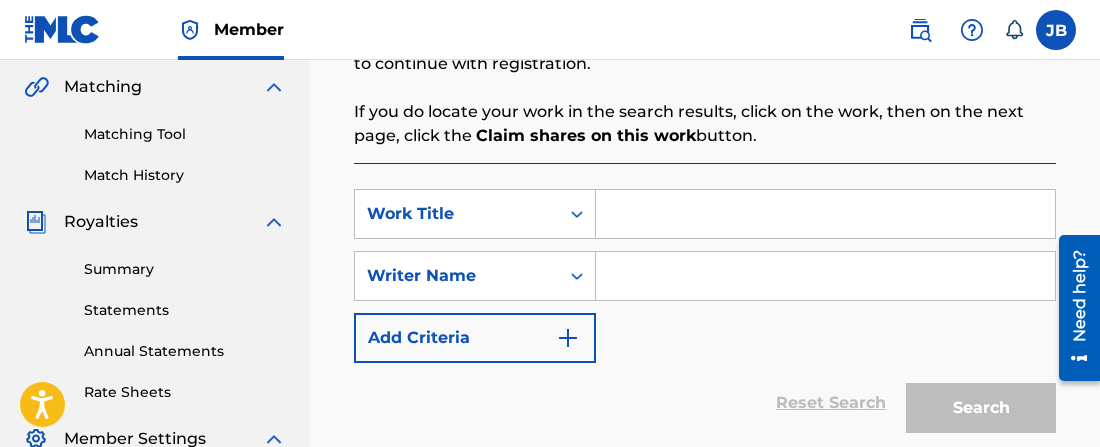 scroll, scrollTop: 478, scrollLeft: 0, axis: vertical 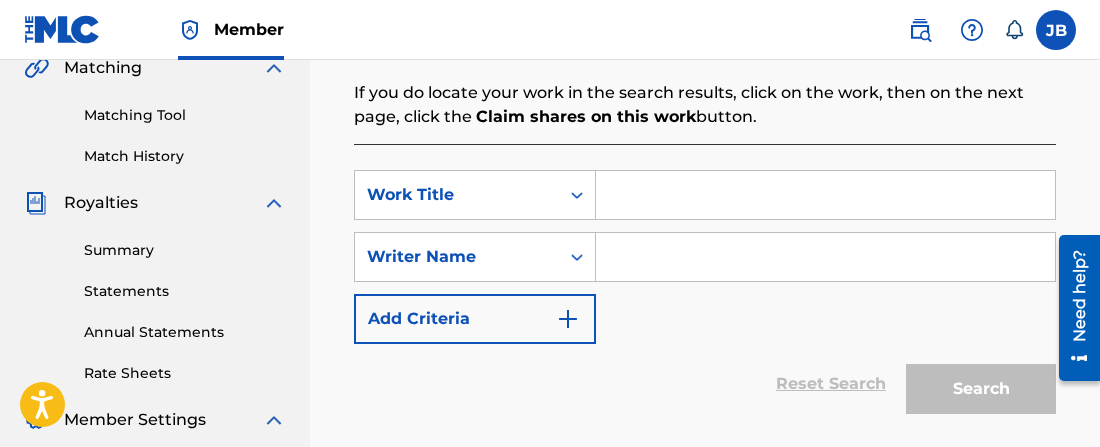 click at bounding box center (825, 195) 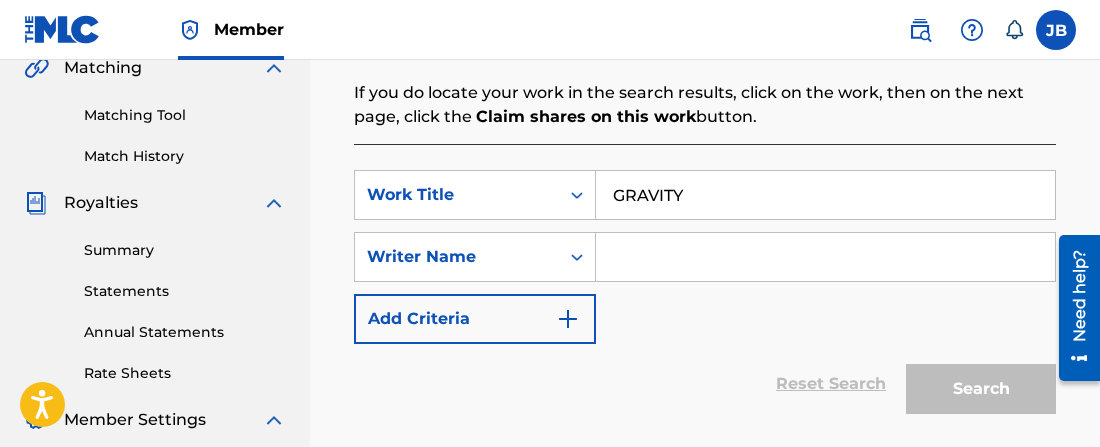 type on "GRAVITY" 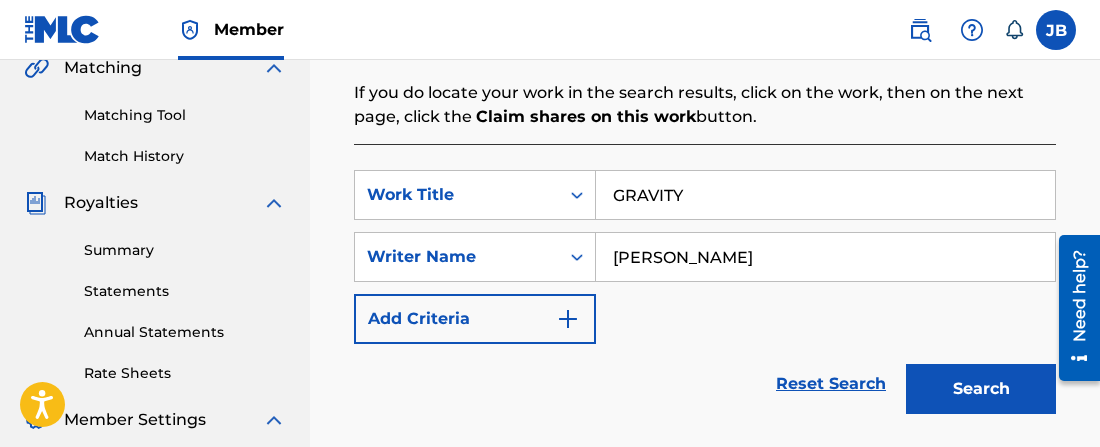 type on "[PERSON_NAME]" 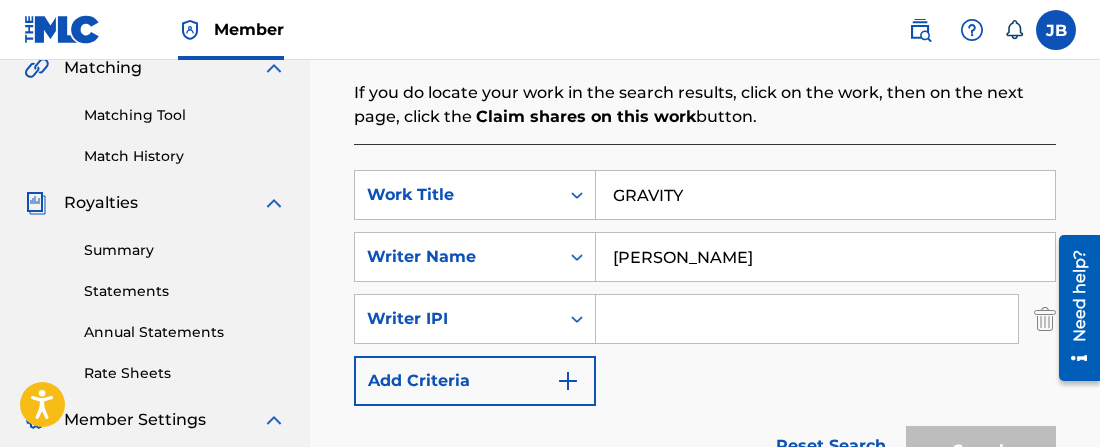click at bounding box center (807, 319) 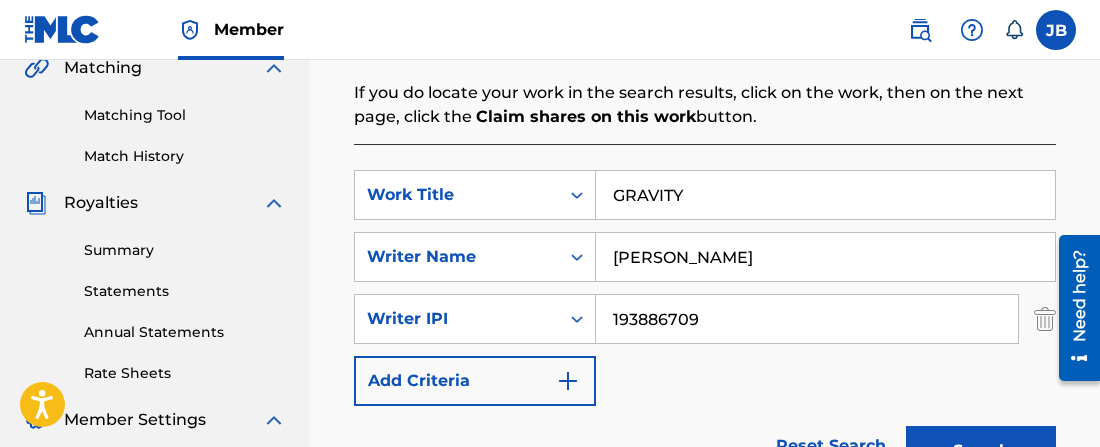 type on "193886709" 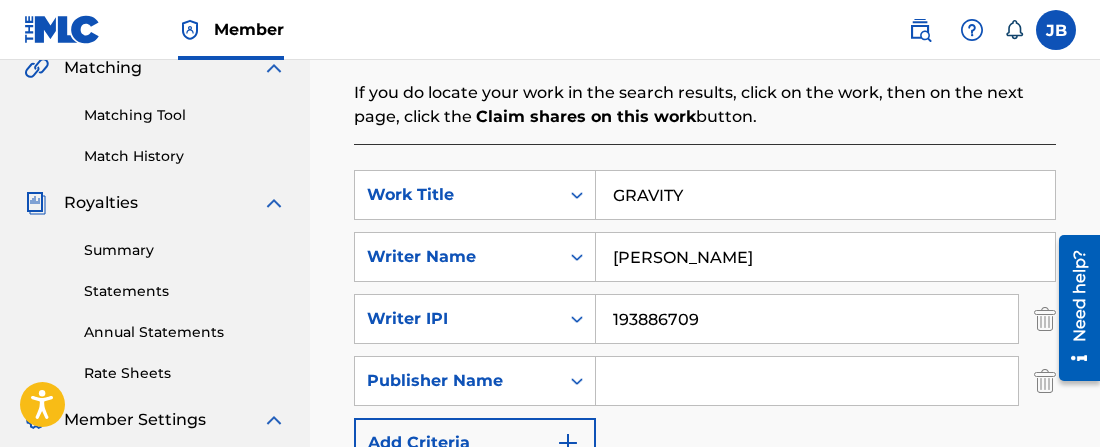 click at bounding box center [807, 381] 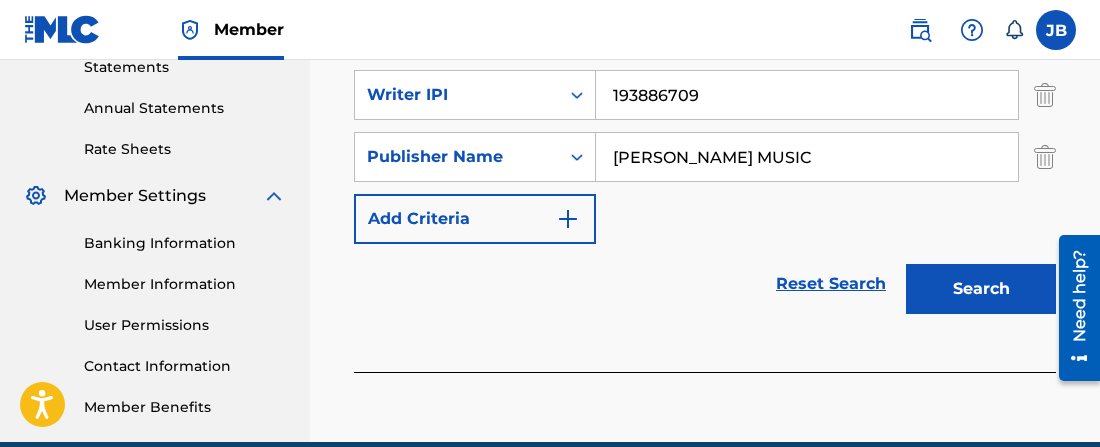 scroll, scrollTop: 704, scrollLeft: 0, axis: vertical 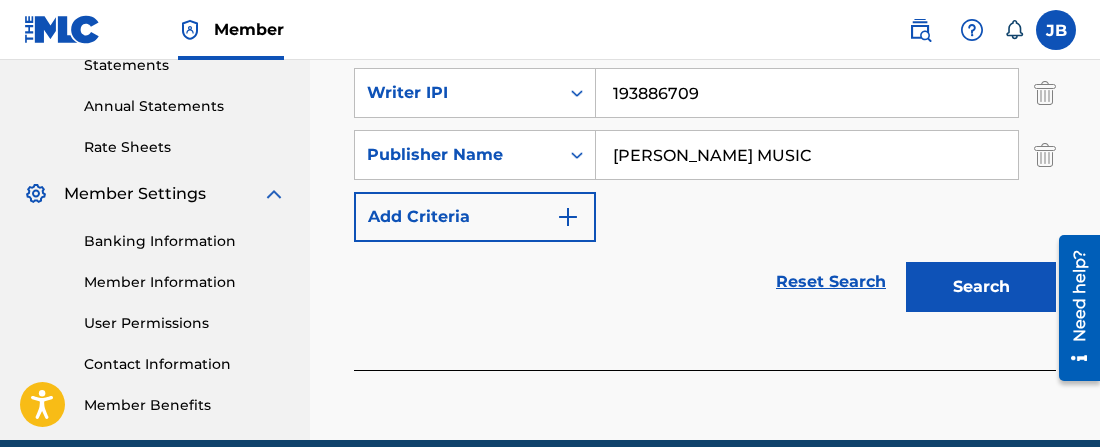 type on "[PERSON_NAME] MUSIC" 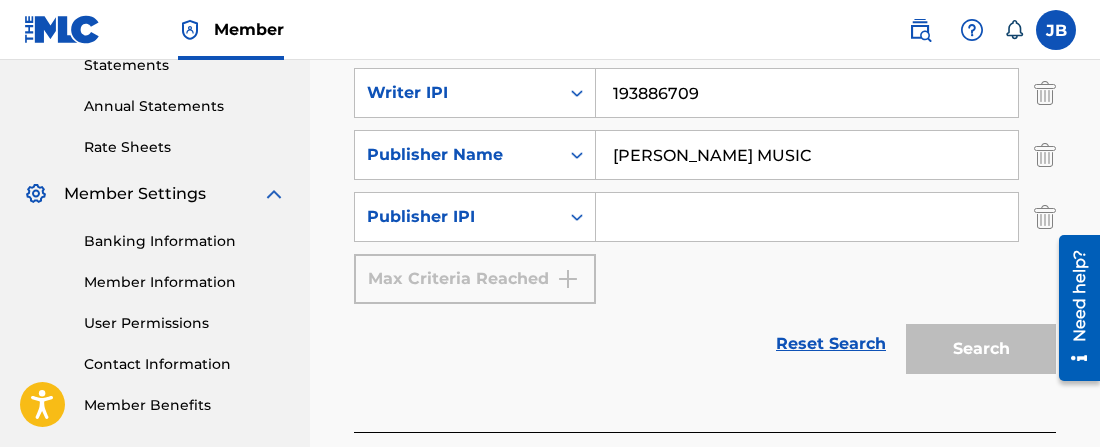 click at bounding box center (807, 217) 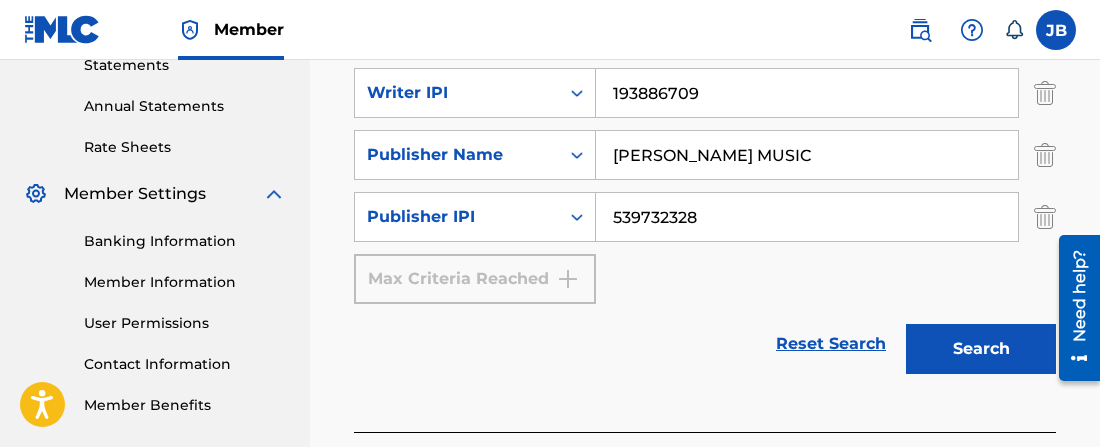 type on "539732328" 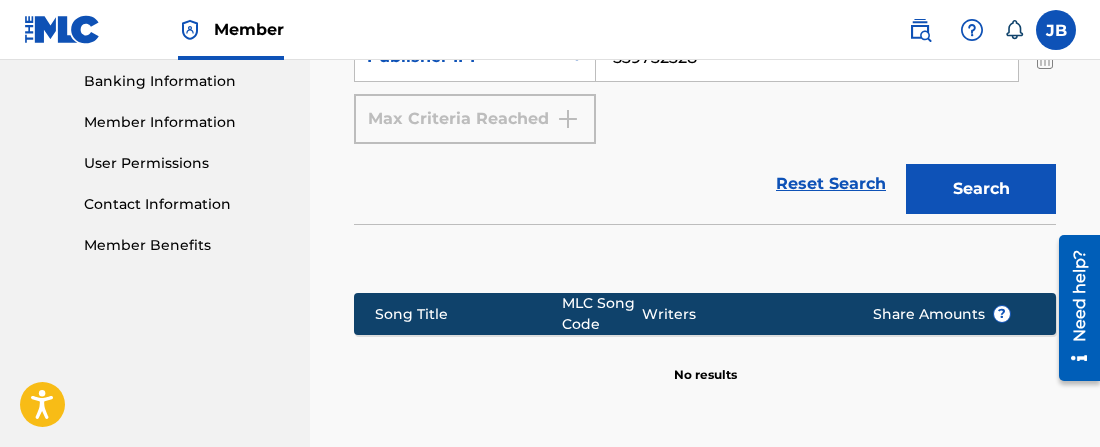 scroll, scrollTop: 871, scrollLeft: 0, axis: vertical 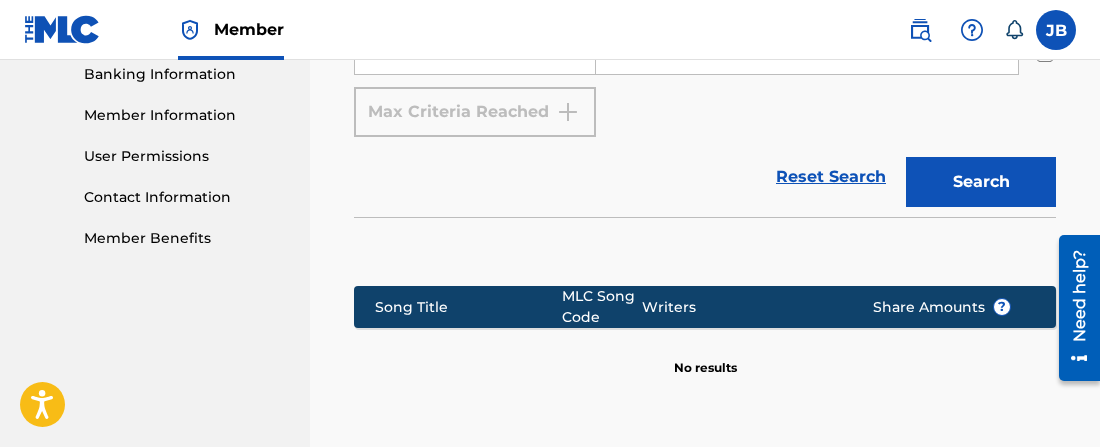 click on "Search" at bounding box center [981, 182] 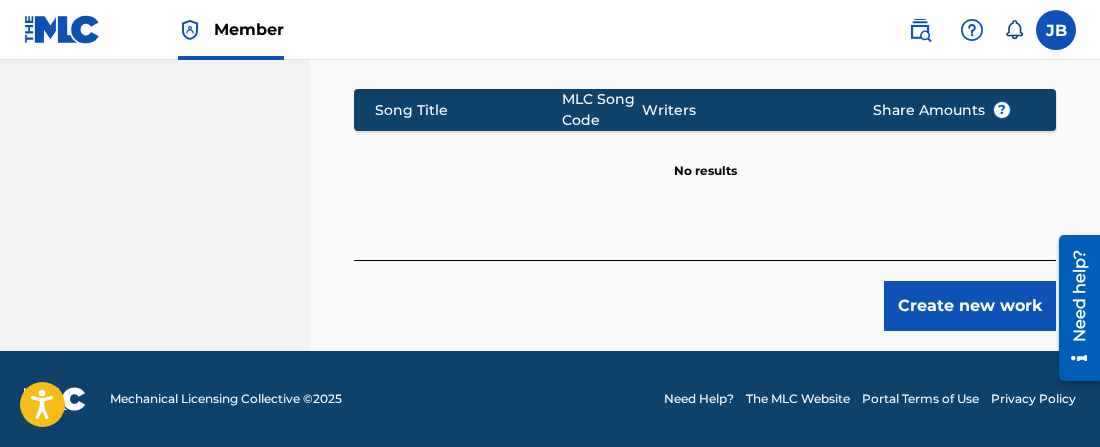click on "Create new work" at bounding box center (970, 306) 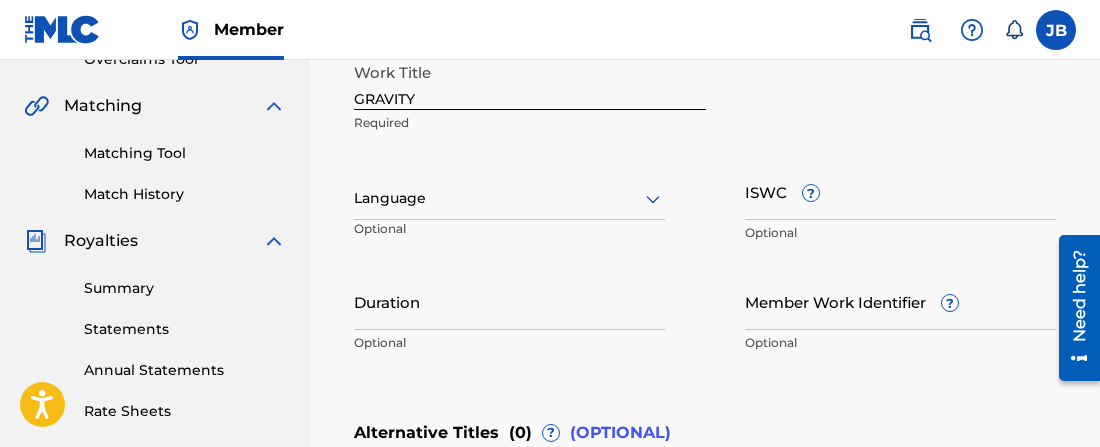 scroll, scrollTop: 474, scrollLeft: 0, axis: vertical 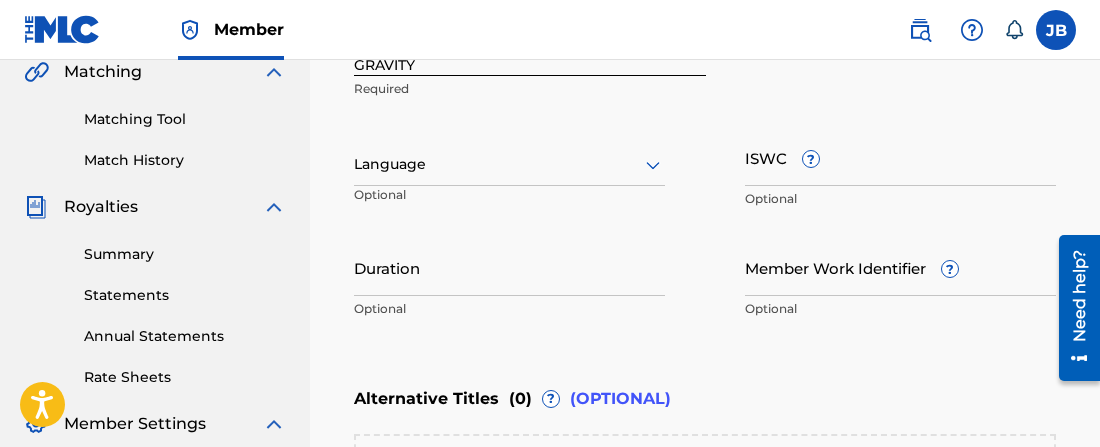 click on "ISWC   ?" at bounding box center (900, 157) 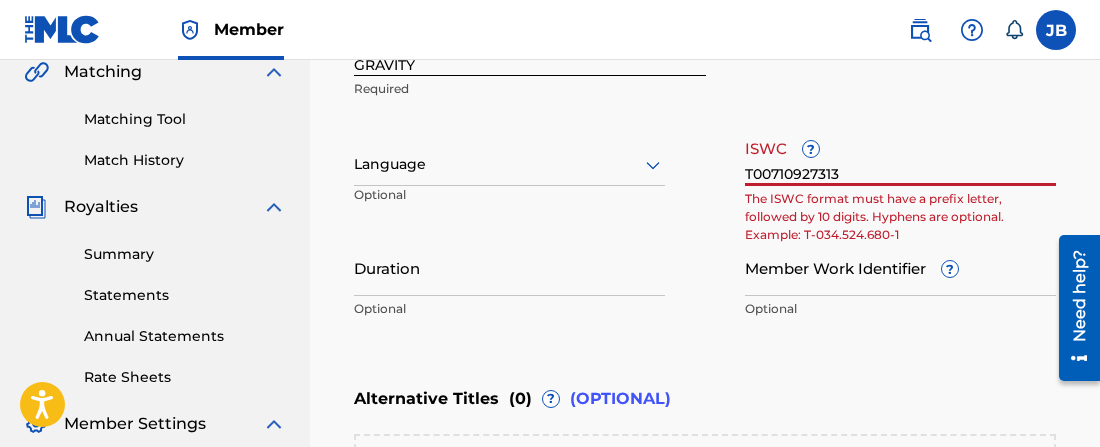 click on "T00710927313" at bounding box center (900, 157) 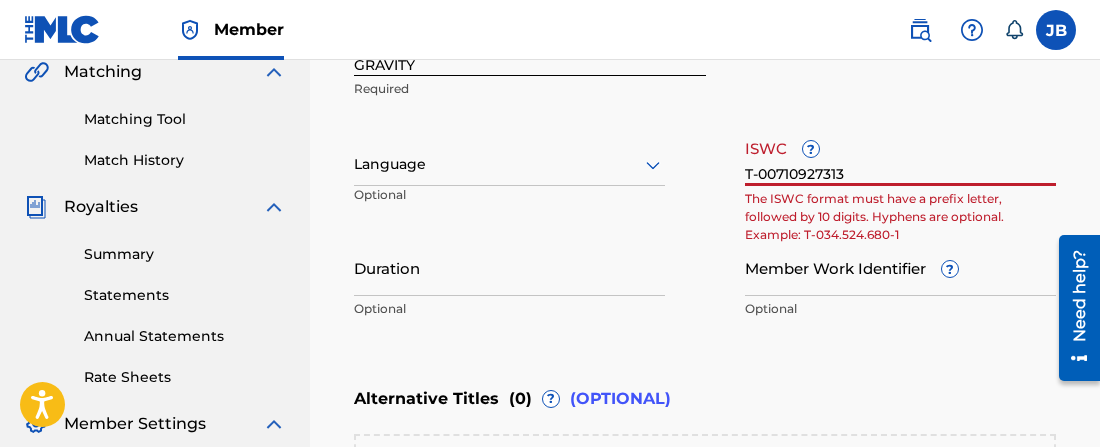 click on "T-00710927313" at bounding box center [900, 157] 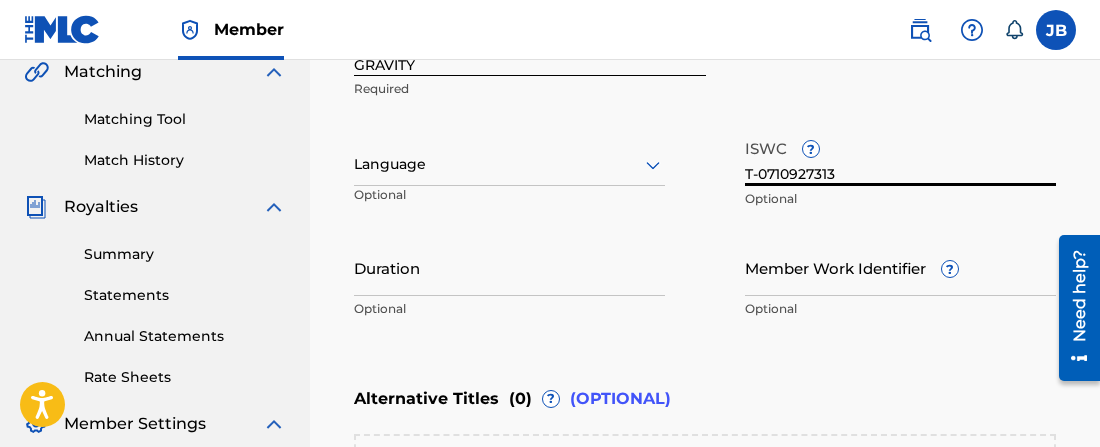 type on "T-0710927313" 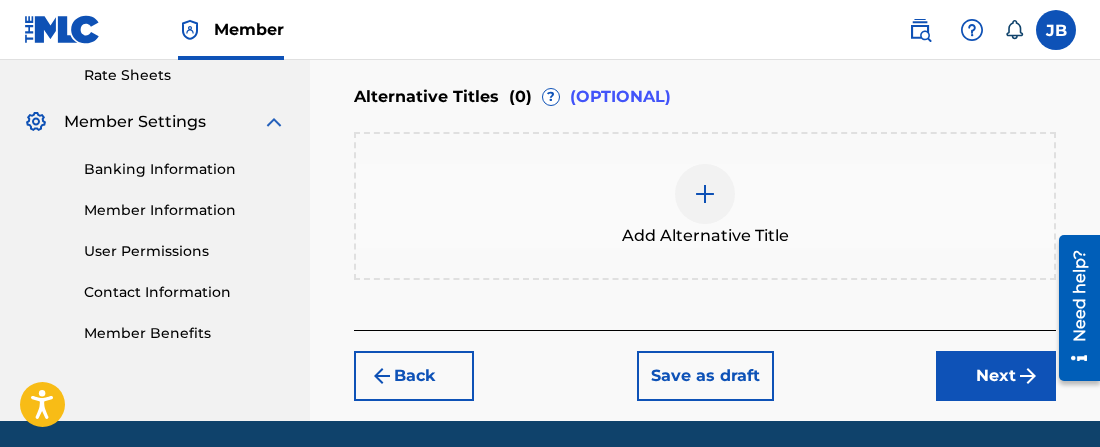 scroll, scrollTop: 798, scrollLeft: 0, axis: vertical 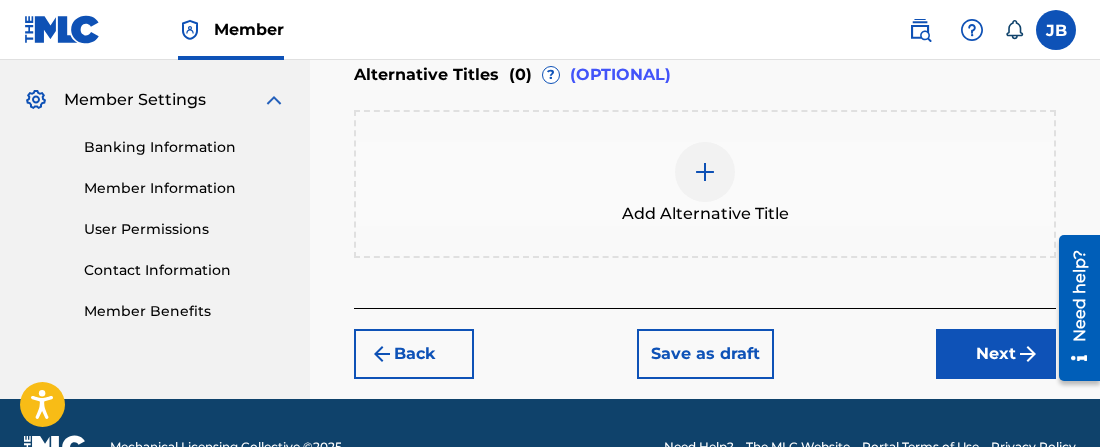 click on "Next" at bounding box center (996, 354) 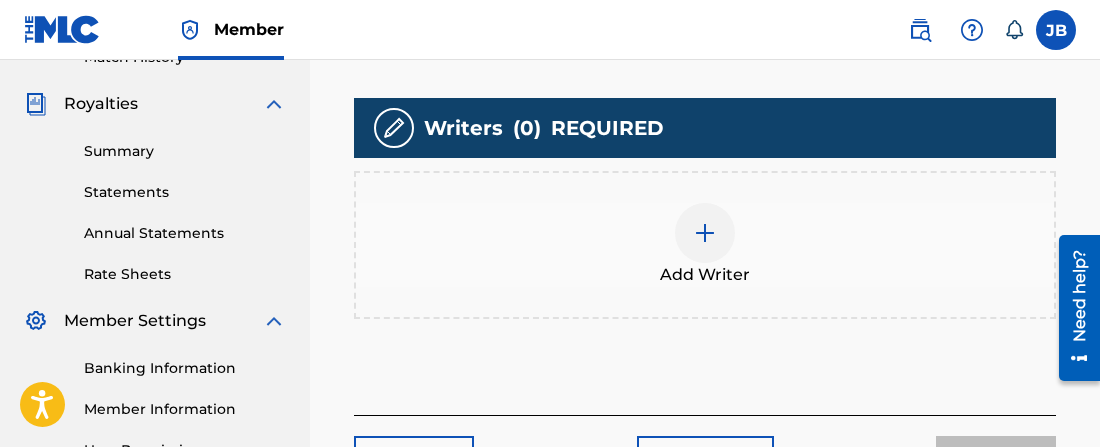 scroll, scrollTop: 555, scrollLeft: 0, axis: vertical 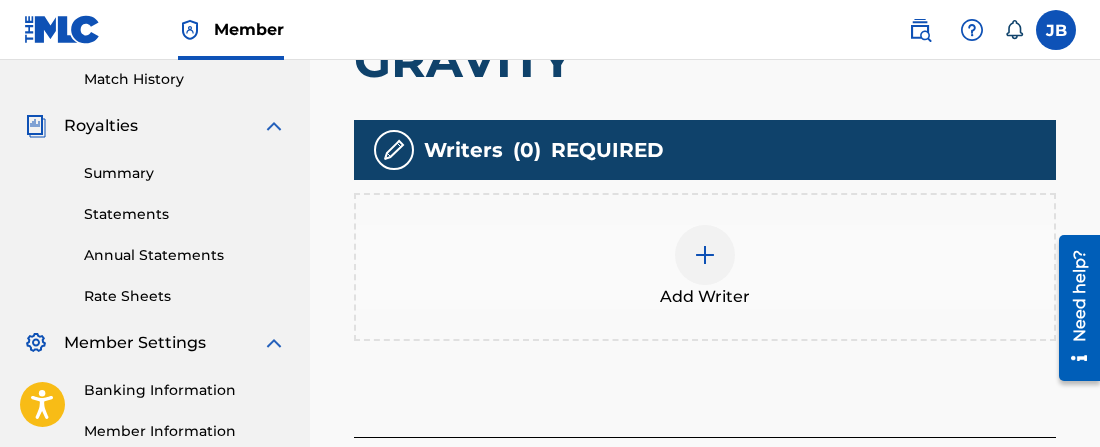 click at bounding box center (705, 255) 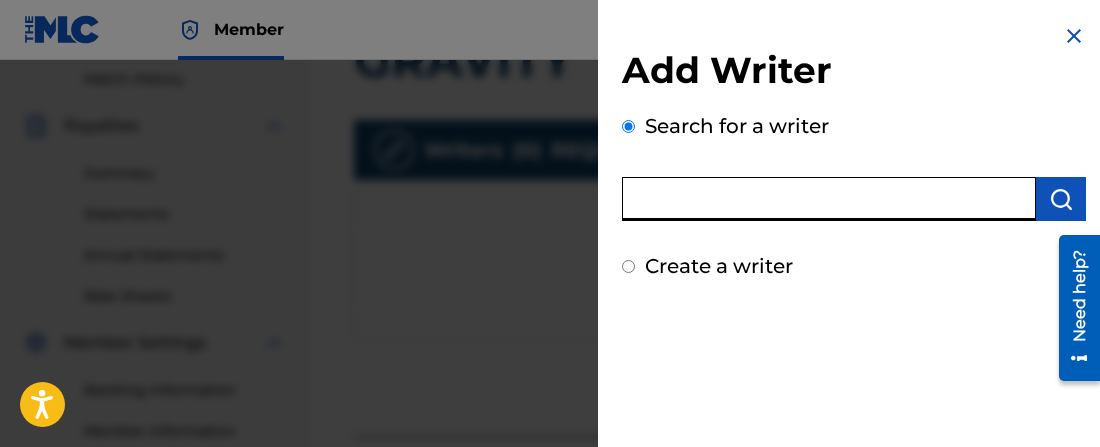 click at bounding box center (829, 199) 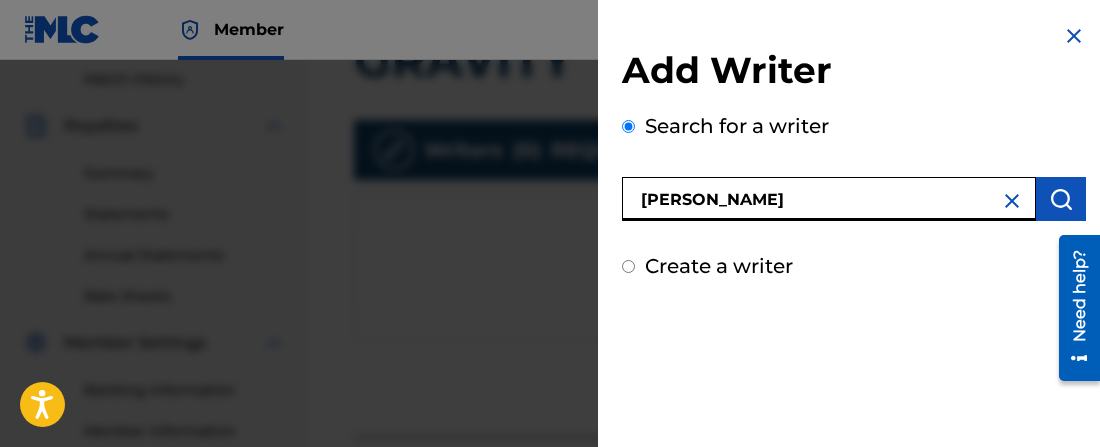 type on "[PERSON_NAME]" 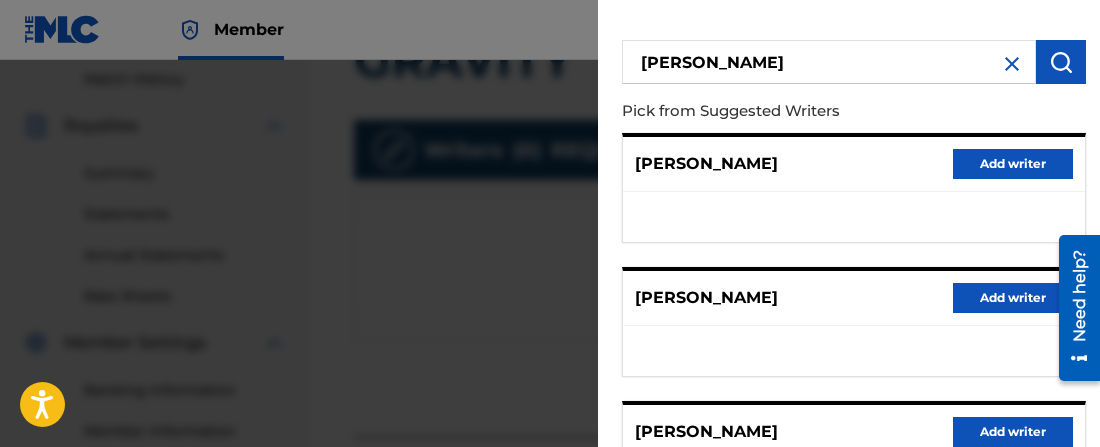 scroll, scrollTop: 168, scrollLeft: 0, axis: vertical 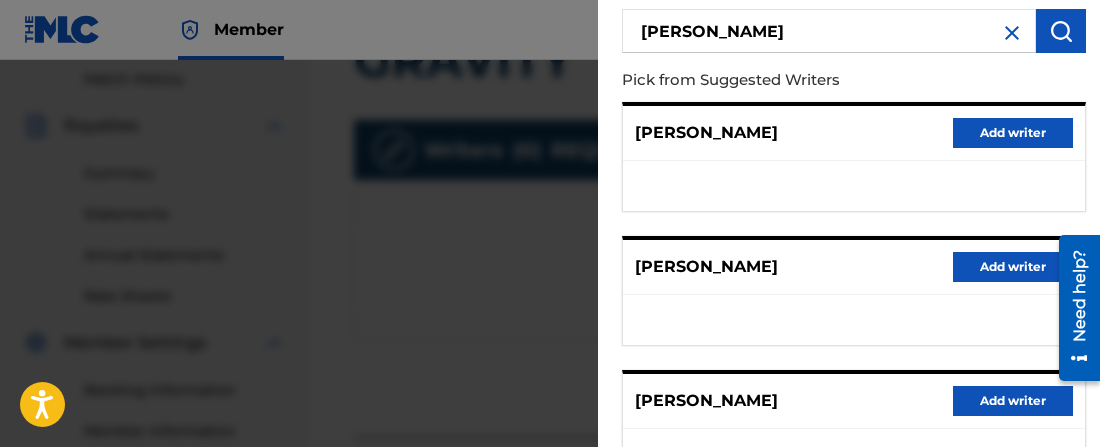 click on "Add writer" at bounding box center [1013, 267] 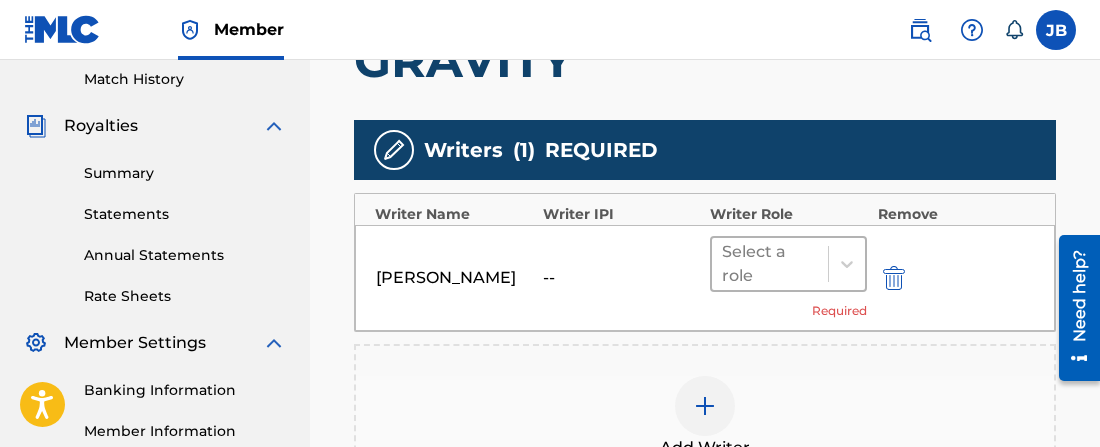click at bounding box center [770, 264] 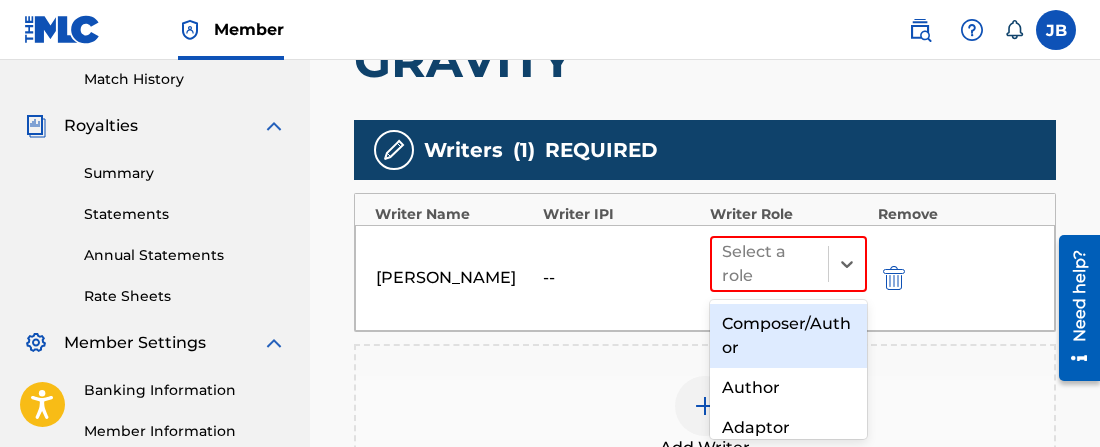 click on "Composer/Author" at bounding box center [788, 336] 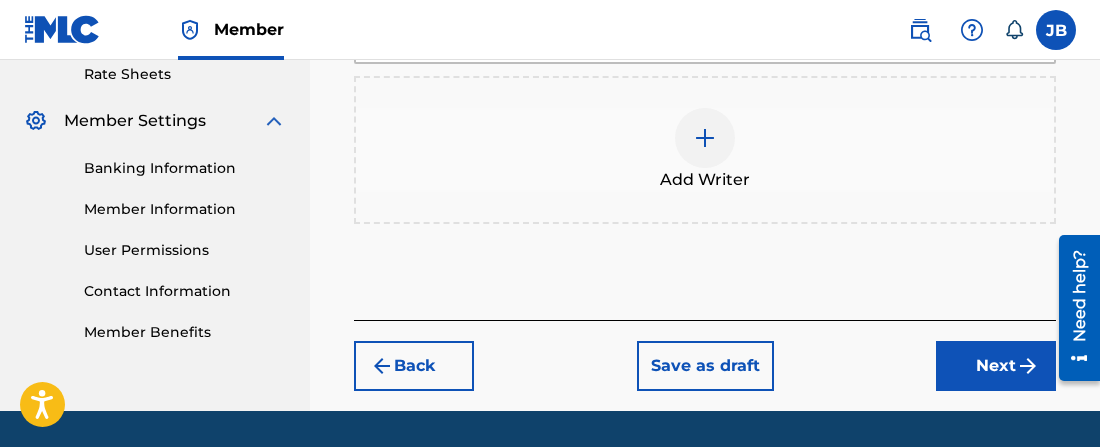 click on "Next" at bounding box center [996, 366] 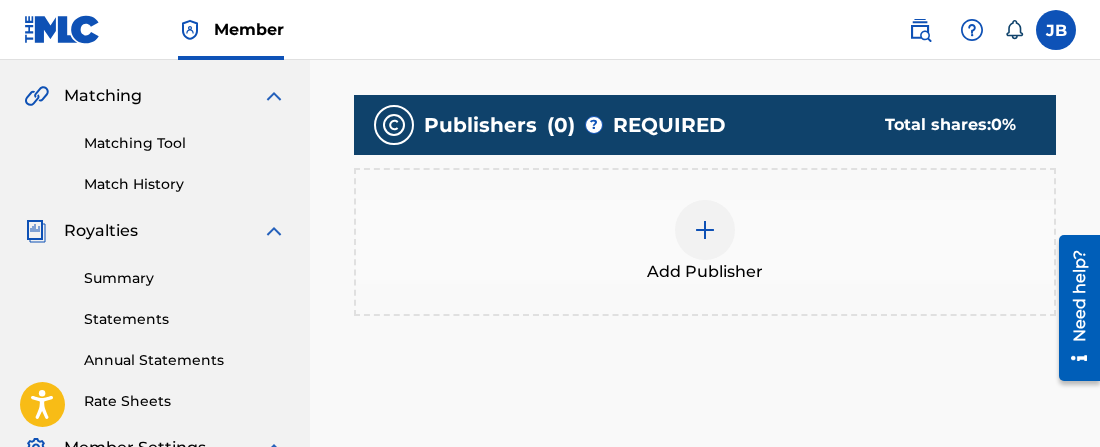 scroll, scrollTop: 458, scrollLeft: 0, axis: vertical 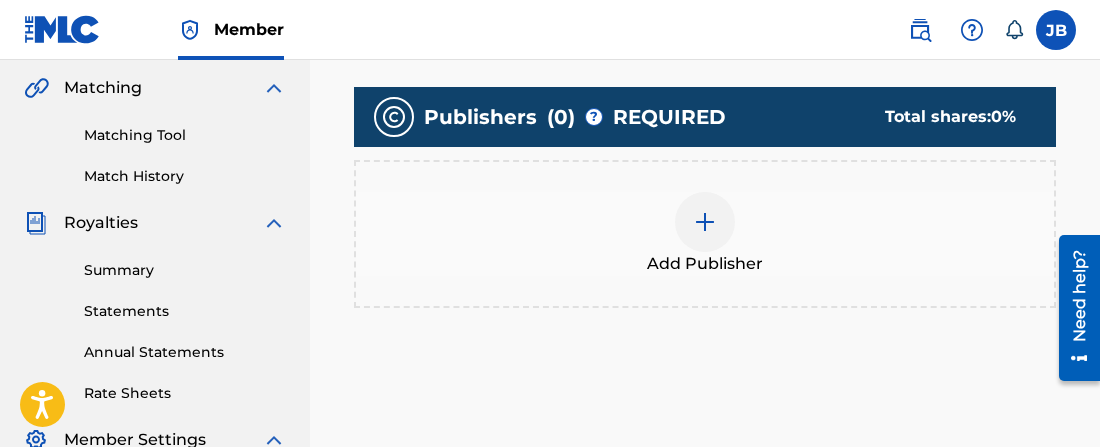 click at bounding box center (705, 222) 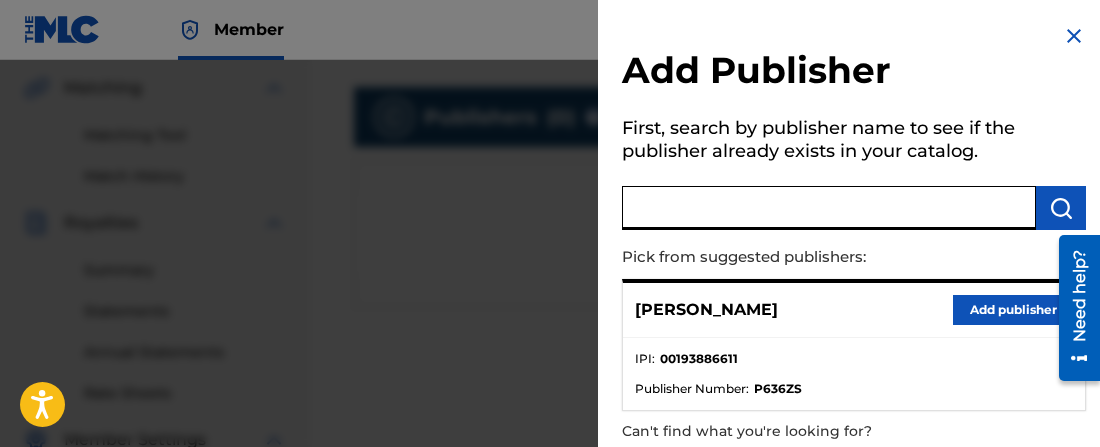 click at bounding box center [829, 208] 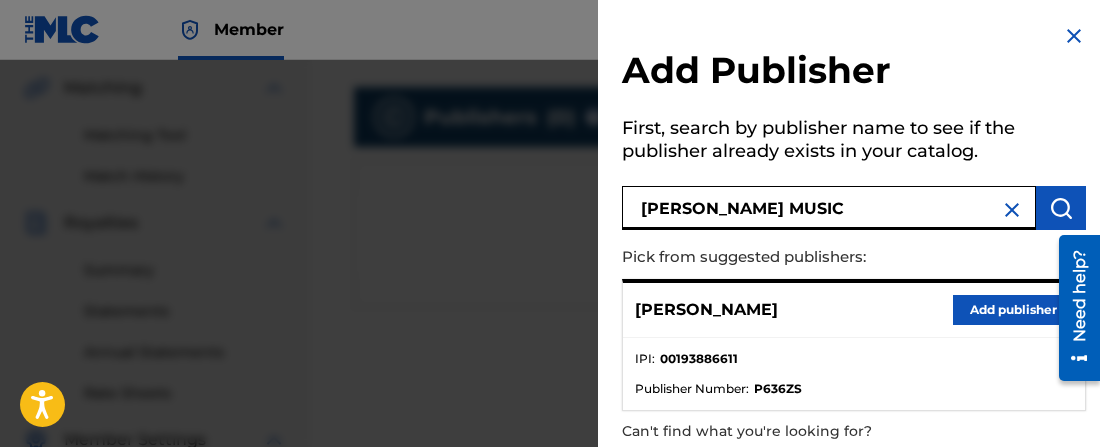 type on "[PERSON_NAME] MUSIC" 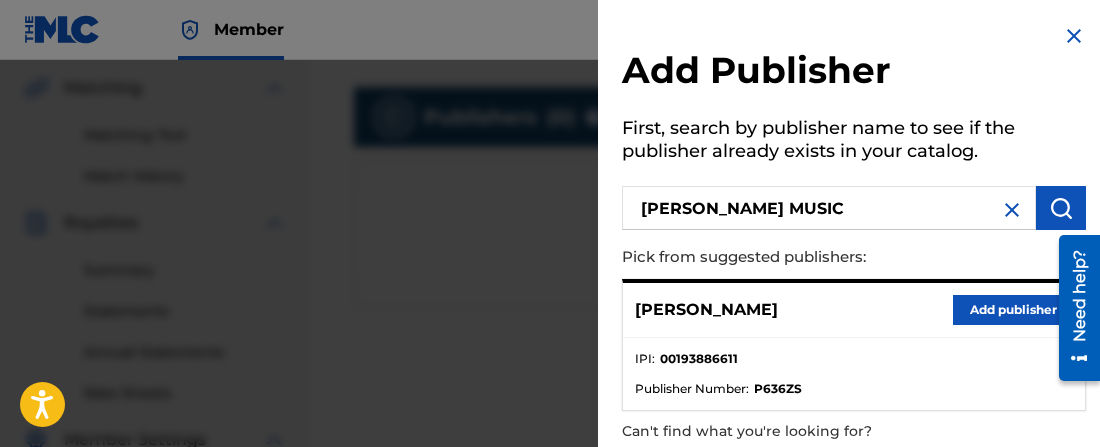 click at bounding box center (1061, 208) 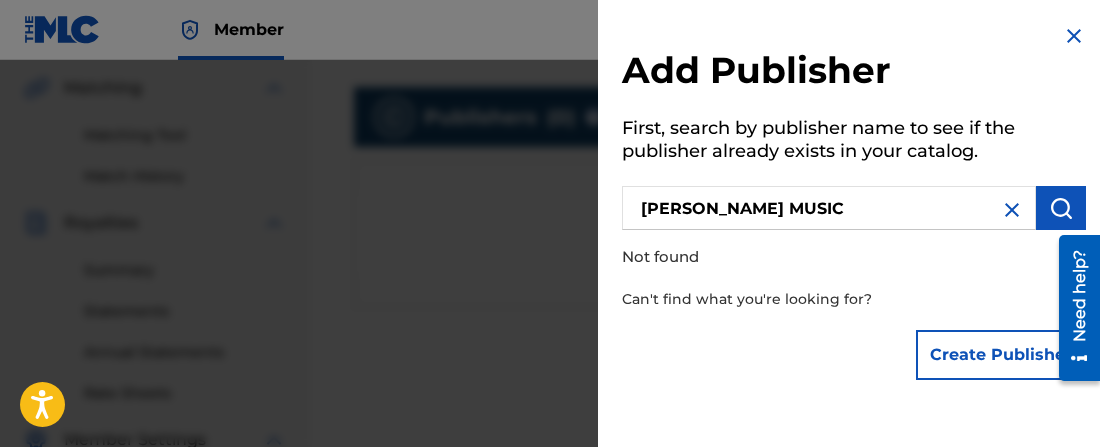 click on "Create Publisher" at bounding box center [1001, 355] 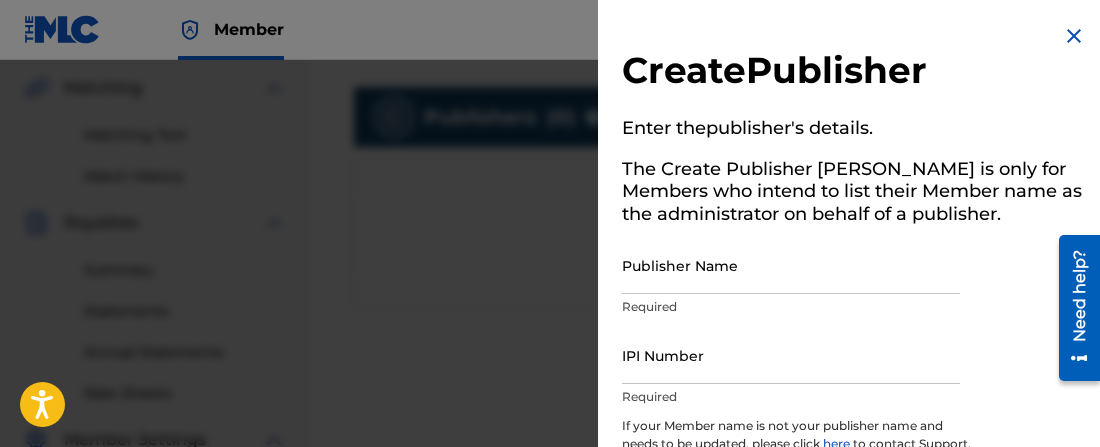 click on "Publisher Name" at bounding box center (791, 265) 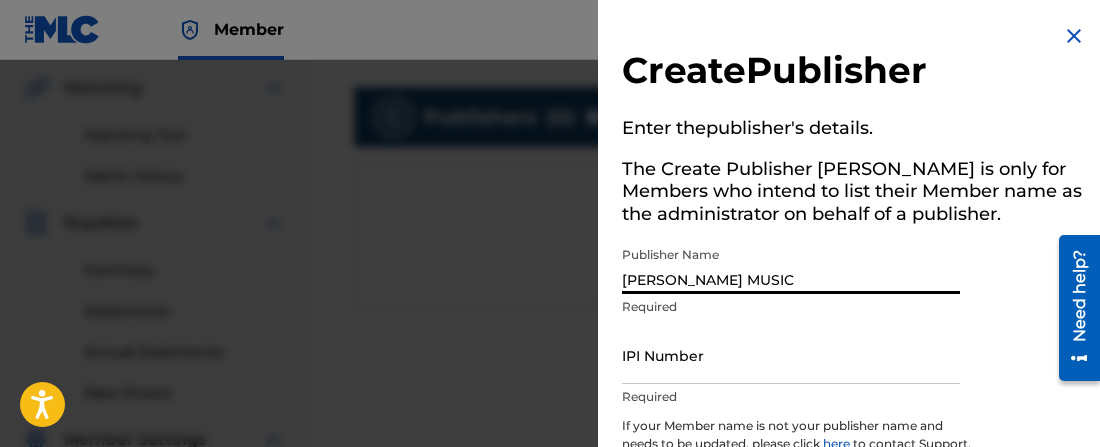type on "[PERSON_NAME] MUSIC" 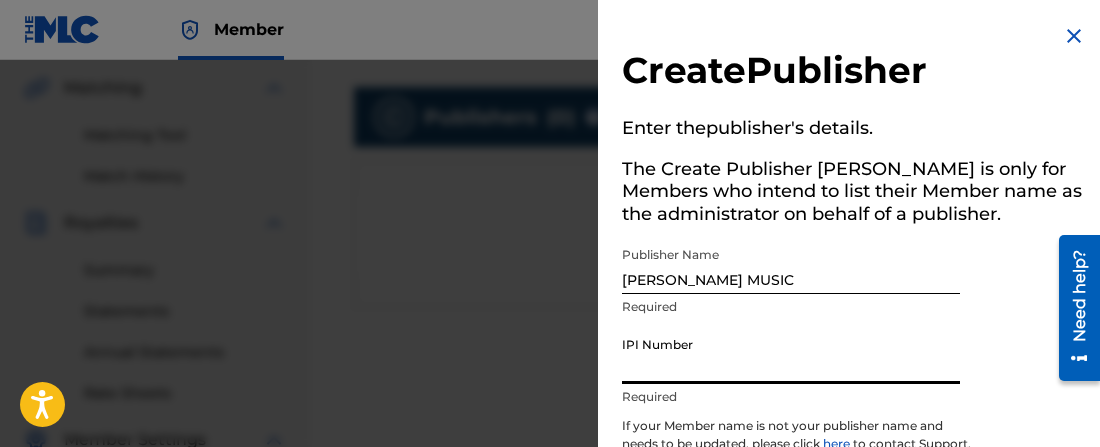 click on "IPI Number" at bounding box center [791, 355] 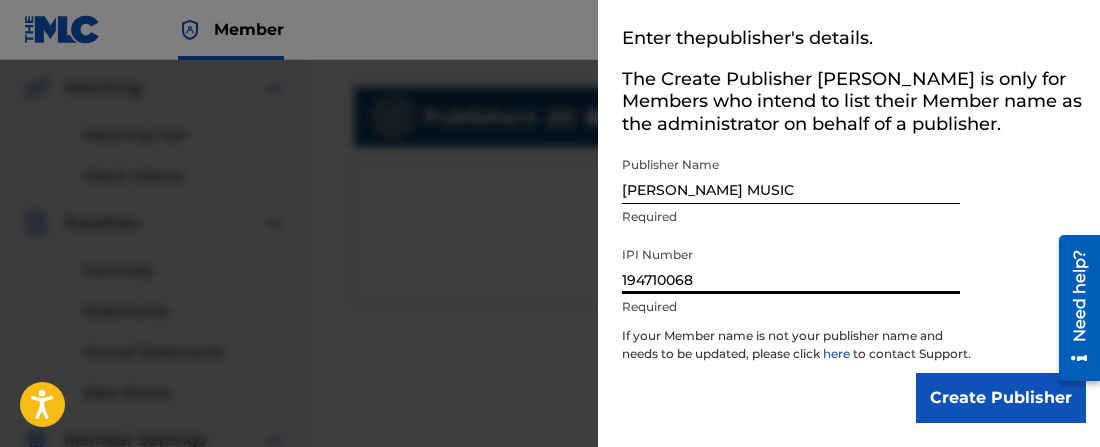 scroll, scrollTop: 106, scrollLeft: 0, axis: vertical 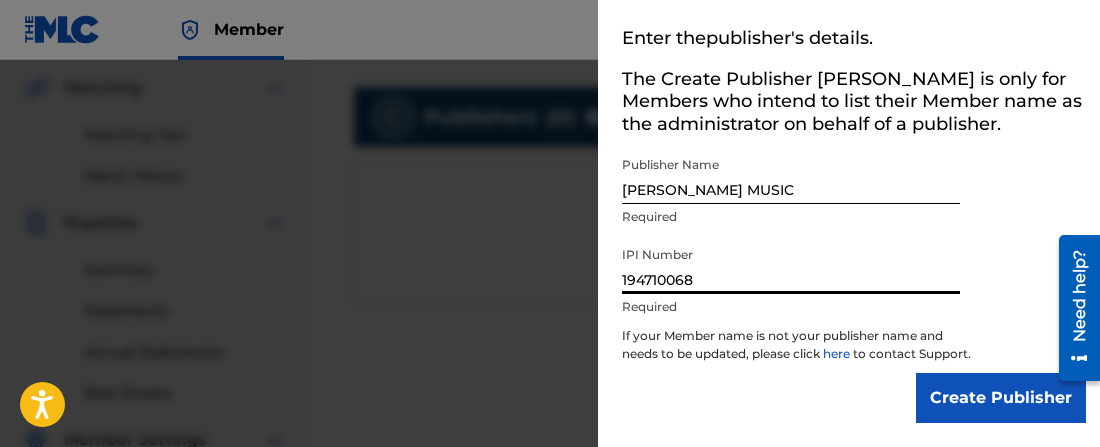type on "194710068" 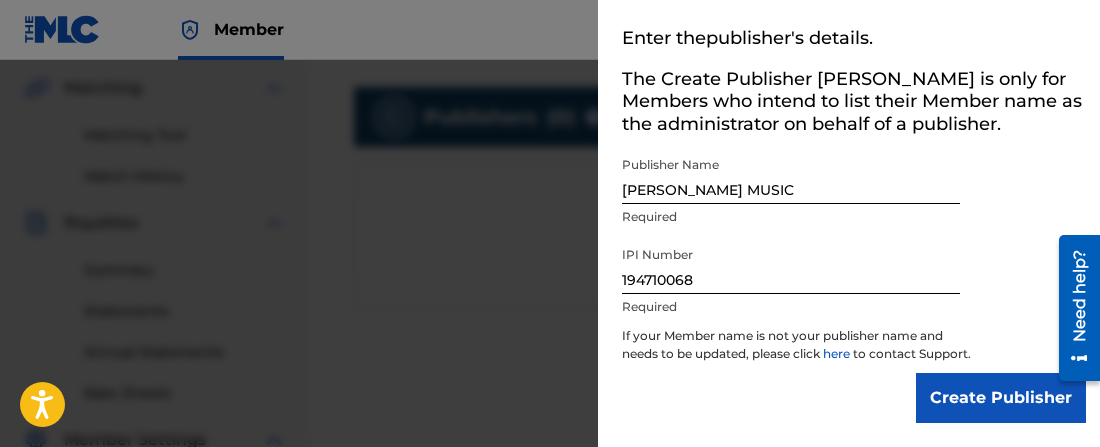 click on "Create Publisher" at bounding box center (1001, 398) 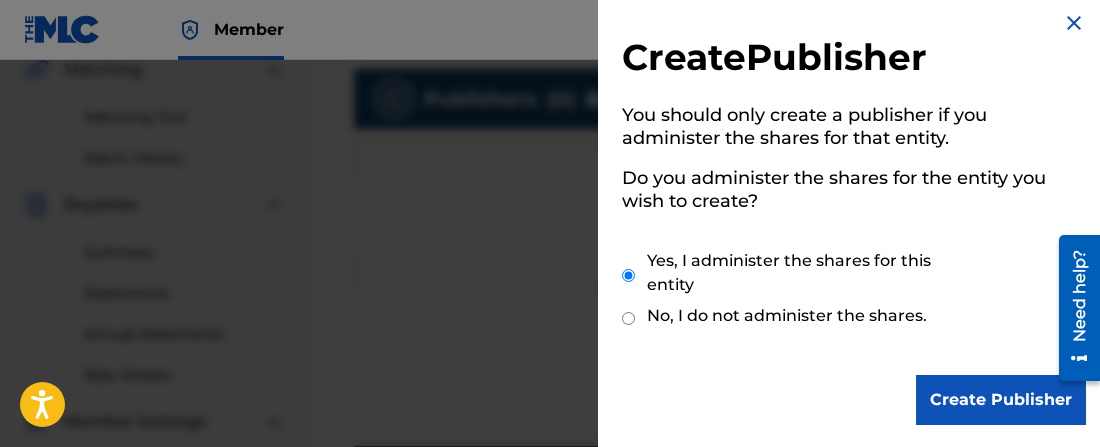 scroll, scrollTop: 481, scrollLeft: 0, axis: vertical 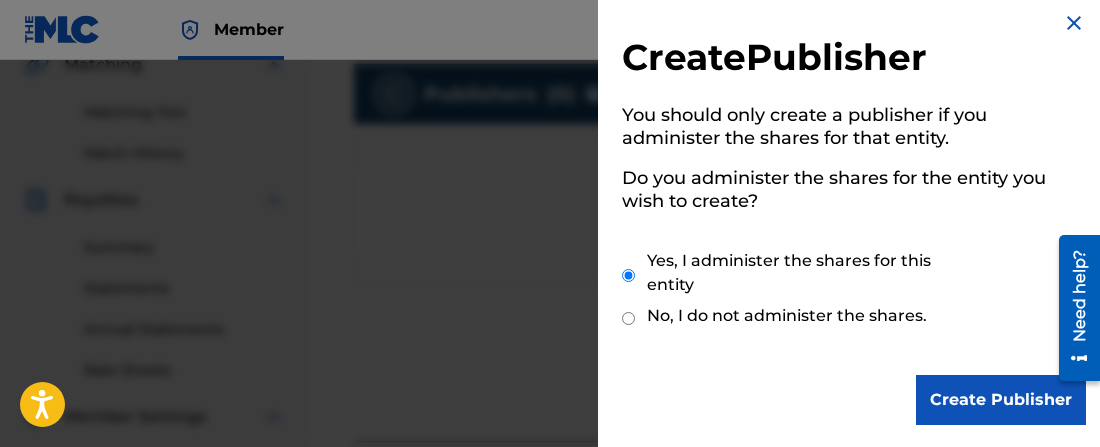 click on "Create Publisher" at bounding box center (1001, 400) 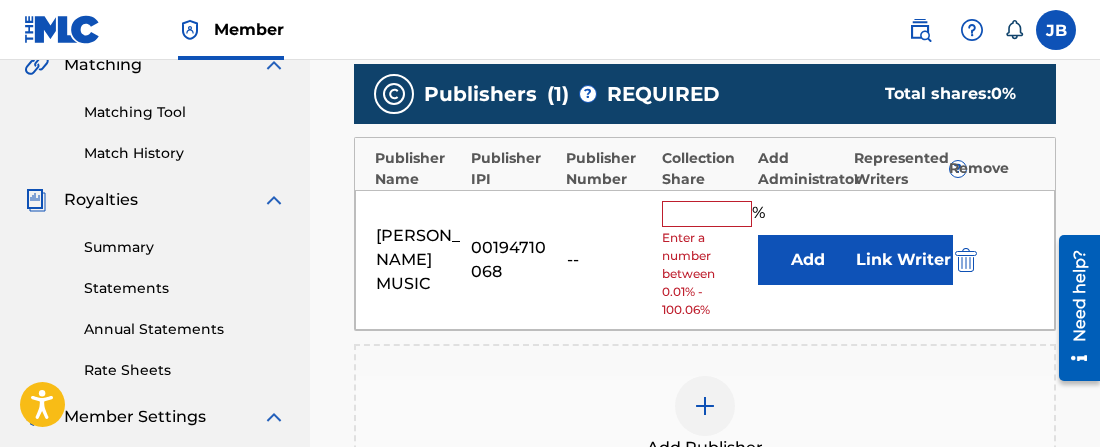 click at bounding box center [707, 214] 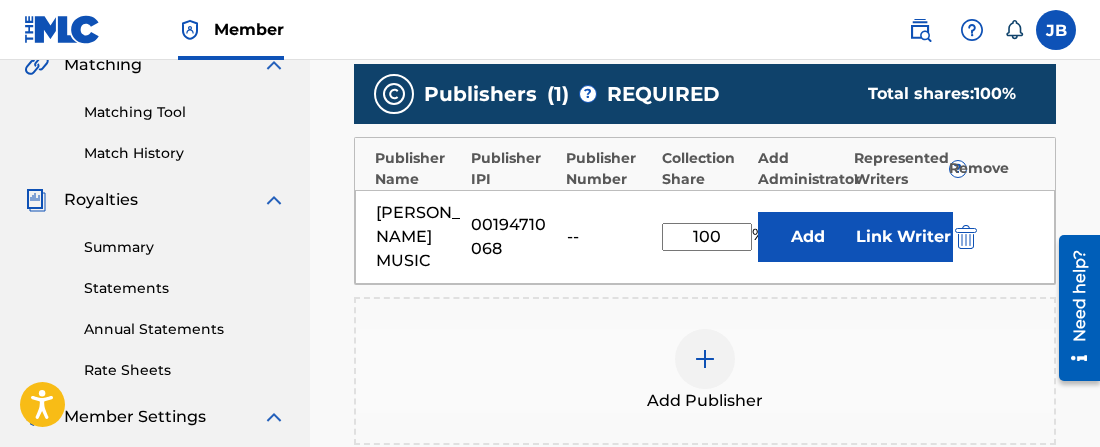 type on "100" 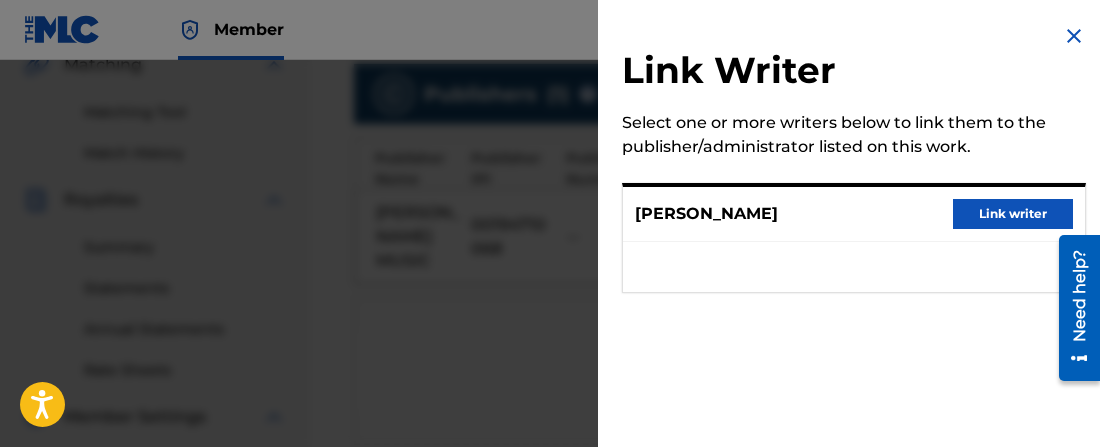 click on "Link writer" at bounding box center [1013, 214] 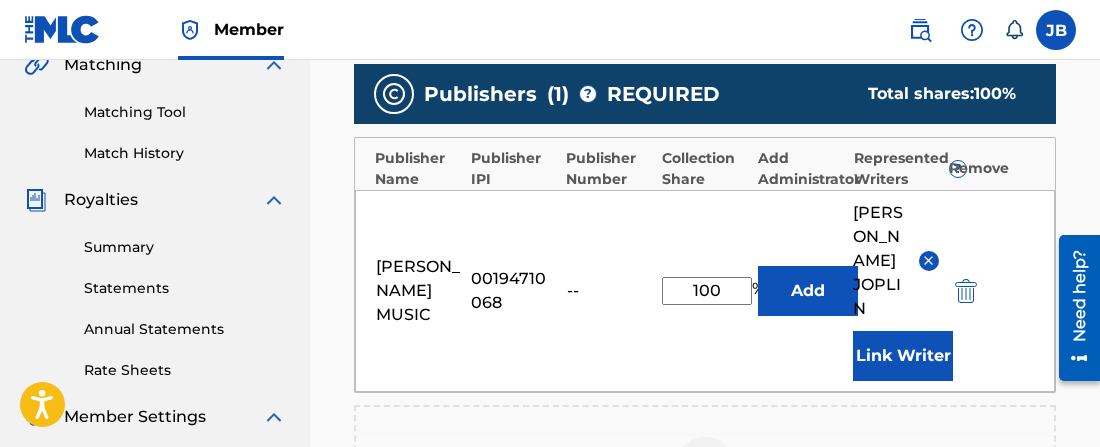 click on "Add" at bounding box center (808, 291) 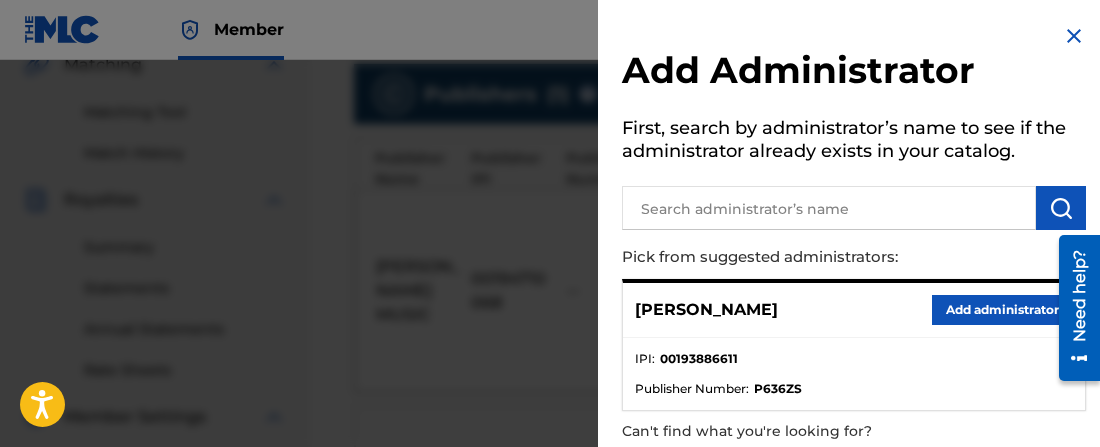click on "Add administrator" at bounding box center (1002, 310) 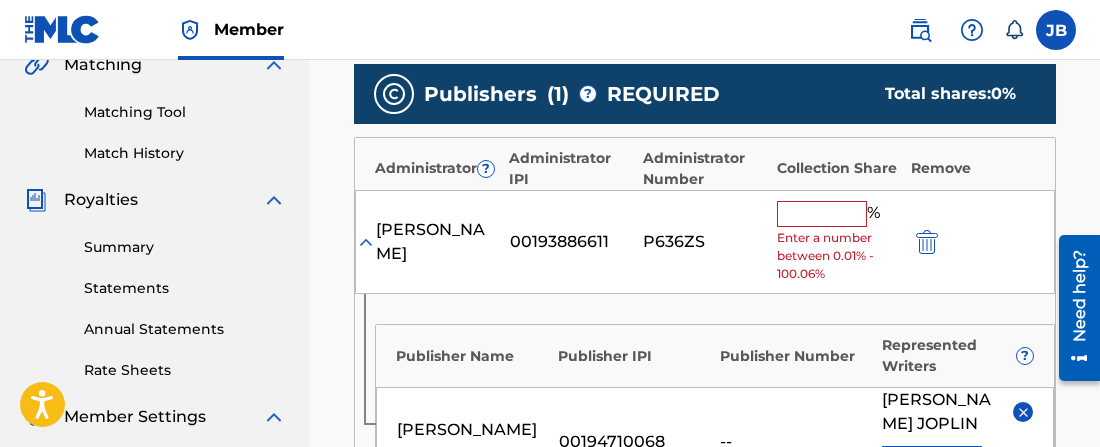 scroll, scrollTop: 494, scrollLeft: 0, axis: vertical 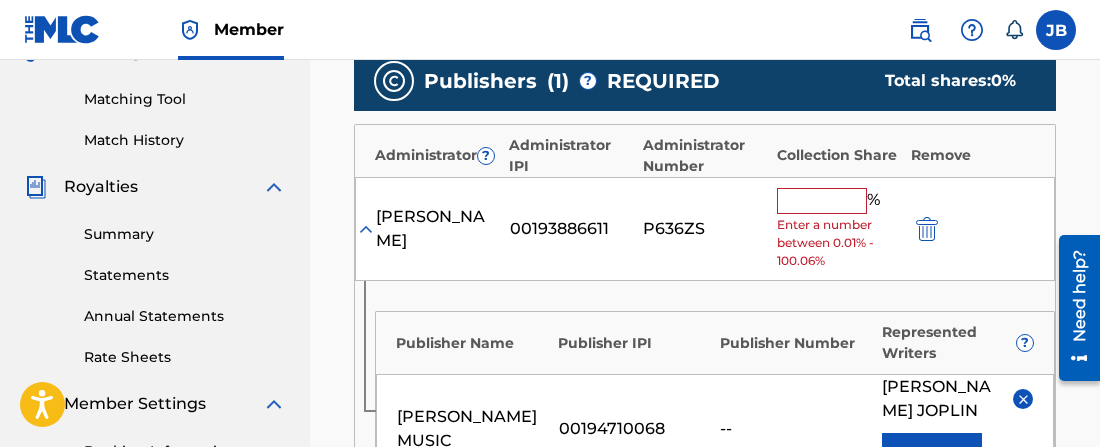 click at bounding box center [822, 201] 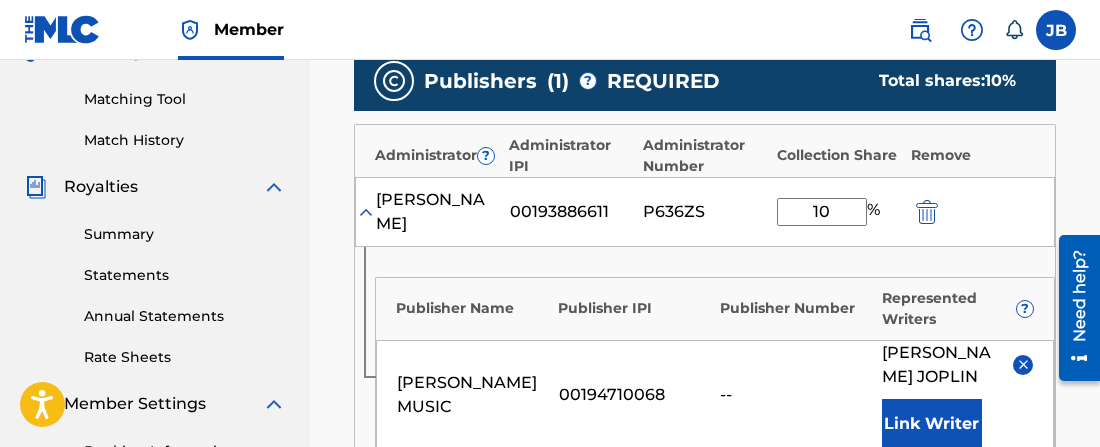 type on "1" 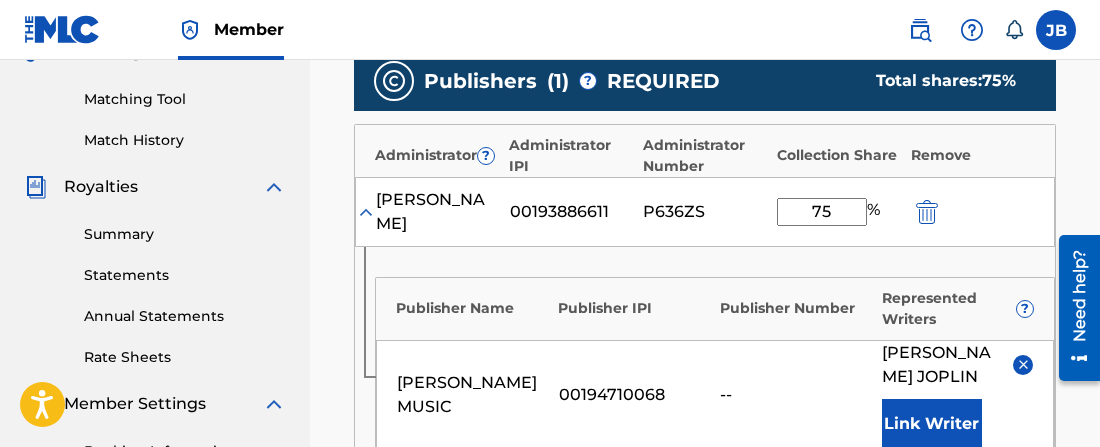 type on "75" 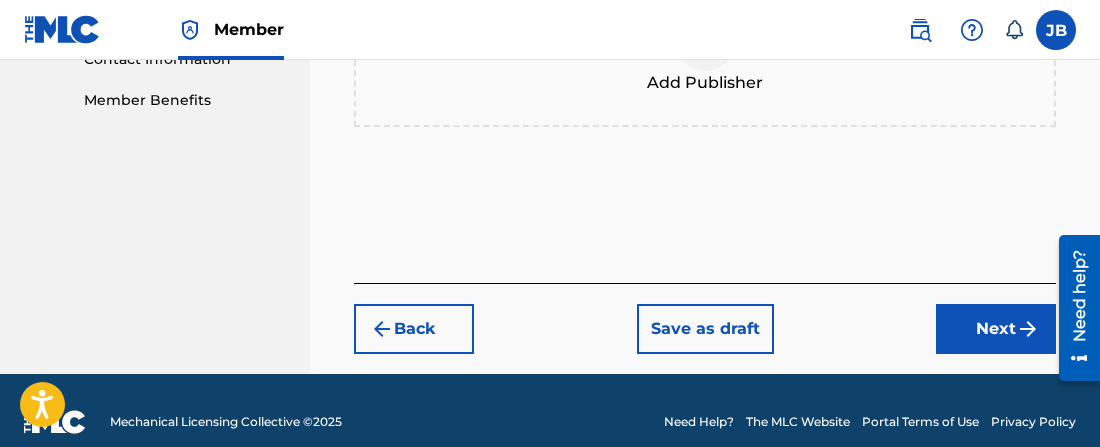 scroll, scrollTop: 1008, scrollLeft: 0, axis: vertical 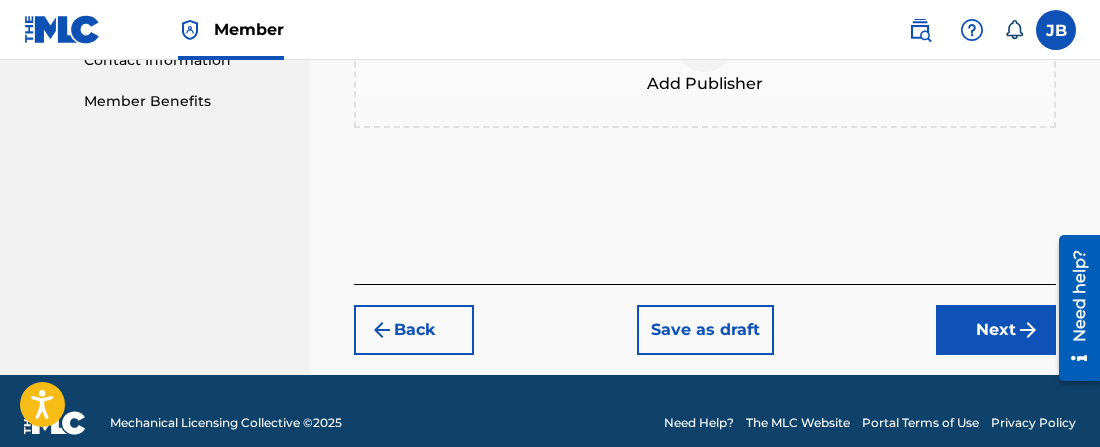 click on "Next" at bounding box center (996, 330) 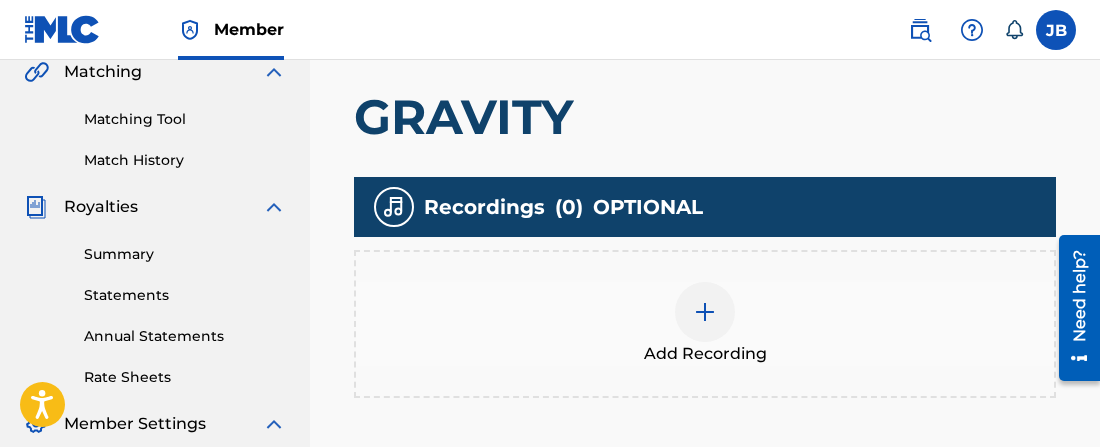 scroll, scrollTop: 501, scrollLeft: 0, axis: vertical 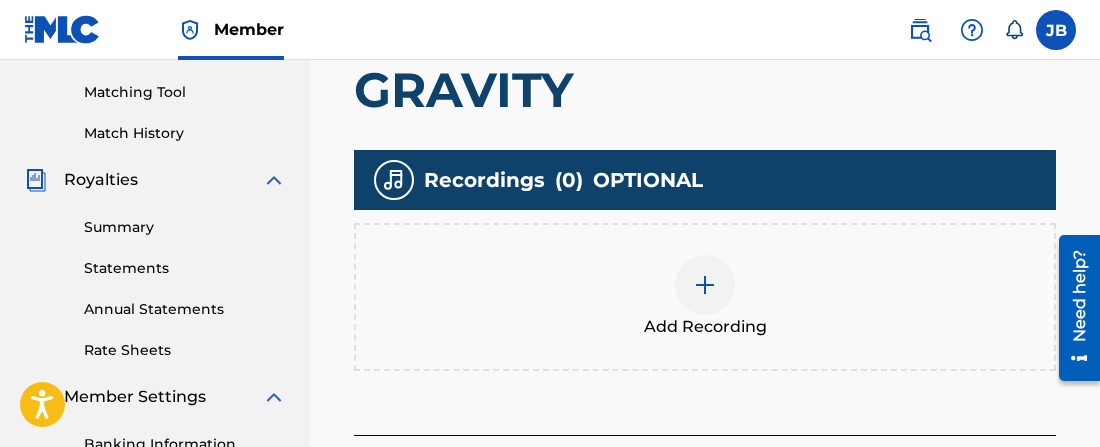 click at bounding box center (705, 285) 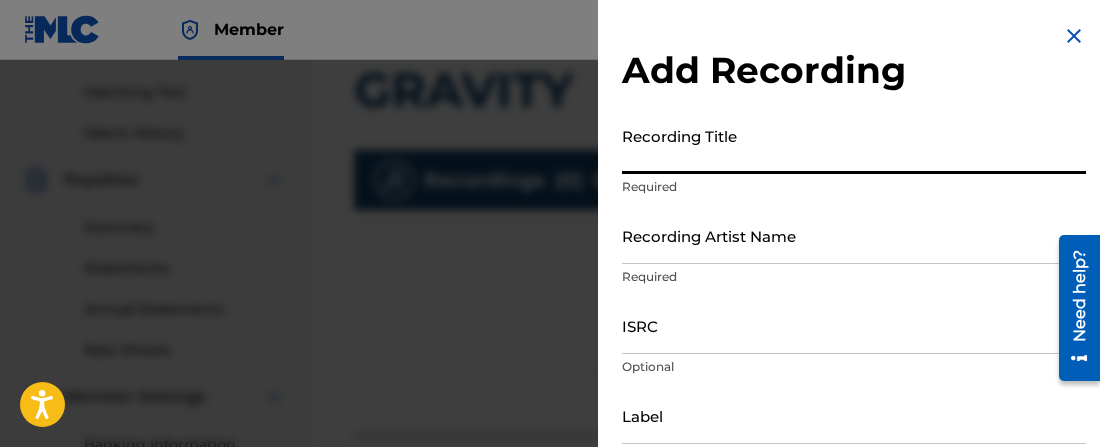 click on "Recording Title" at bounding box center (854, 145) 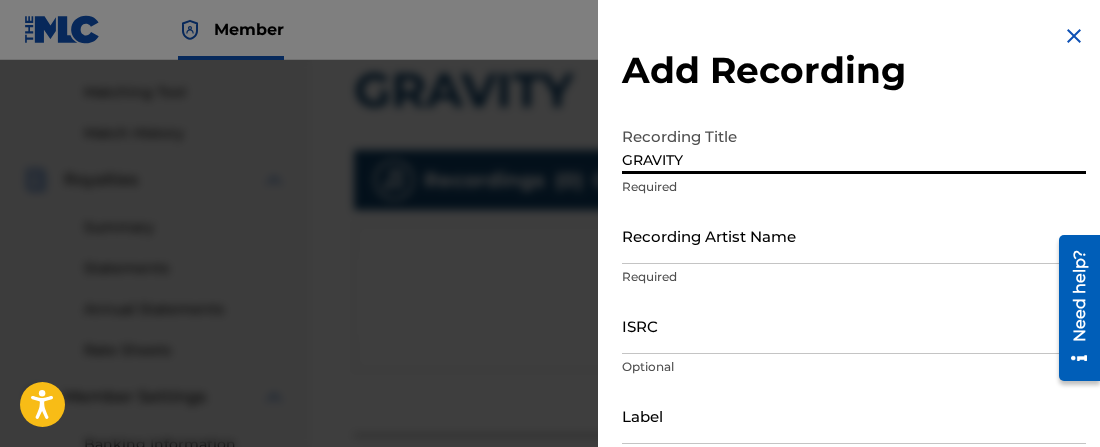 type on "GRAVITY" 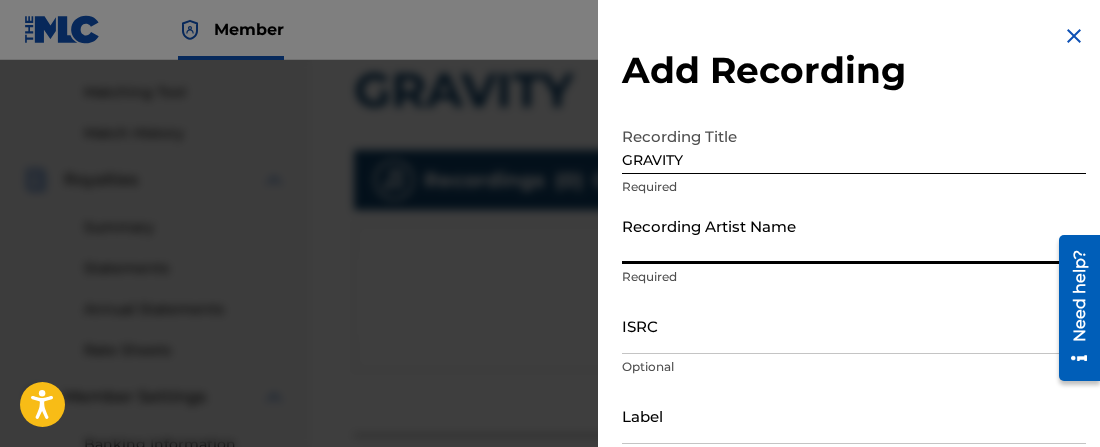 click on "Recording Artist Name" at bounding box center (854, 235) 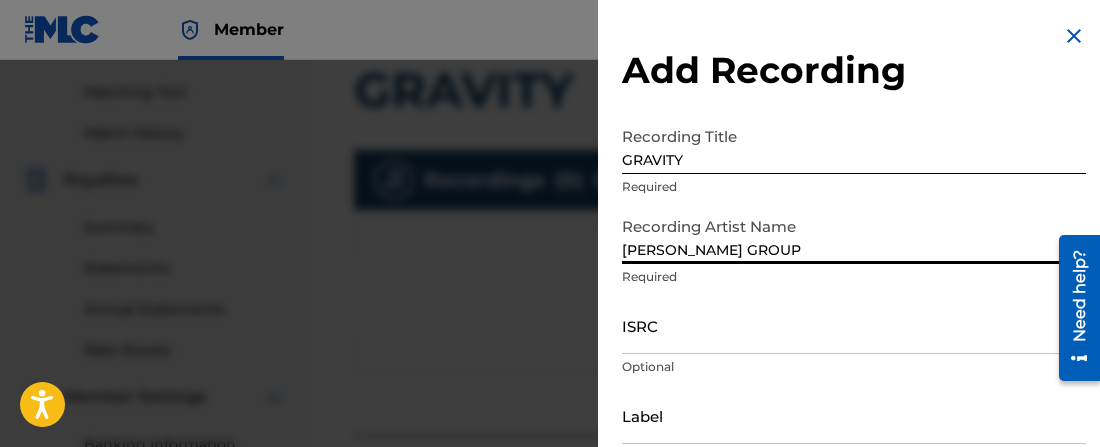 type on "[PERSON_NAME] GROUP" 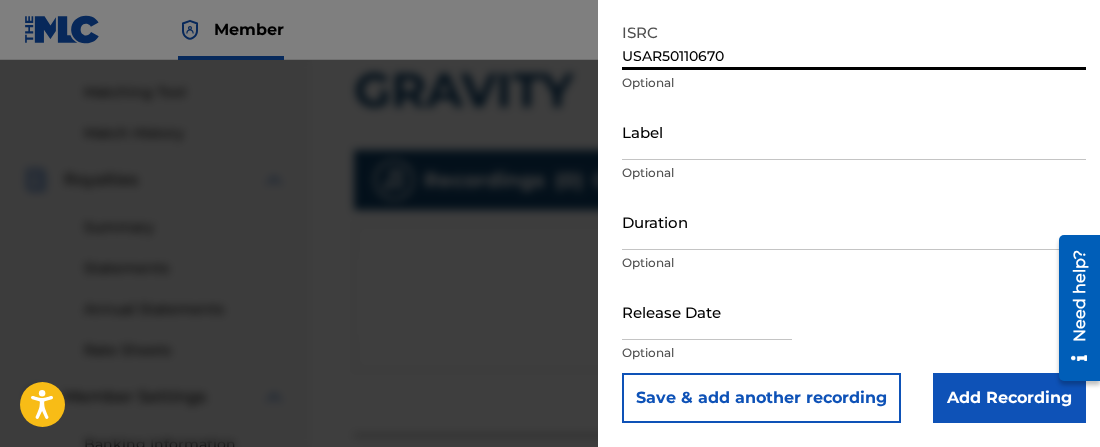 scroll, scrollTop: 284, scrollLeft: 0, axis: vertical 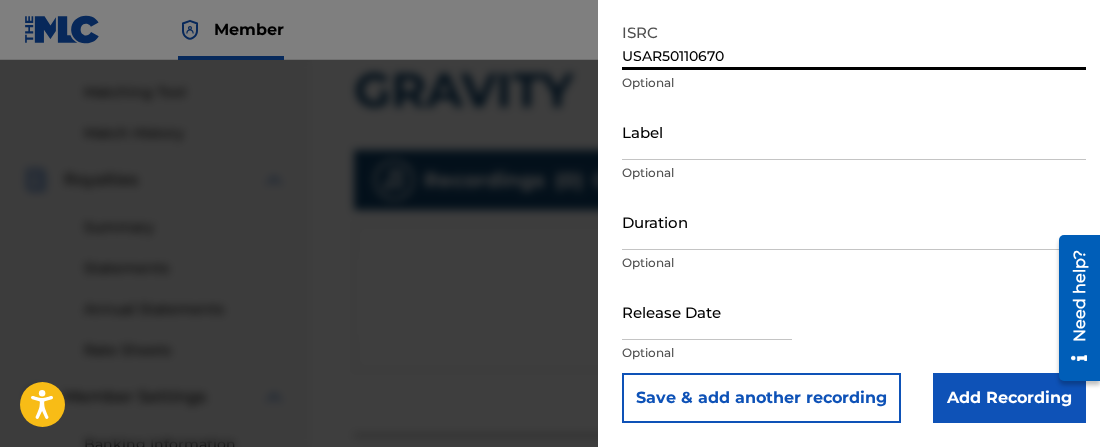 type on "USAR50110670" 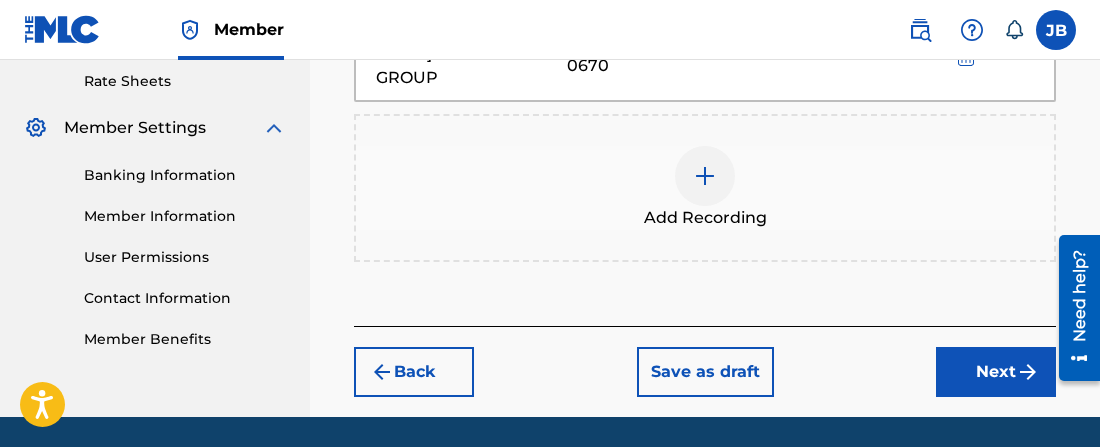 scroll, scrollTop: 779, scrollLeft: 0, axis: vertical 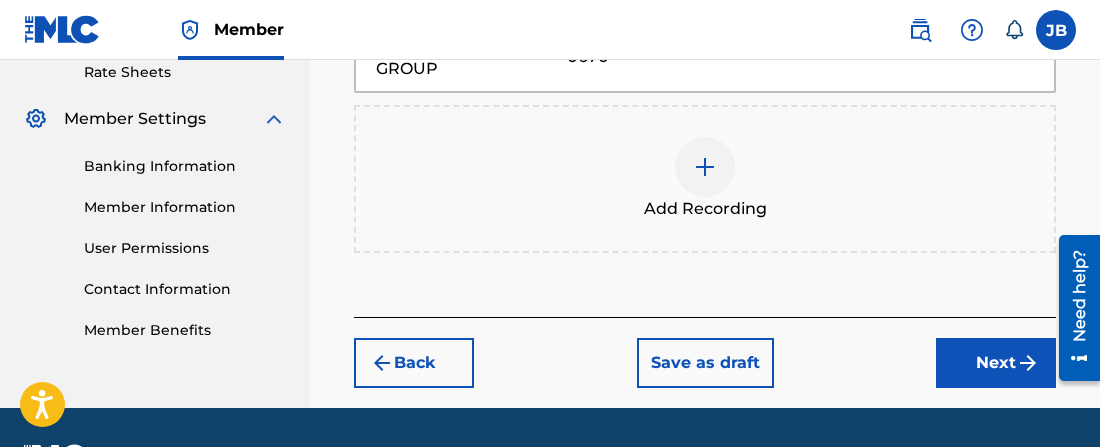 click on "Next" at bounding box center (996, 363) 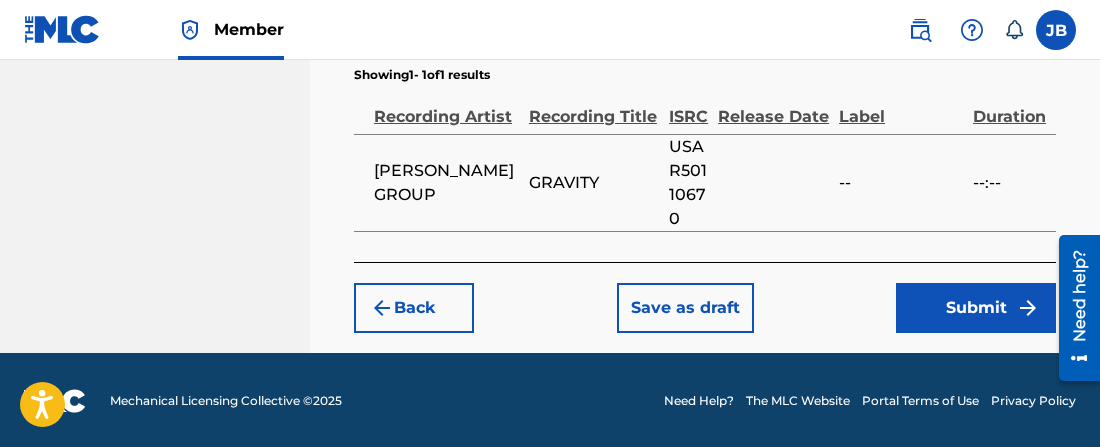 scroll, scrollTop: 1564, scrollLeft: 0, axis: vertical 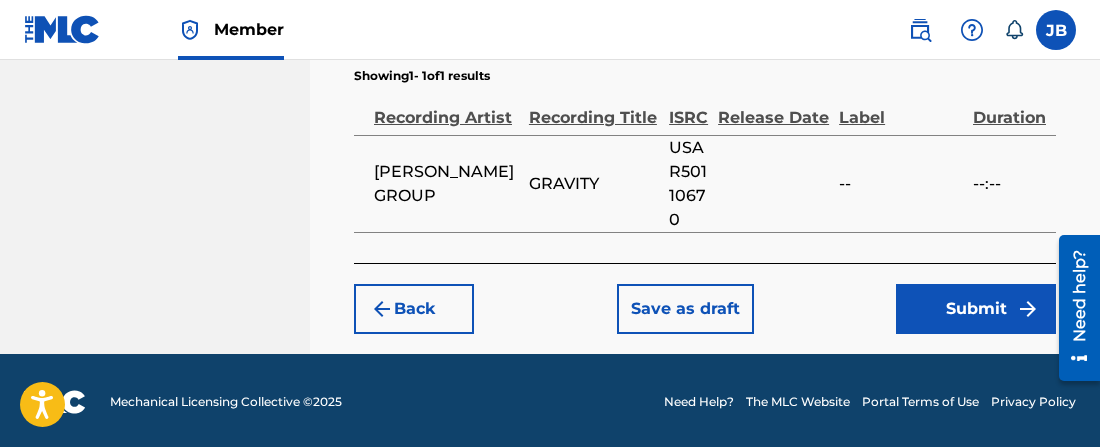 click on "Submit" at bounding box center [976, 309] 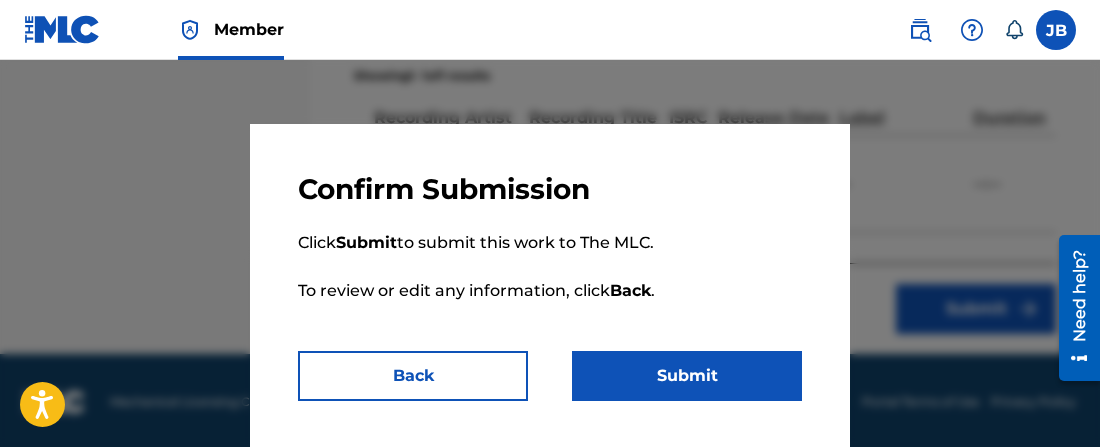 click on "Submit" at bounding box center [687, 376] 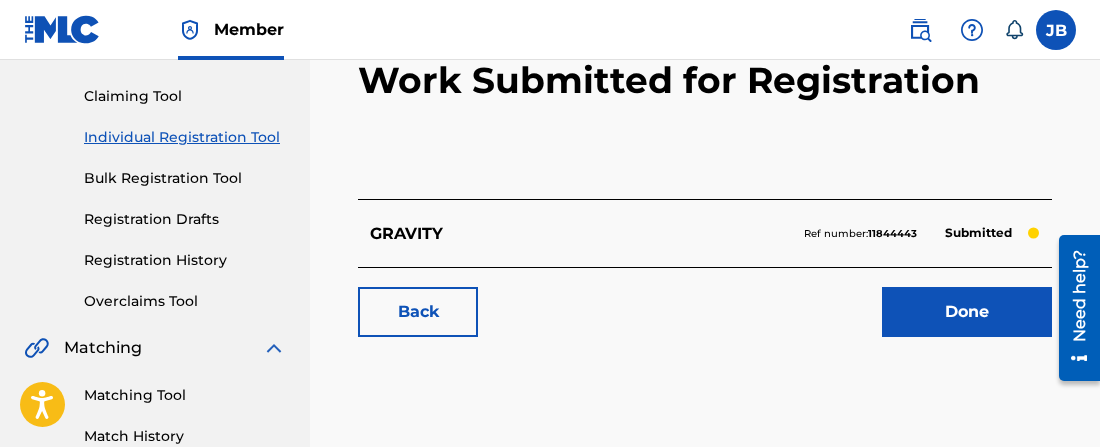 scroll, scrollTop: 235, scrollLeft: 0, axis: vertical 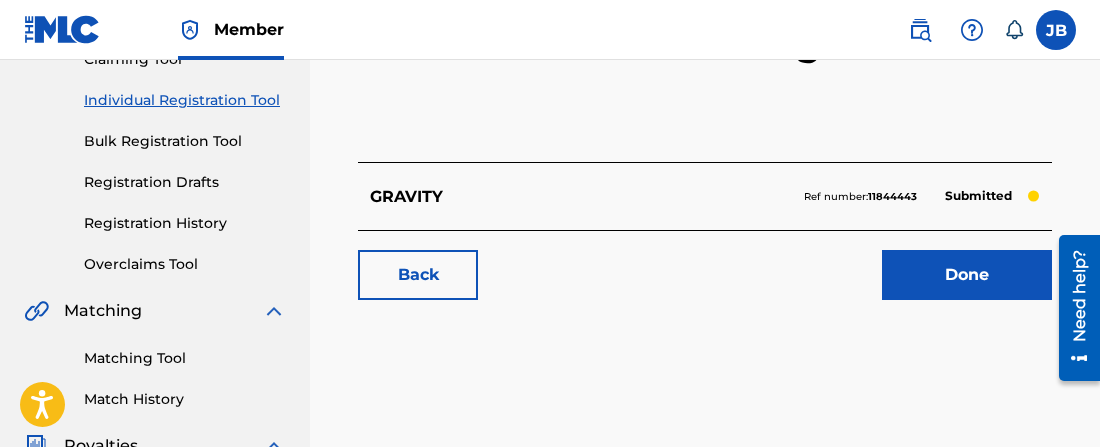 click on "Matching Tool" at bounding box center [185, 358] 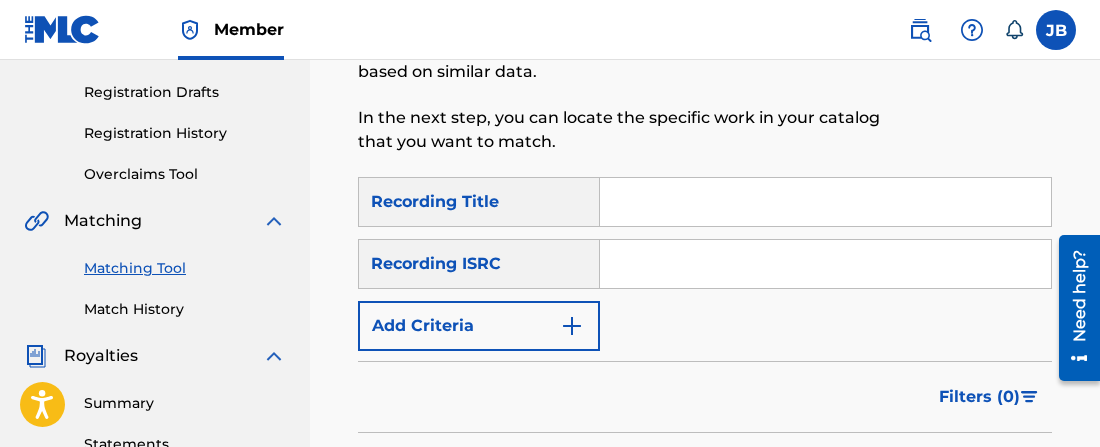 scroll, scrollTop: 313, scrollLeft: 0, axis: vertical 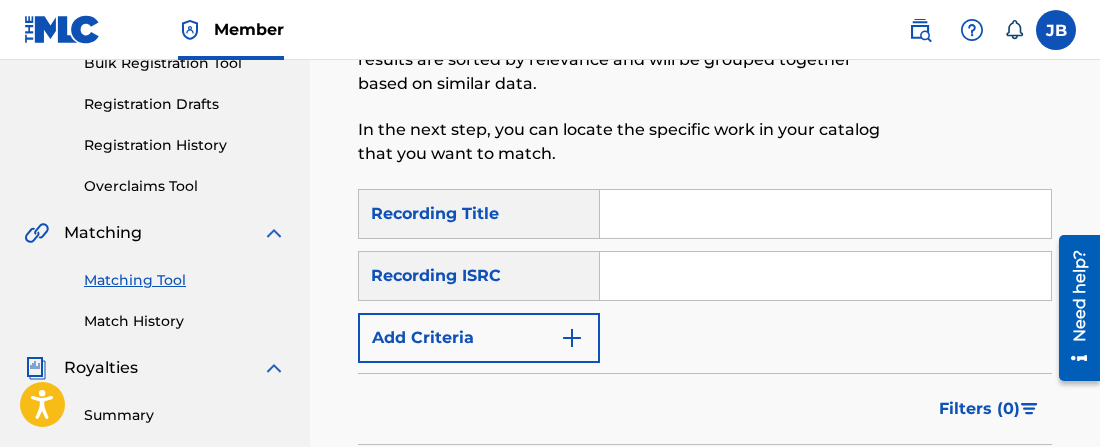 click at bounding box center [825, 214] 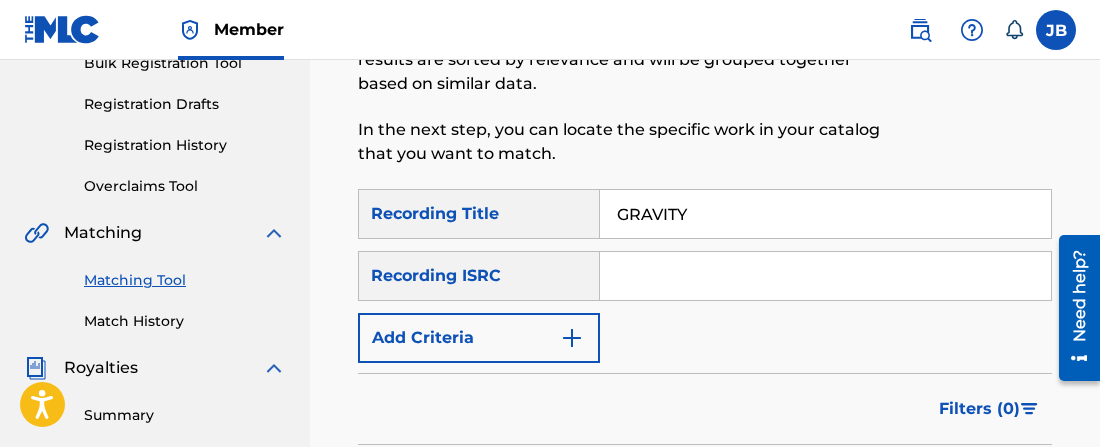 type on "GRAVITY" 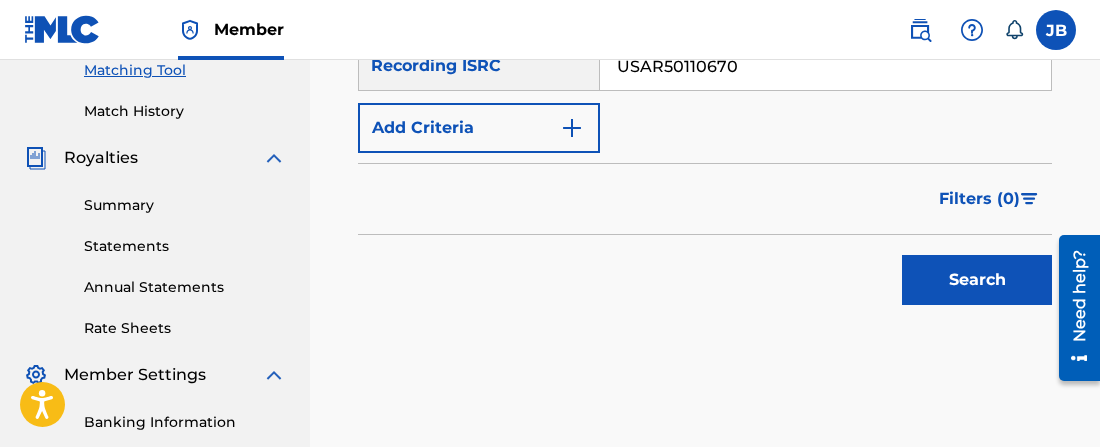 scroll, scrollTop: 625, scrollLeft: 0, axis: vertical 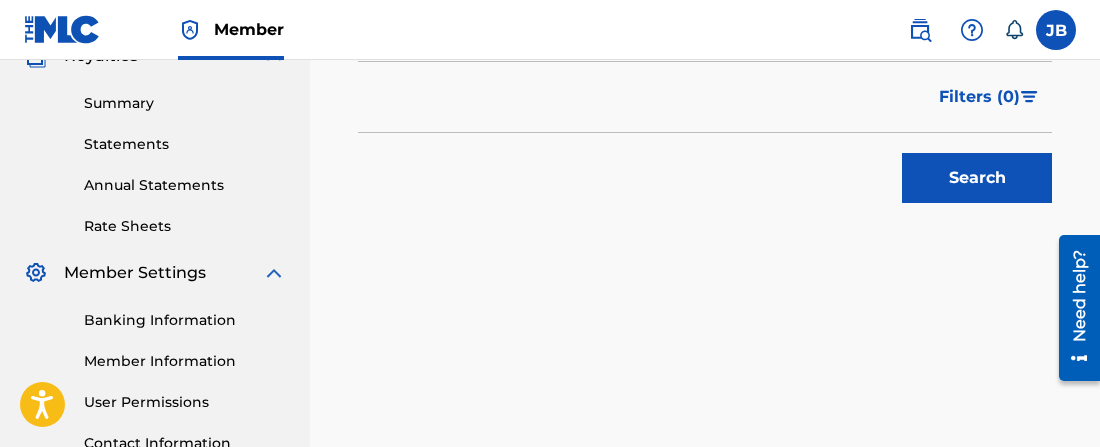 type on "USAR50110670" 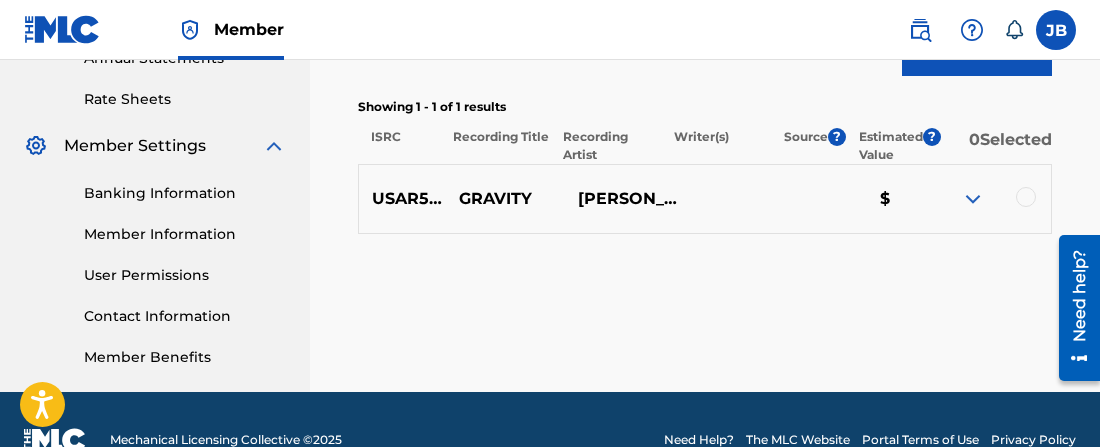 scroll, scrollTop: 760, scrollLeft: 0, axis: vertical 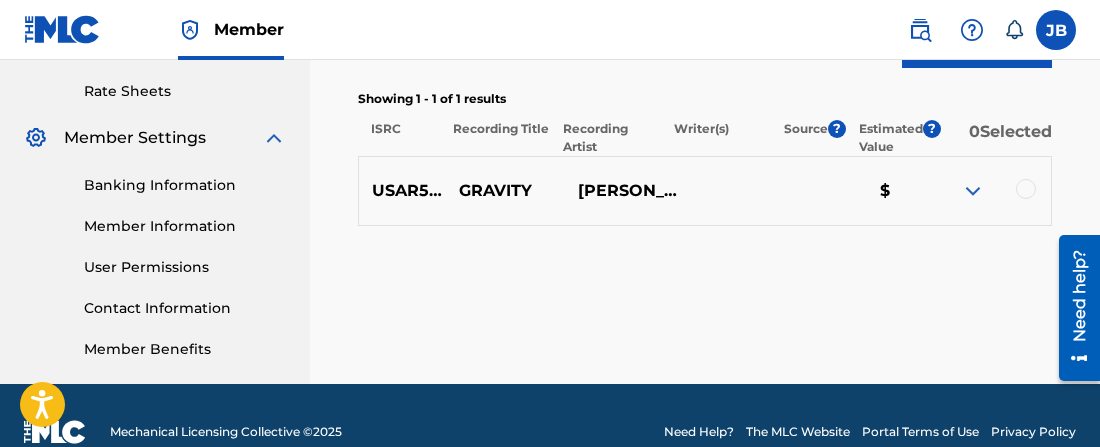 click at bounding box center [973, 191] 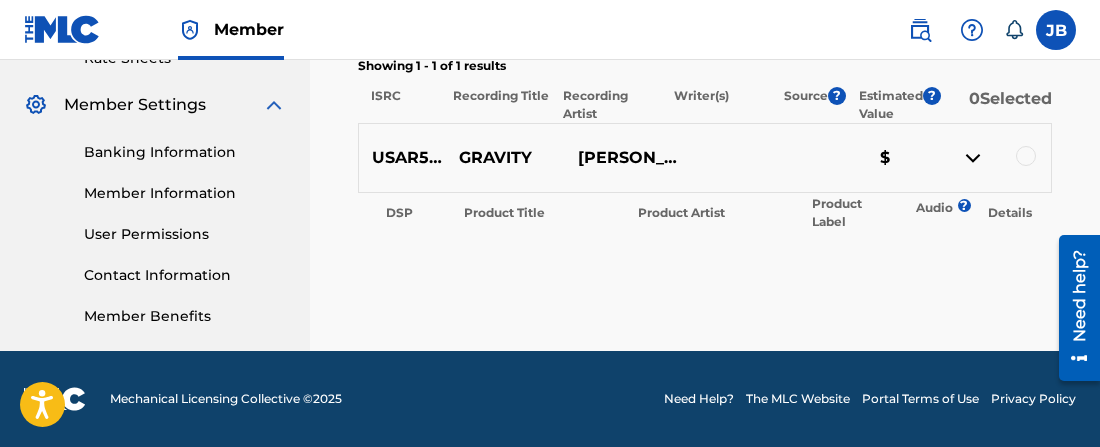 scroll, scrollTop: 793, scrollLeft: 0, axis: vertical 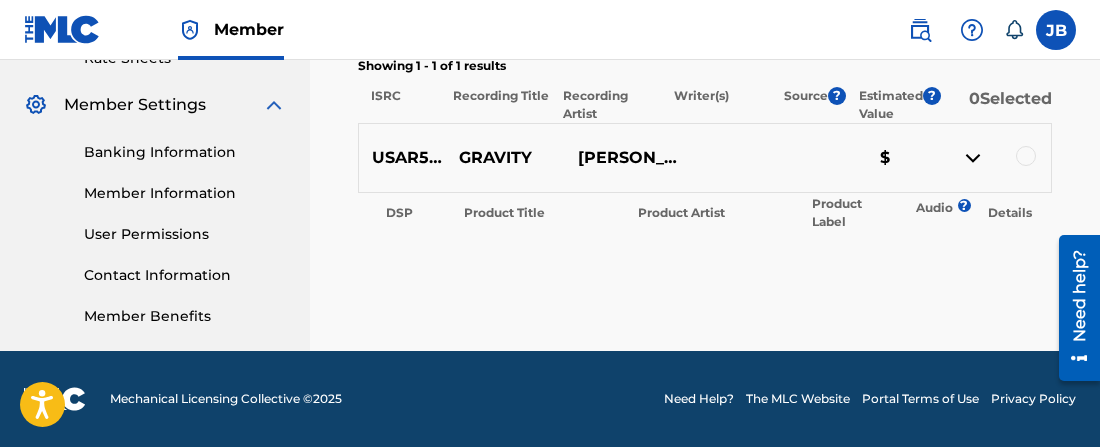 click at bounding box center (1026, 156) 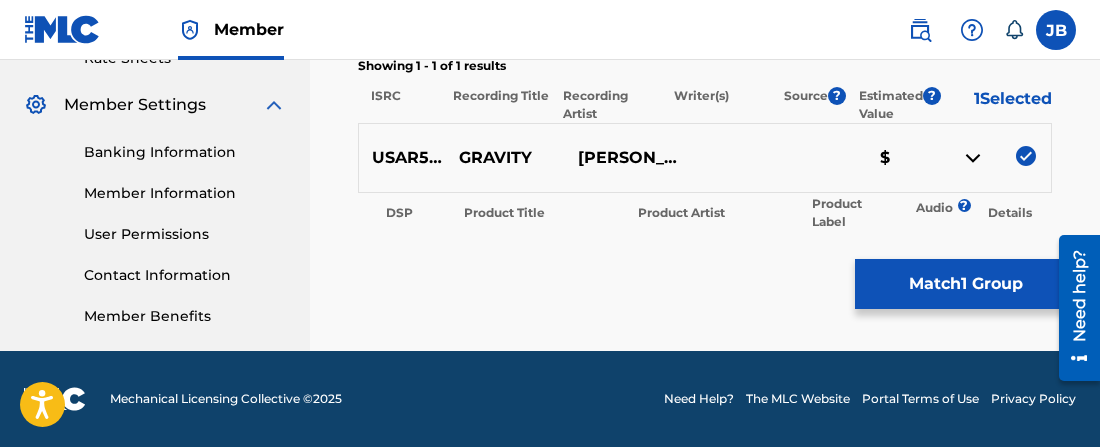 click on "Match  1 Group" at bounding box center [965, 284] 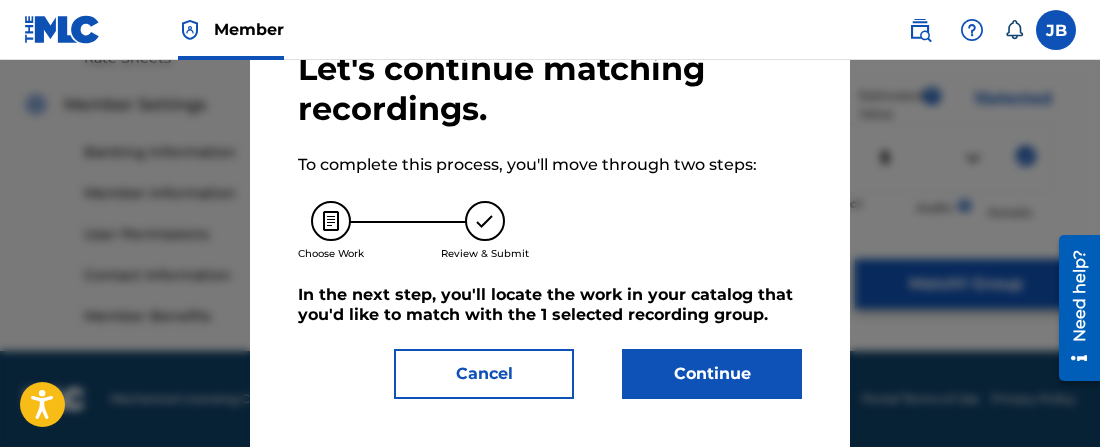 scroll, scrollTop: 123, scrollLeft: 0, axis: vertical 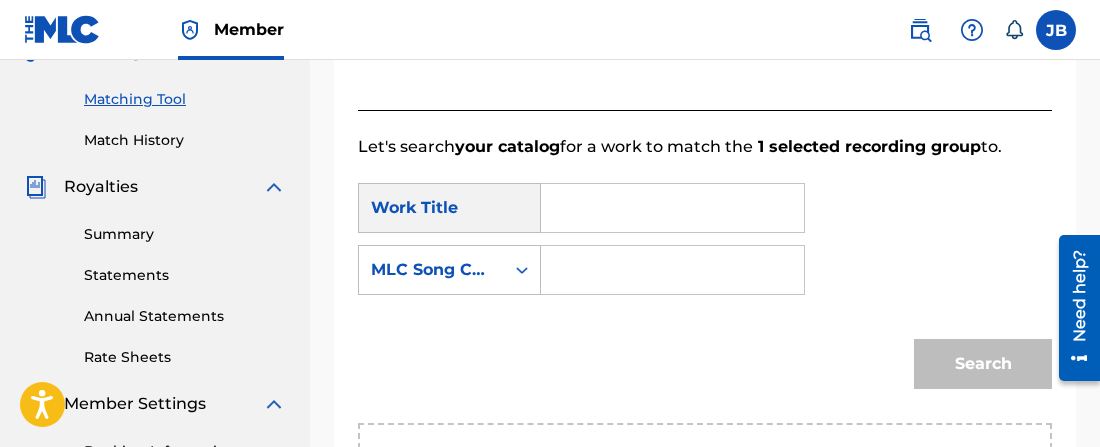 click at bounding box center (672, 208) 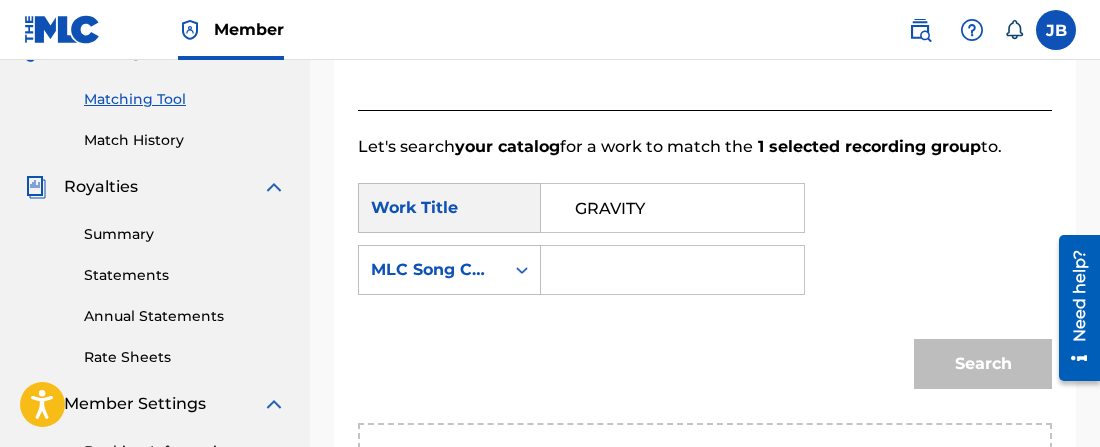 type on "GRAVITY" 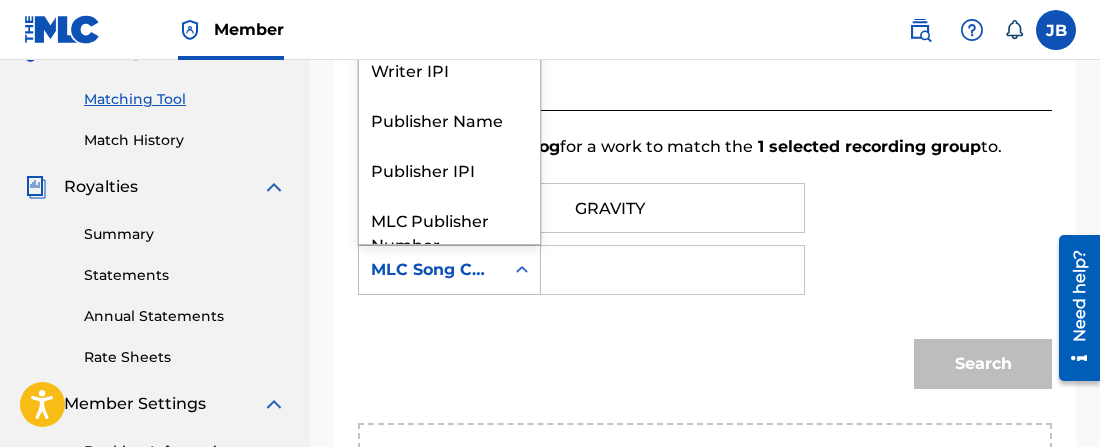 scroll, scrollTop: 74, scrollLeft: 0, axis: vertical 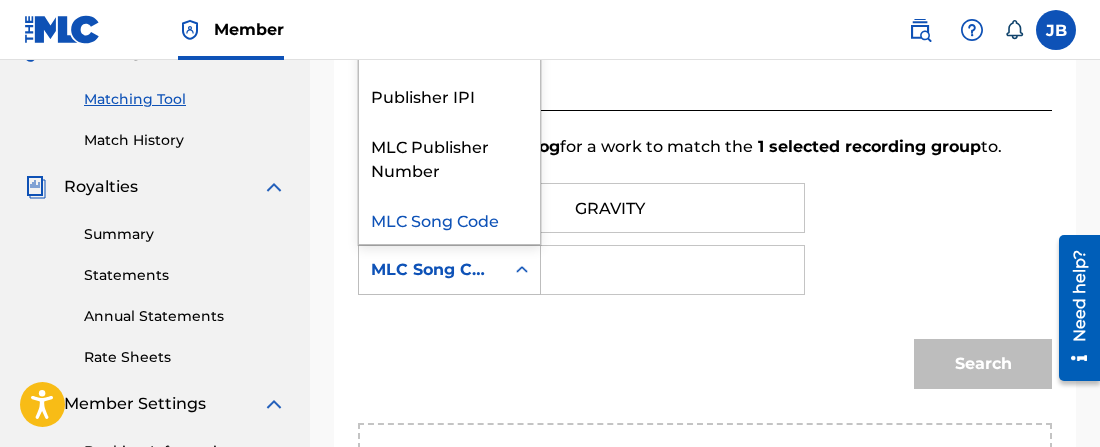 click 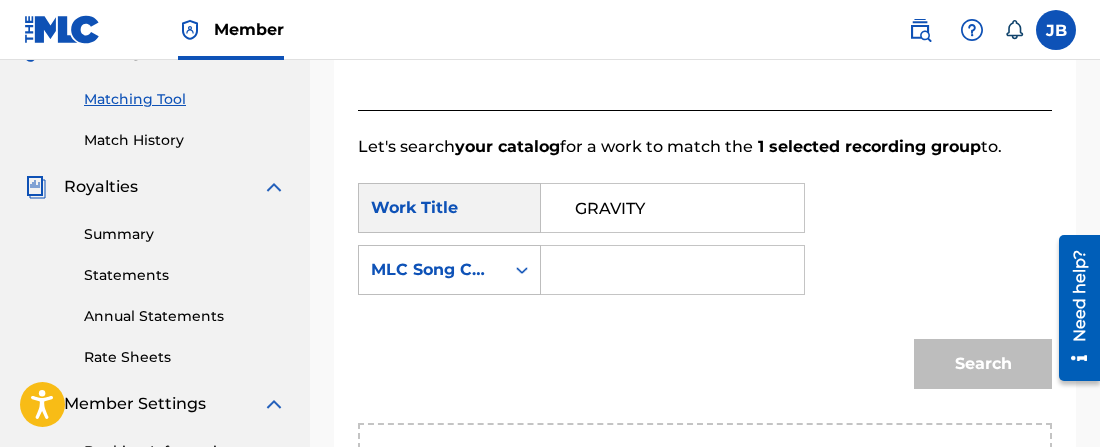 click 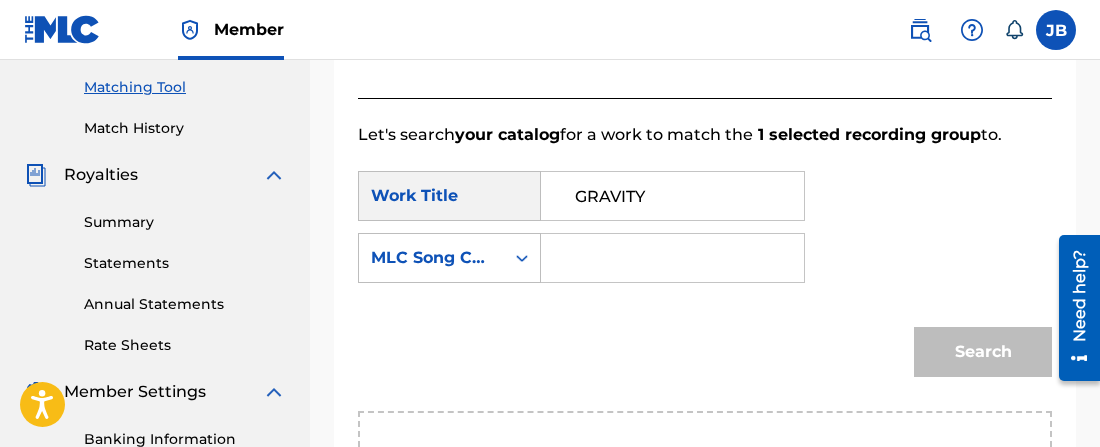 scroll, scrollTop: 537, scrollLeft: 0, axis: vertical 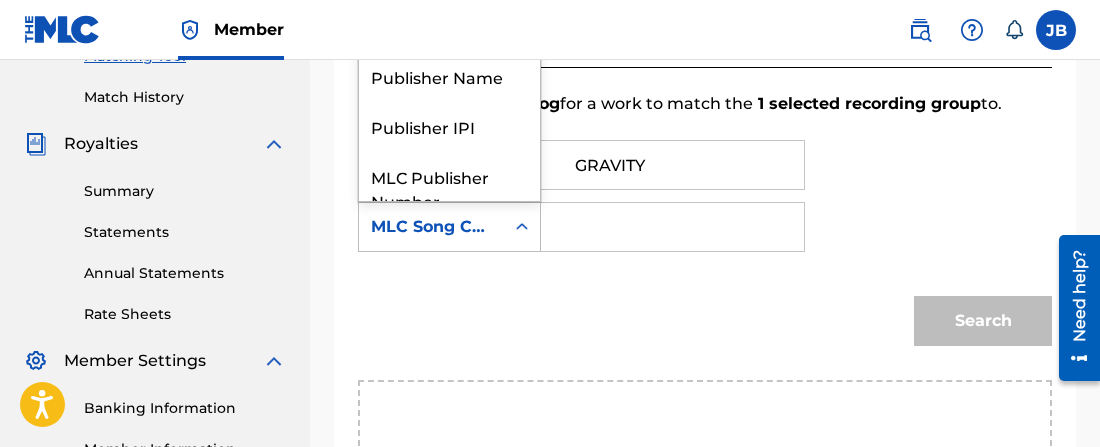 click 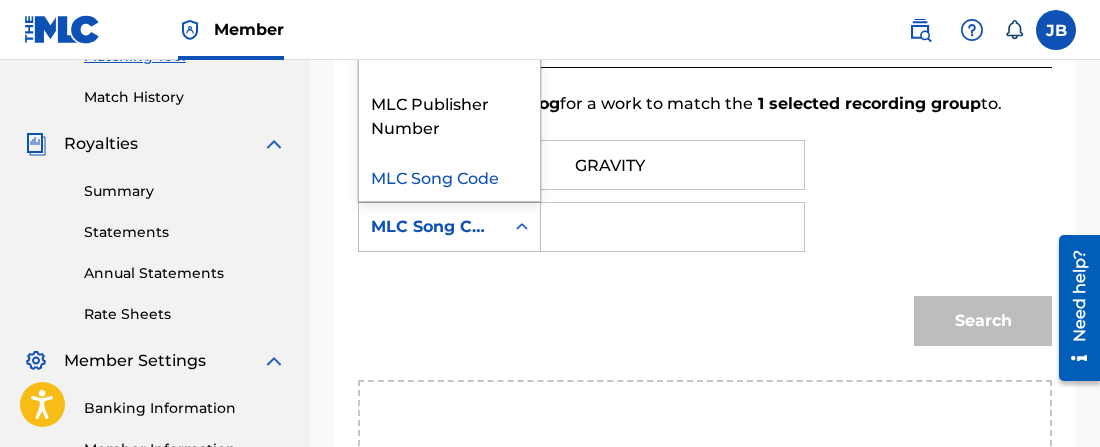 click on "Search" at bounding box center [705, 328] 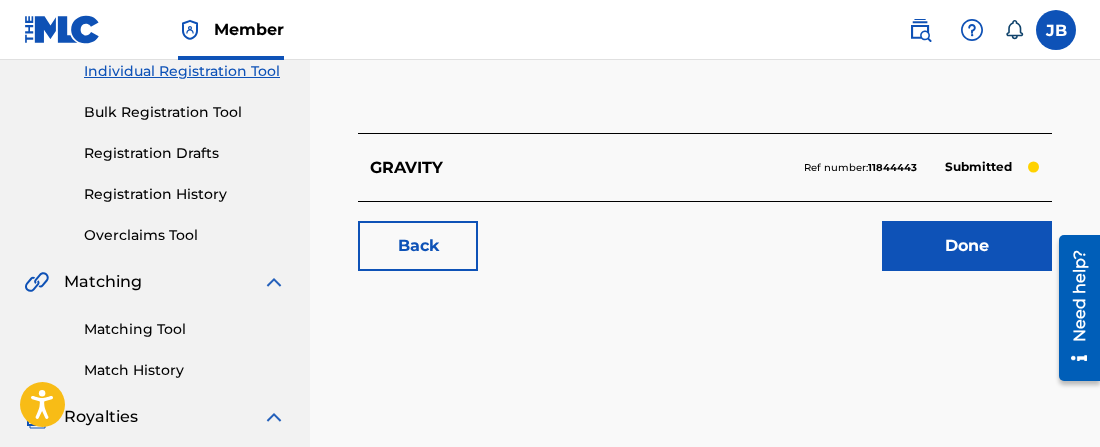 scroll, scrollTop: 304, scrollLeft: 0, axis: vertical 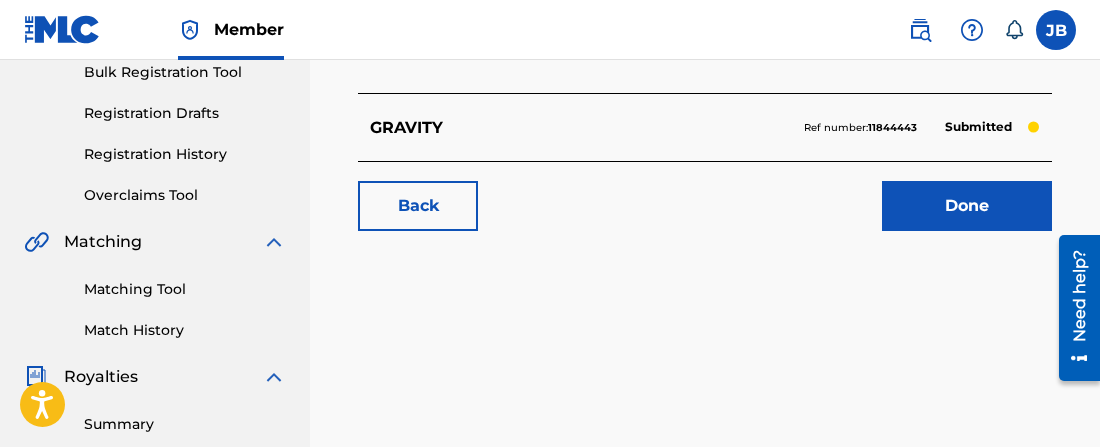 click on "Matching Tool" at bounding box center (185, 289) 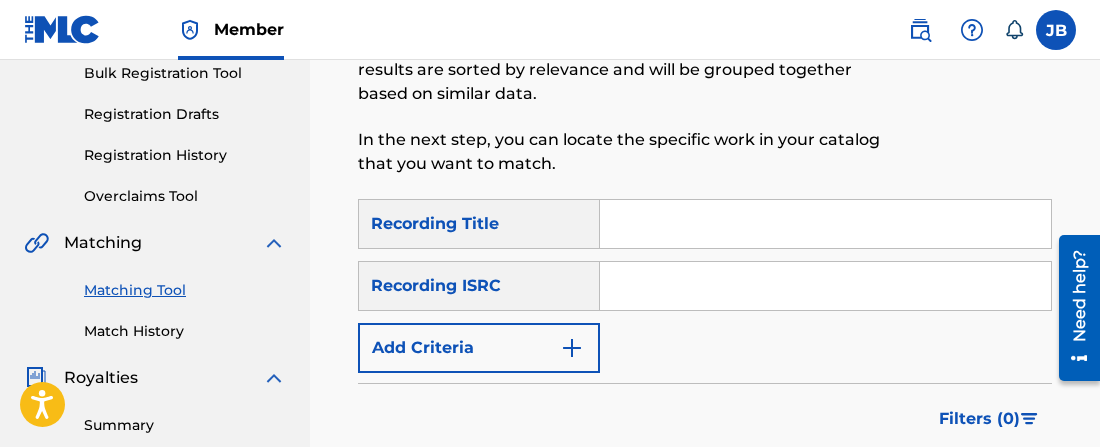 scroll, scrollTop: 290, scrollLeft: 0, axis: vertical 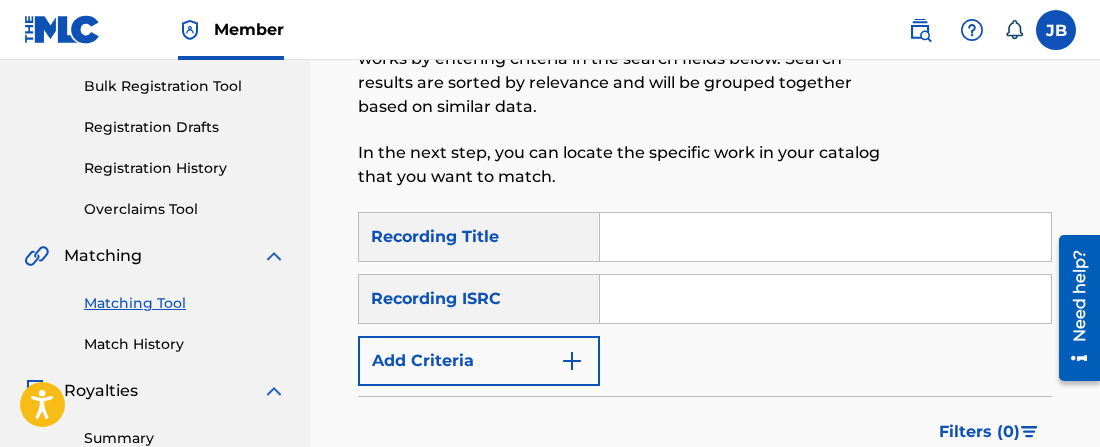 click at bounding box center (825, 237) 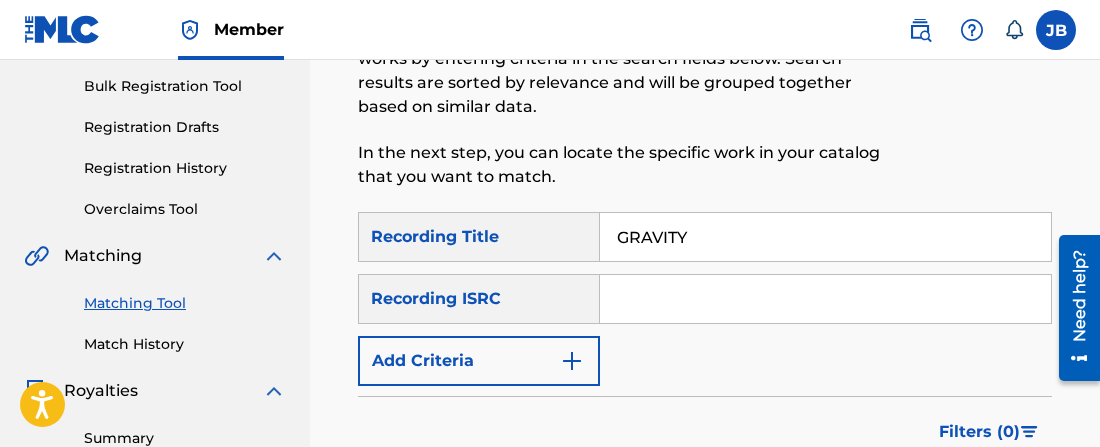 type on "GRAVITY" 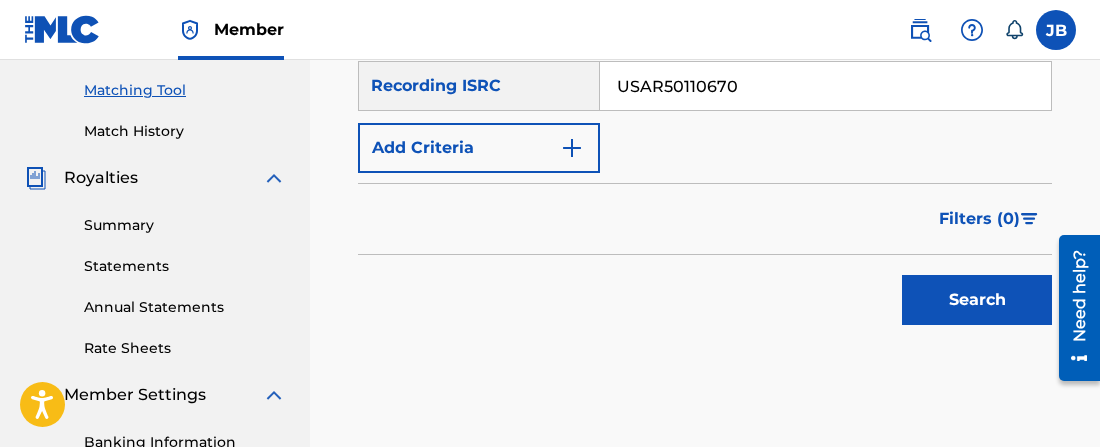 scroll, scrollTop: 515, scrollLeft: 0, axis: vertical 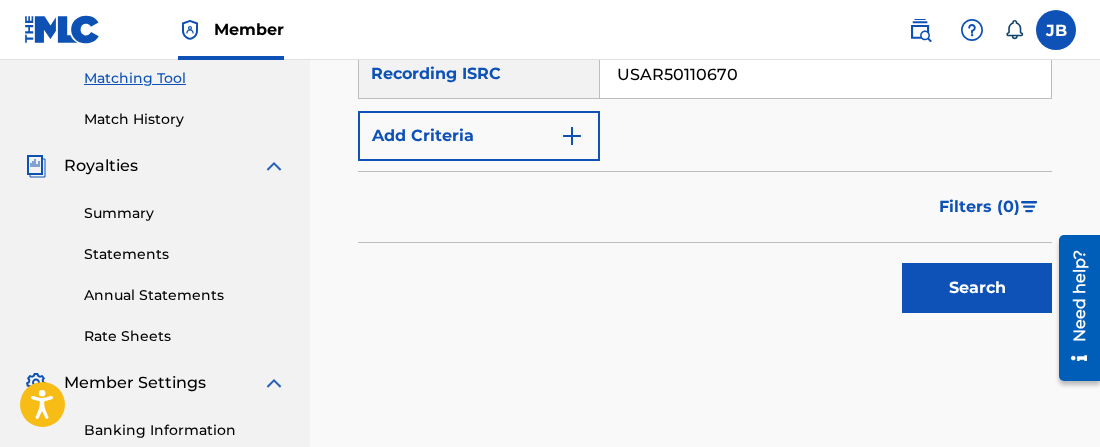 type on "USAR50110670" 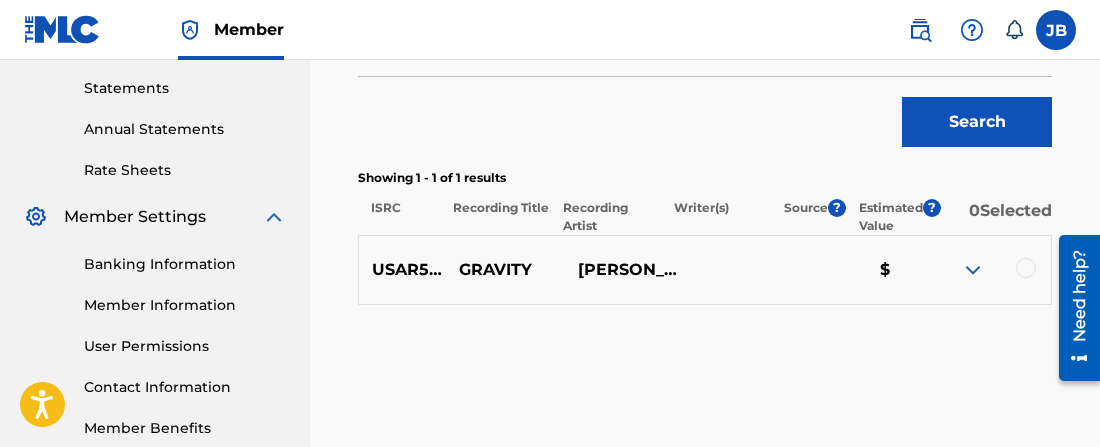 scroll, scrollTop: 681, scrollLeft: 0, axis: vertical 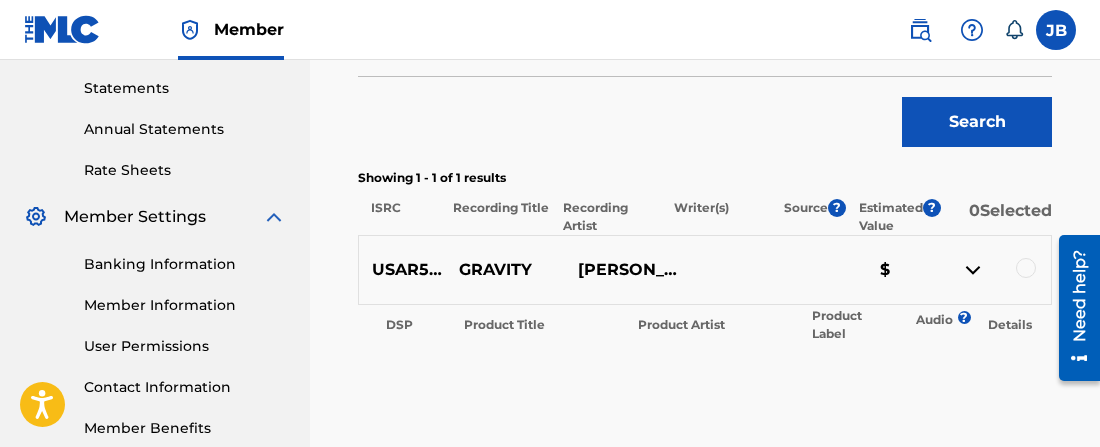 click at bounding box center (973, 270) 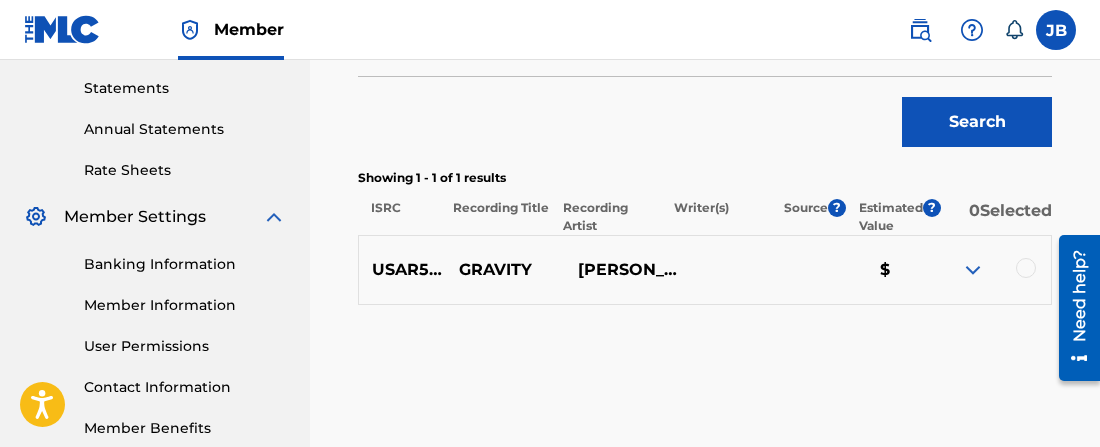 click at bounding box center [1026, 268] 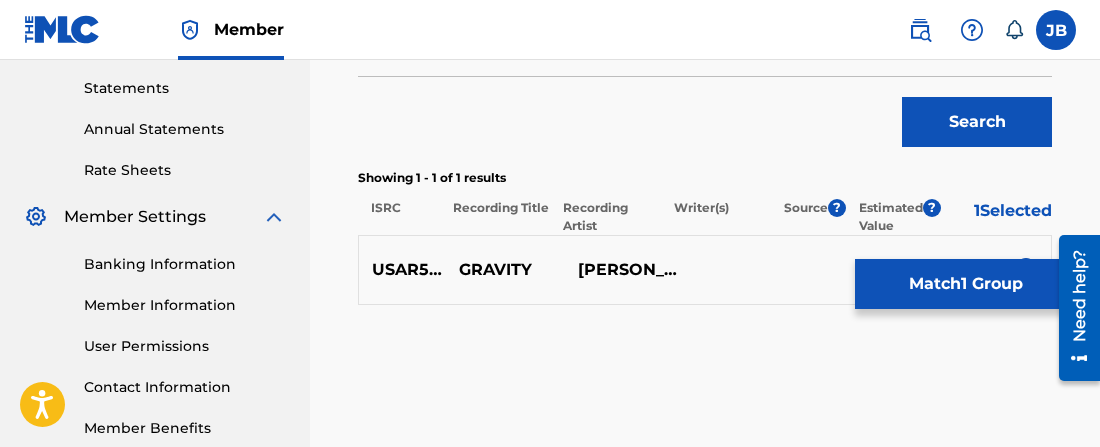 click on "Match  1 Group" at bounding box center [965, 284] 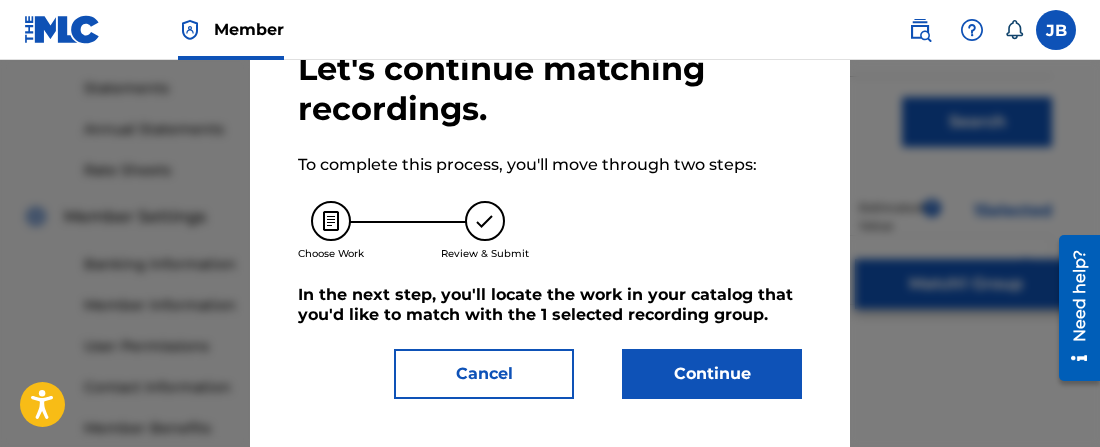 scroll, scrollTop: 123, scrollLeft: 0, axis: vertical 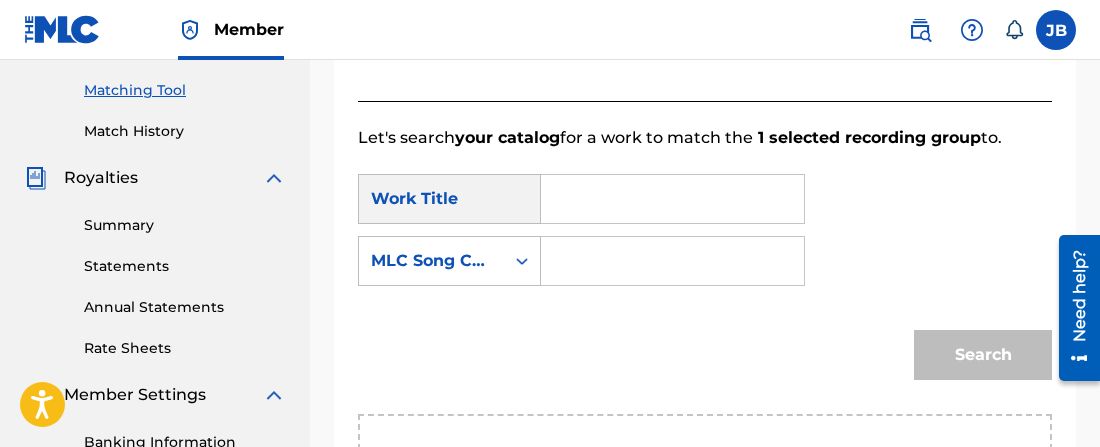 click at bounding box center [672, 199] 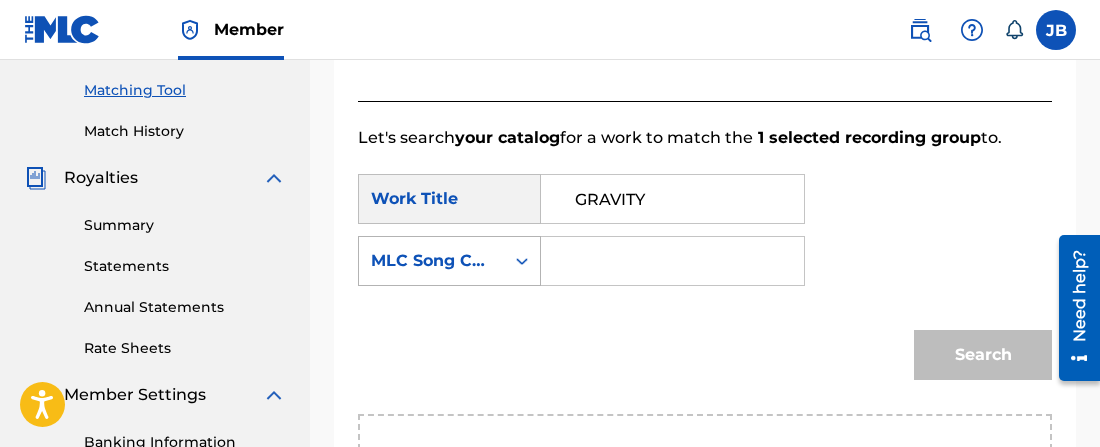 type on "GRAVITY" 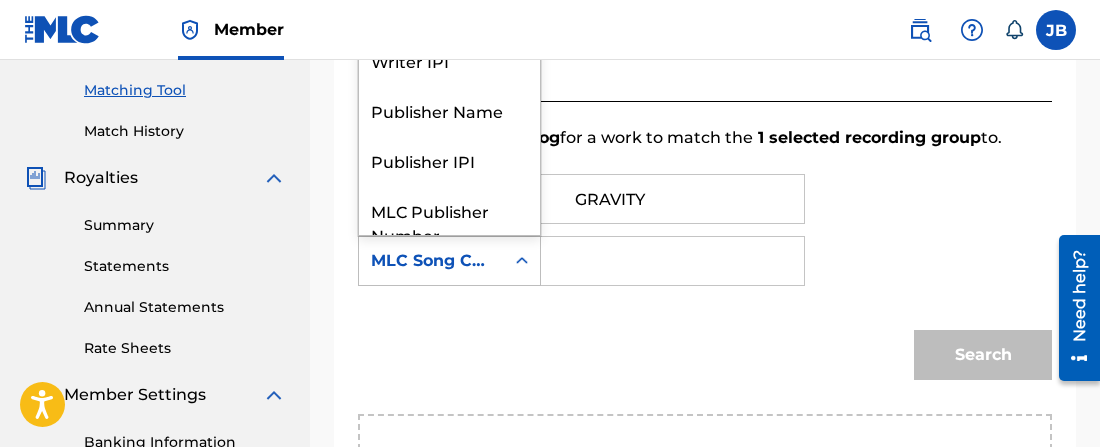 scroll, scrollTop: 74, scrollLeft: 0, axis: vertical 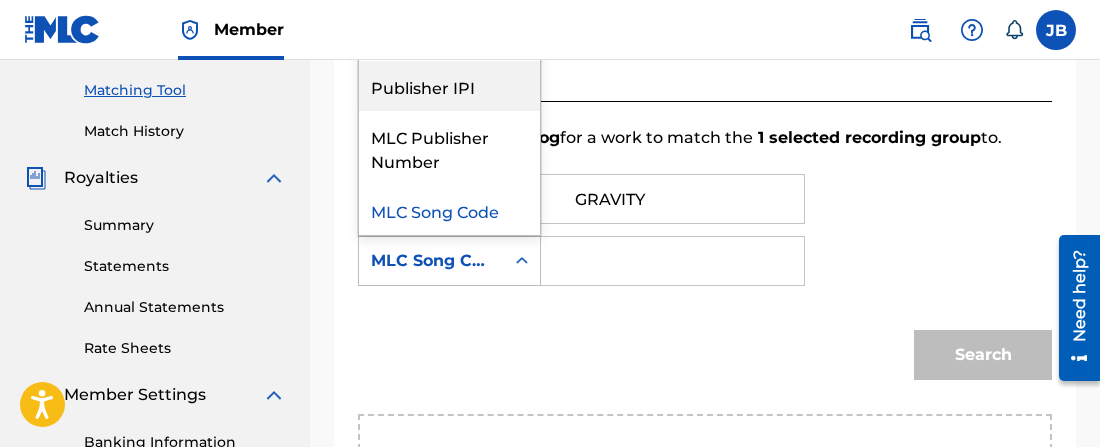 click on "Publisher IPI" at bounding box center [449, 86] 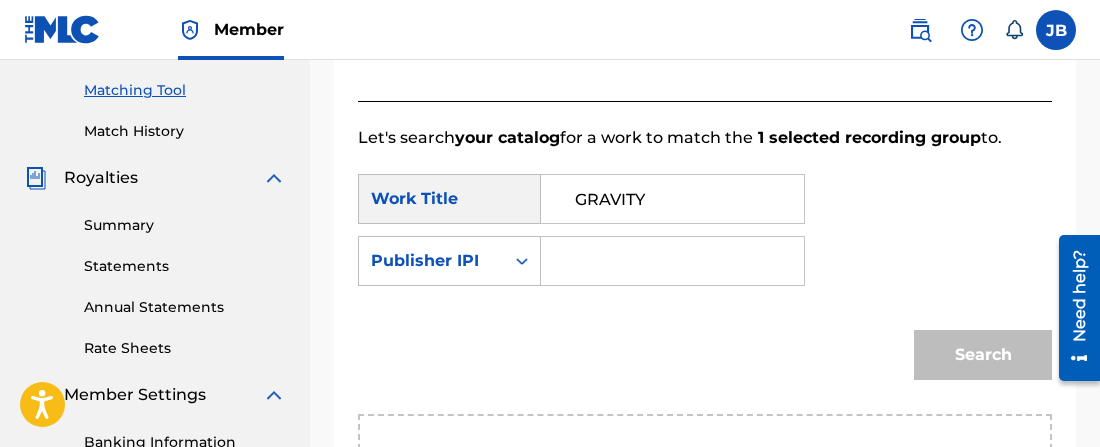 click at bounding box center [672, 261] 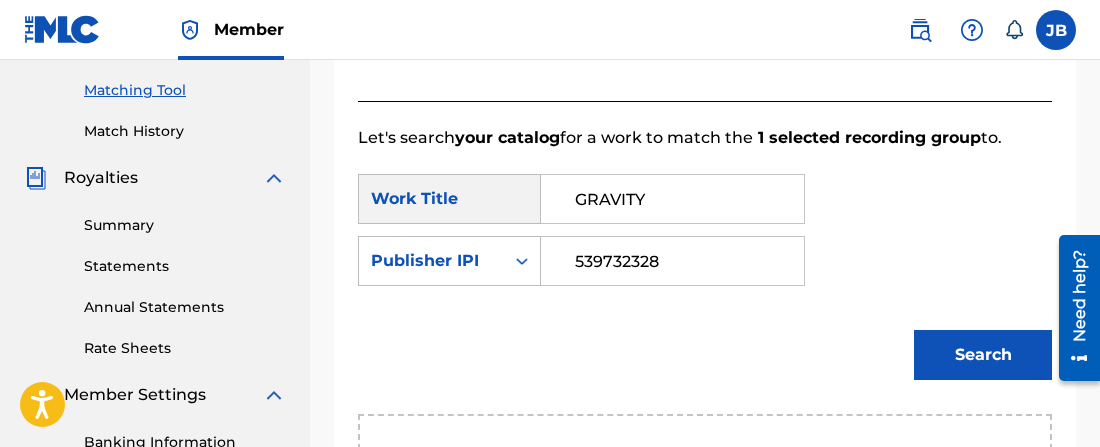 type on "539732328" 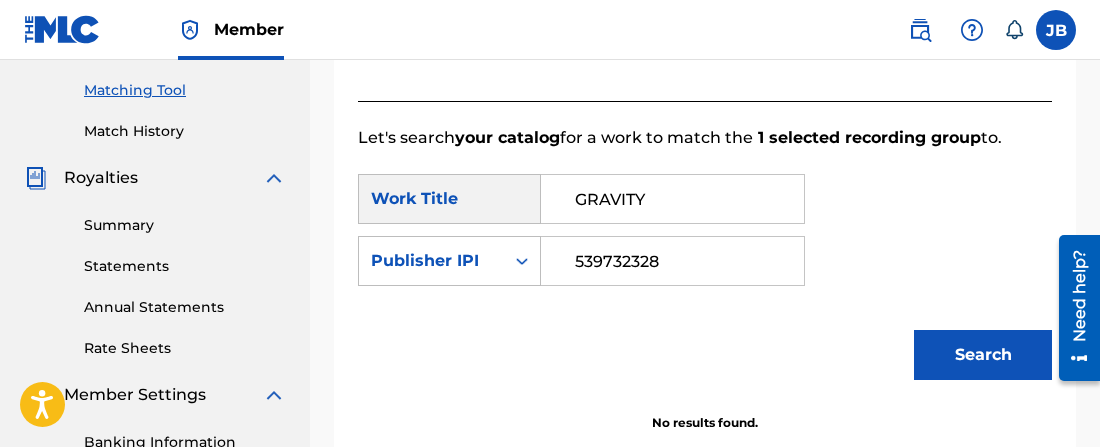 click on "539732328" at bounding box center (672, 261) 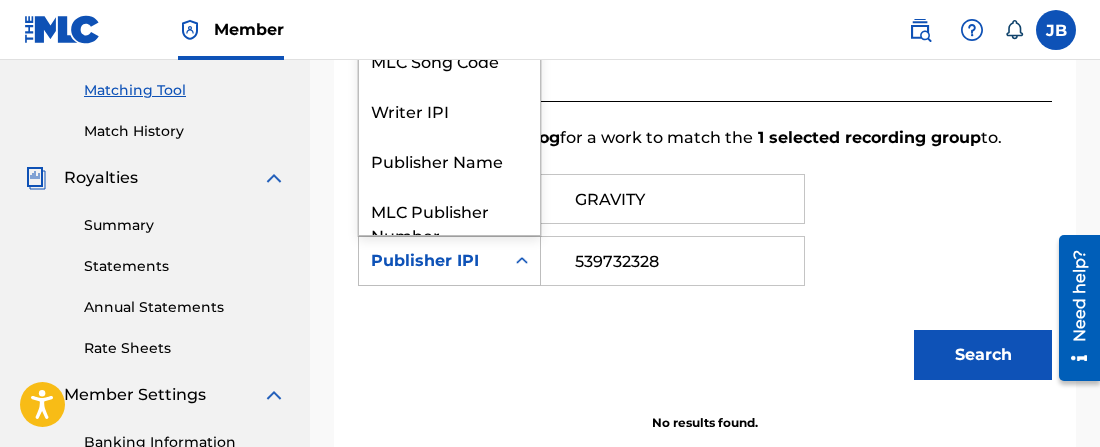 click 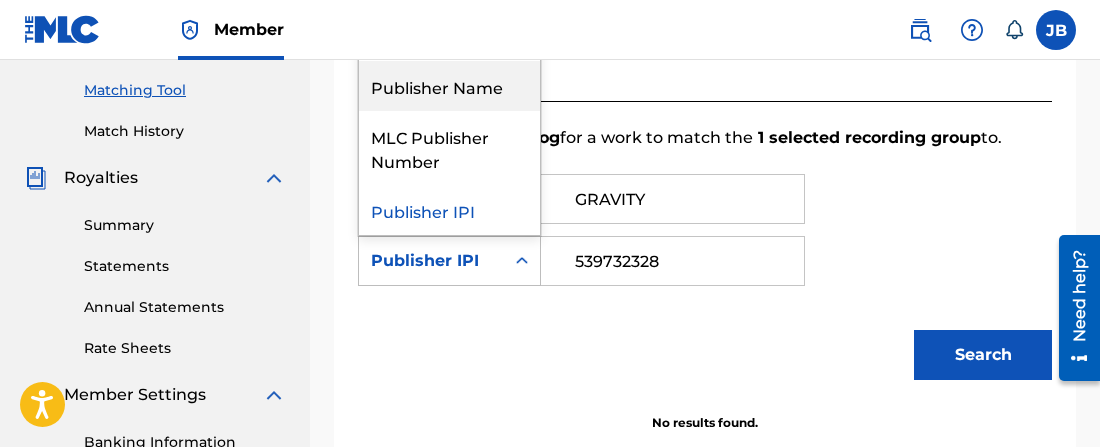 click on "Publisher Name" at bounding box center (449, 86) 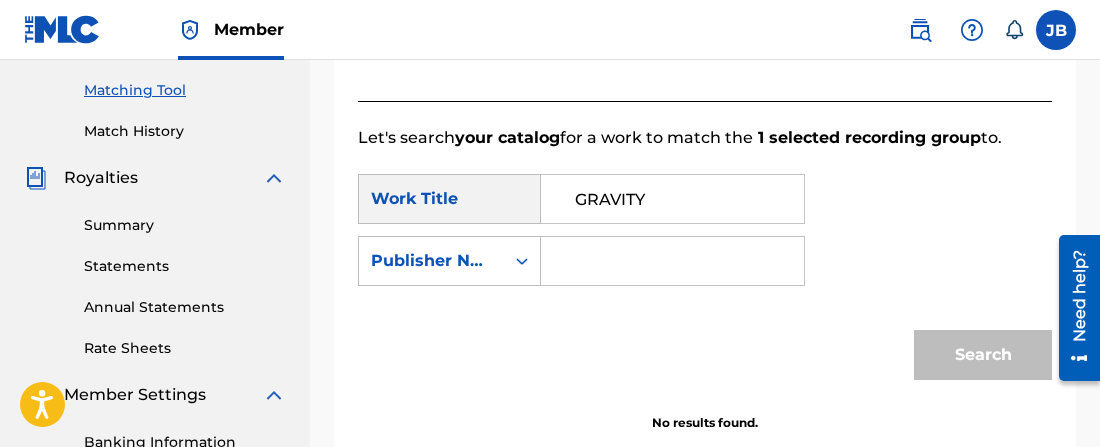 click at bounding box center [672, 261] 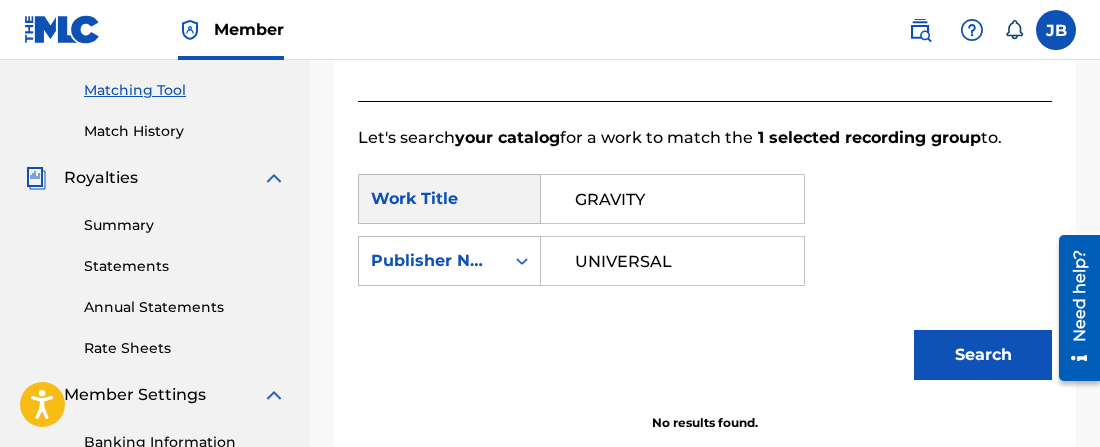 type on "UNIVERSAL" 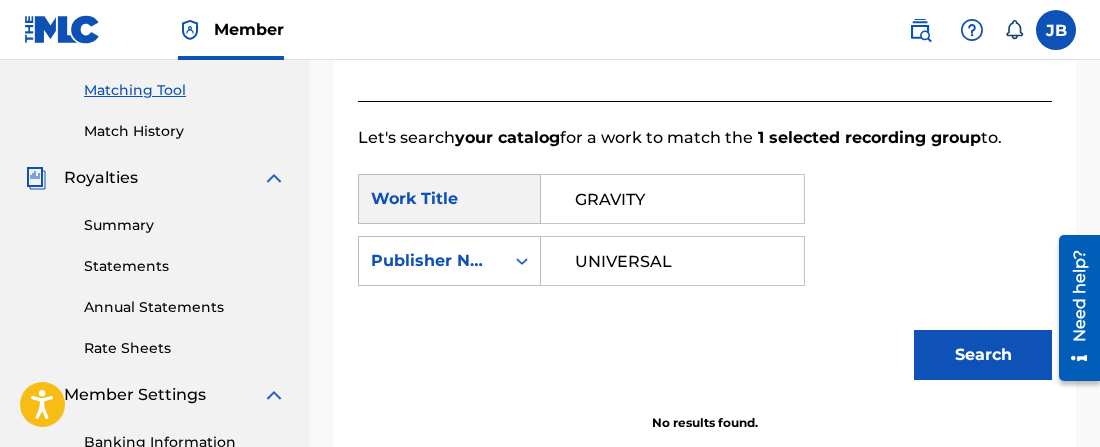 click on "Search" at bounding box center (983, 355) 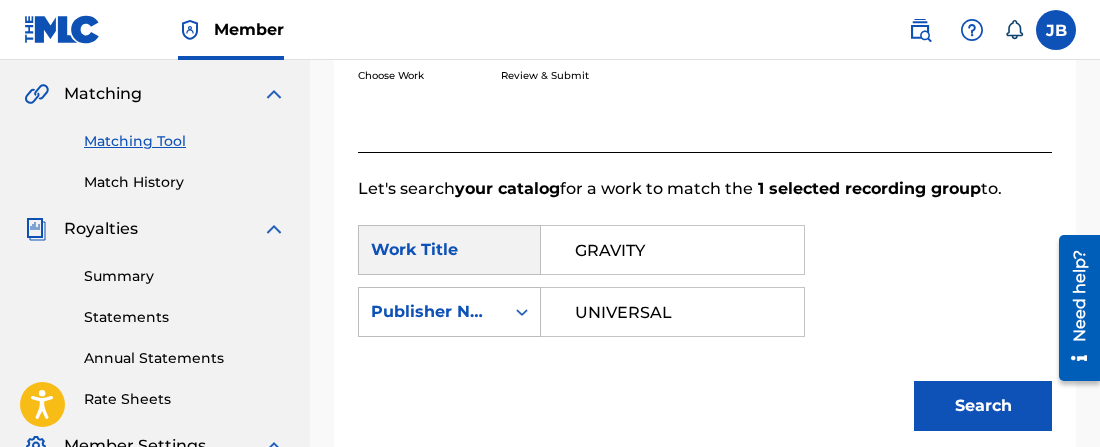 scroll, scrollTop: 490, scrollLeft: 0, axis: vertical 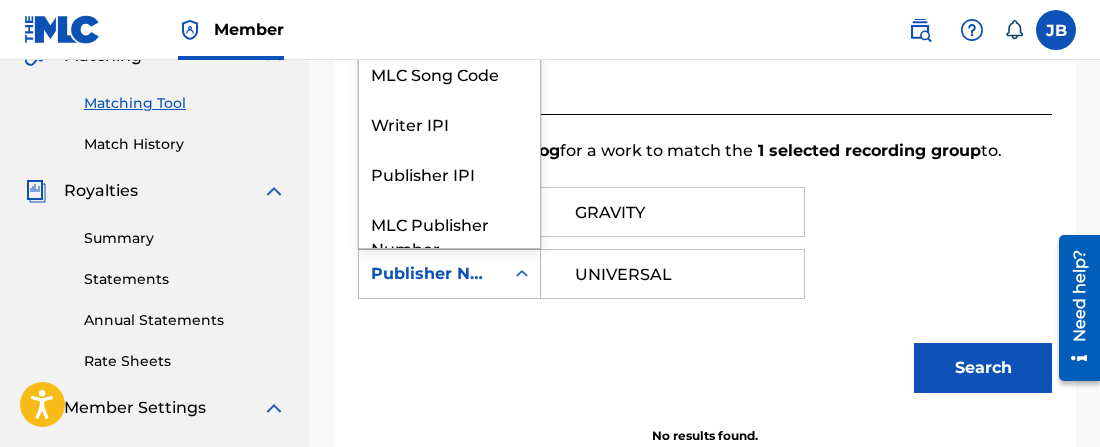 click on "Publisher Name" at bounding box center (431, 274) 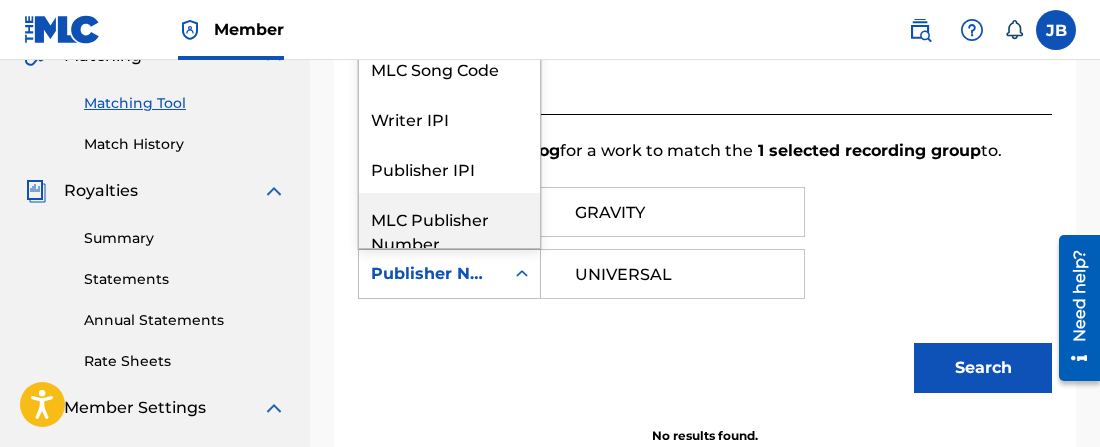 scroll, scrollTop: 0, scrollLeft: 0, axis: both 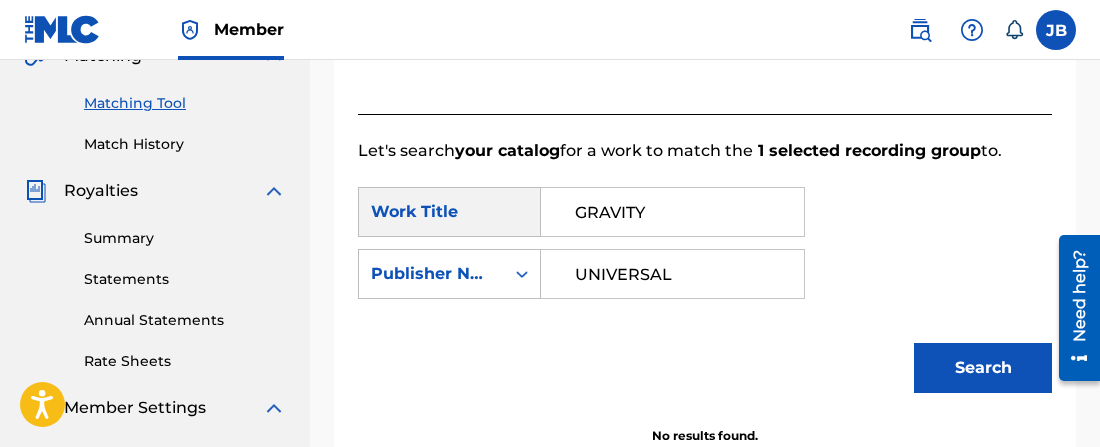 click on "UNIVERSAL" at bounding box center (672, 274) 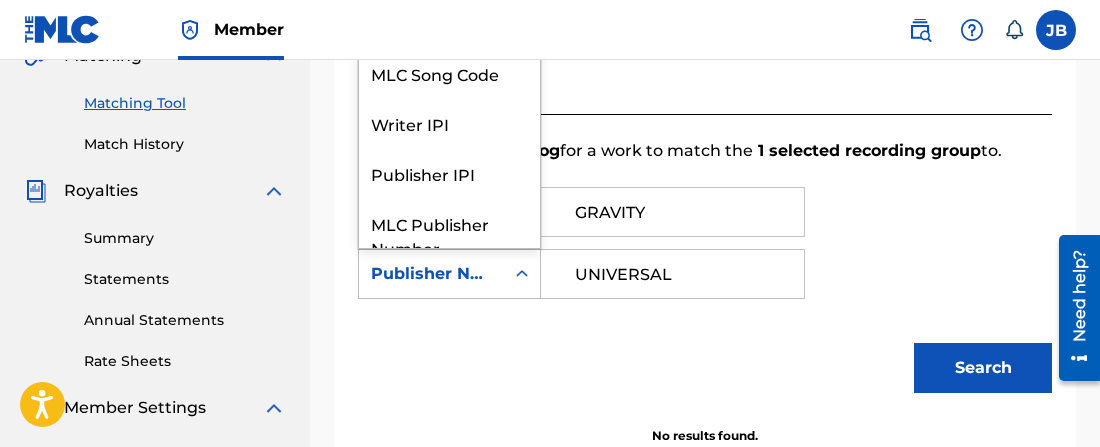click on "Publisher Name" at bounding box center [431, 274] 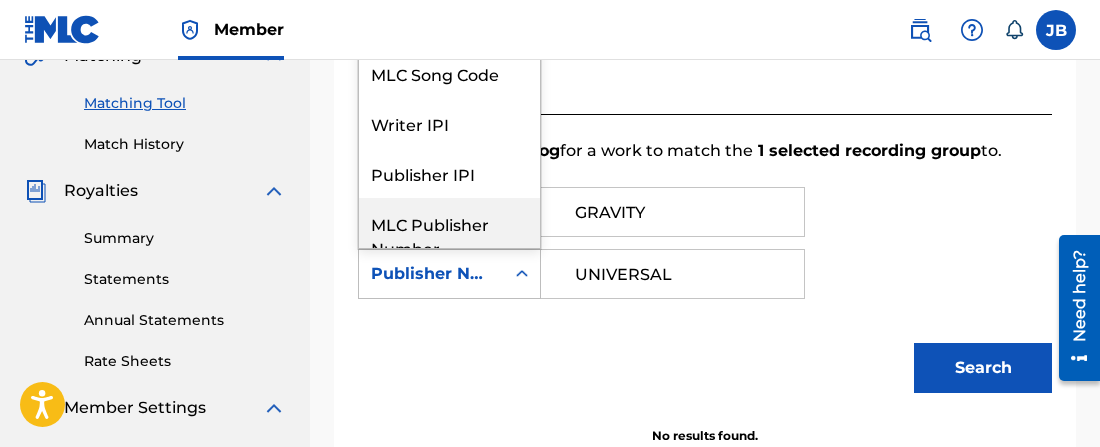 scroll, scrollTop: 0, scrollLeft: 0, axis: both 